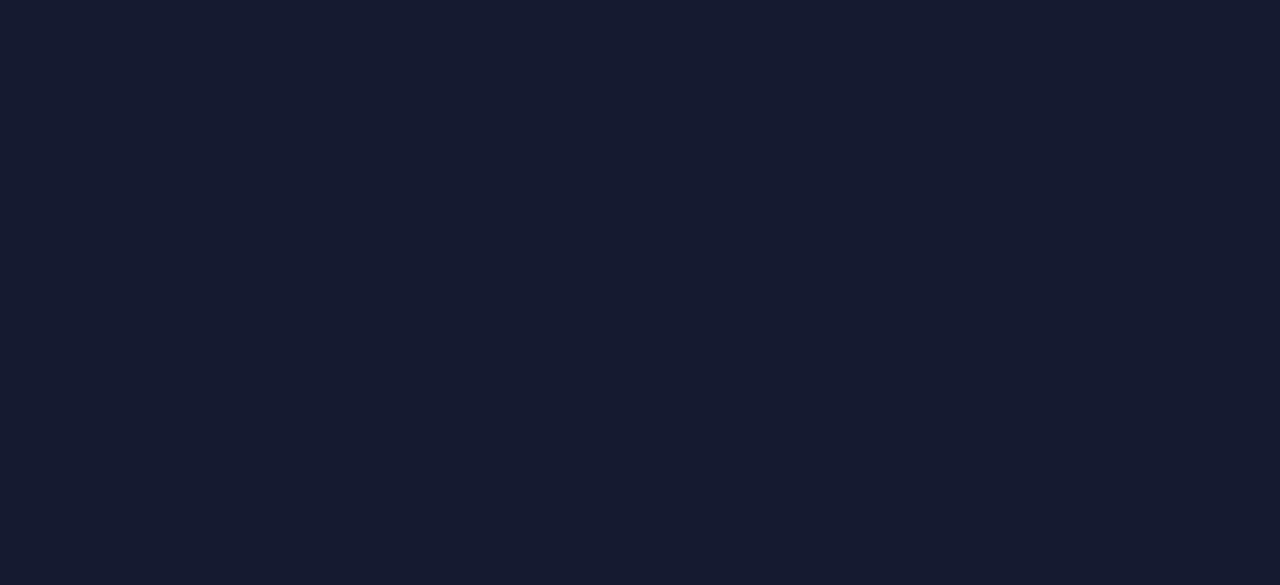 scroll, scrollTop: 0, scrollLeft: 0, axis: both 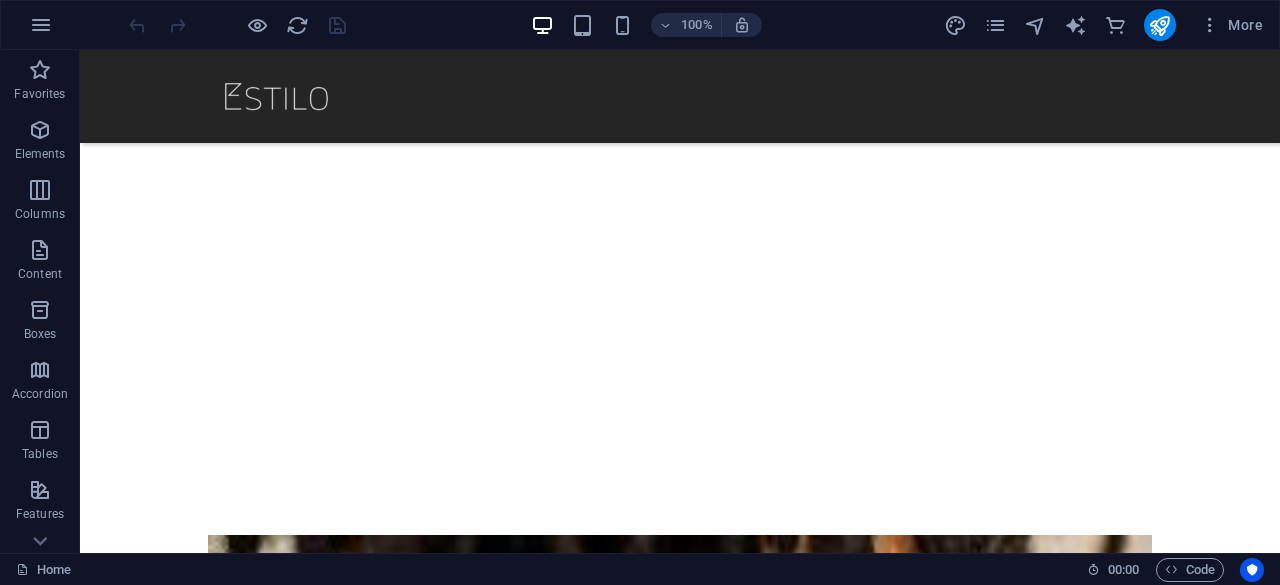 click at bounding box center (237, 25) 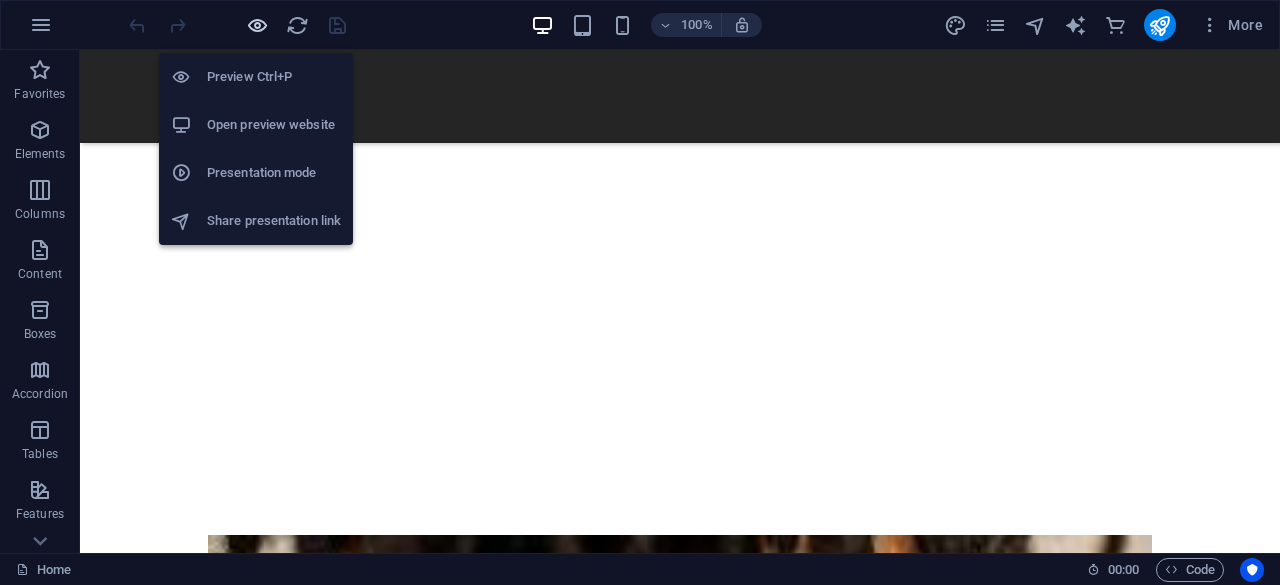 click at bounding box center [257, 25] 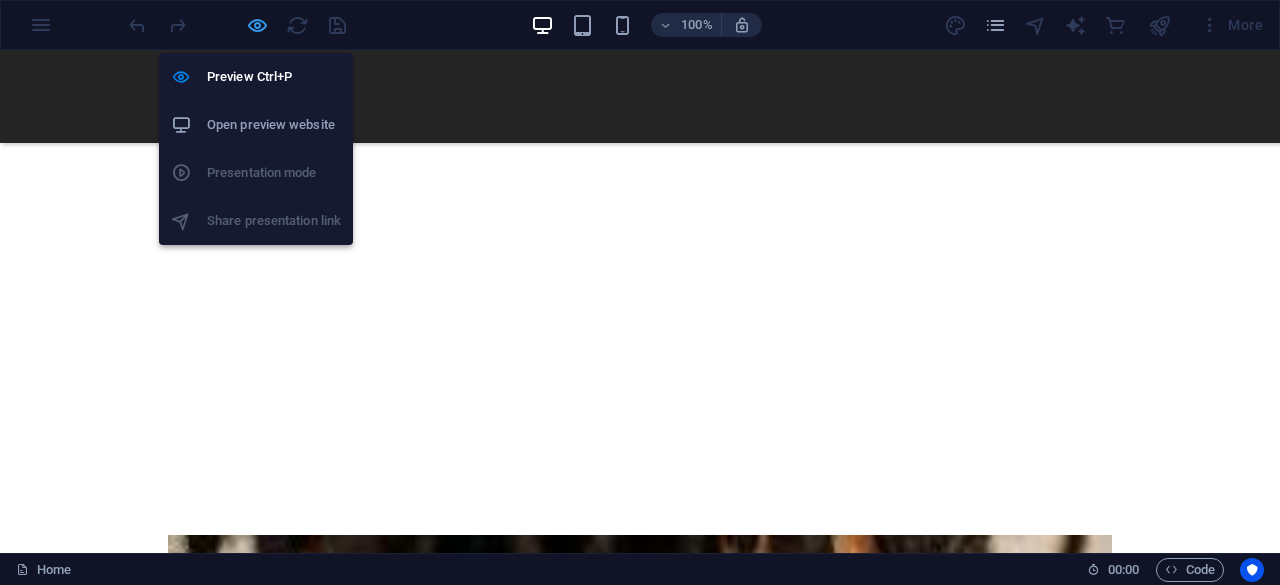 click at bounding box center (257, 25) 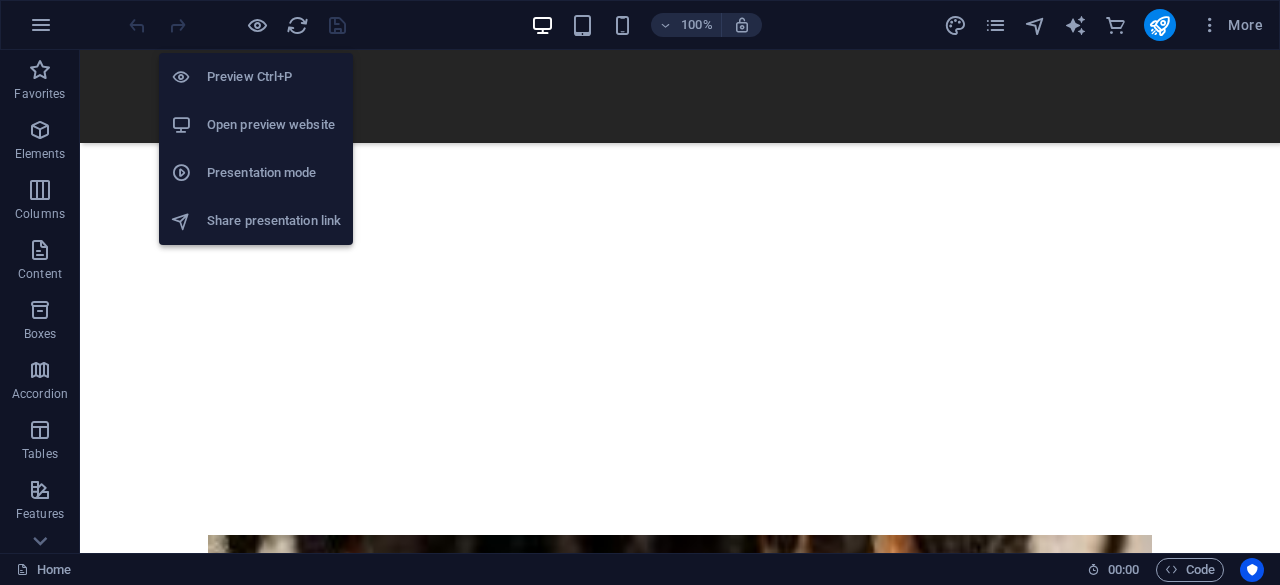 click on "Open preview website" at bounding box center (274, 125) 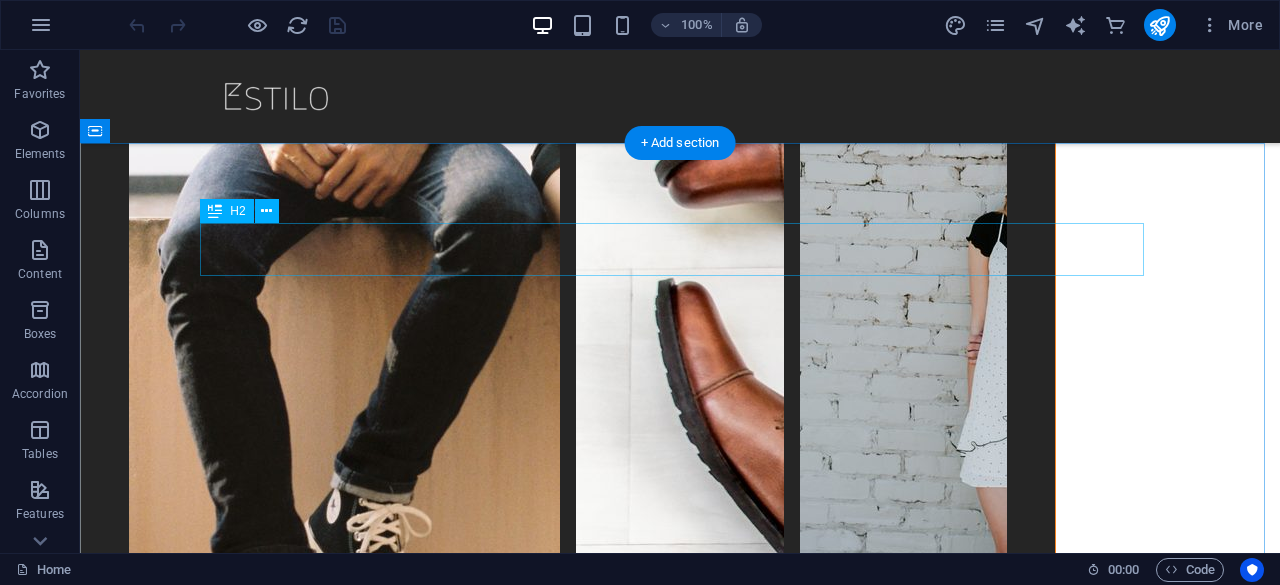 scroll, scrollTop: 5582, scrollLeft: 0, axis: vertical 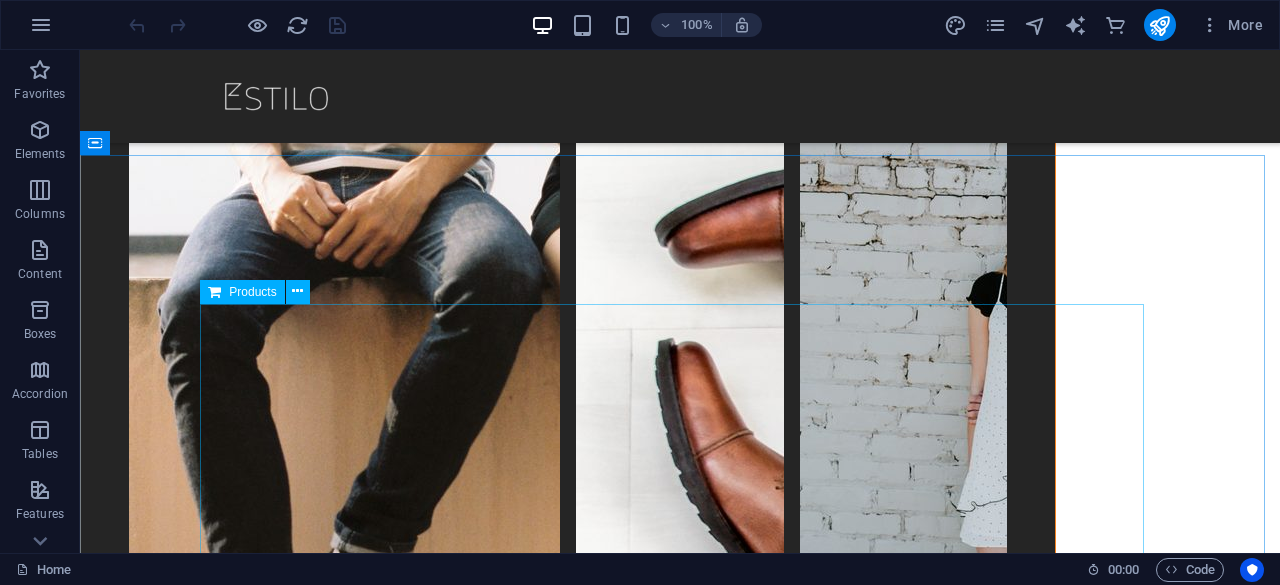 click on "Products" at bounding box center [252, 292] 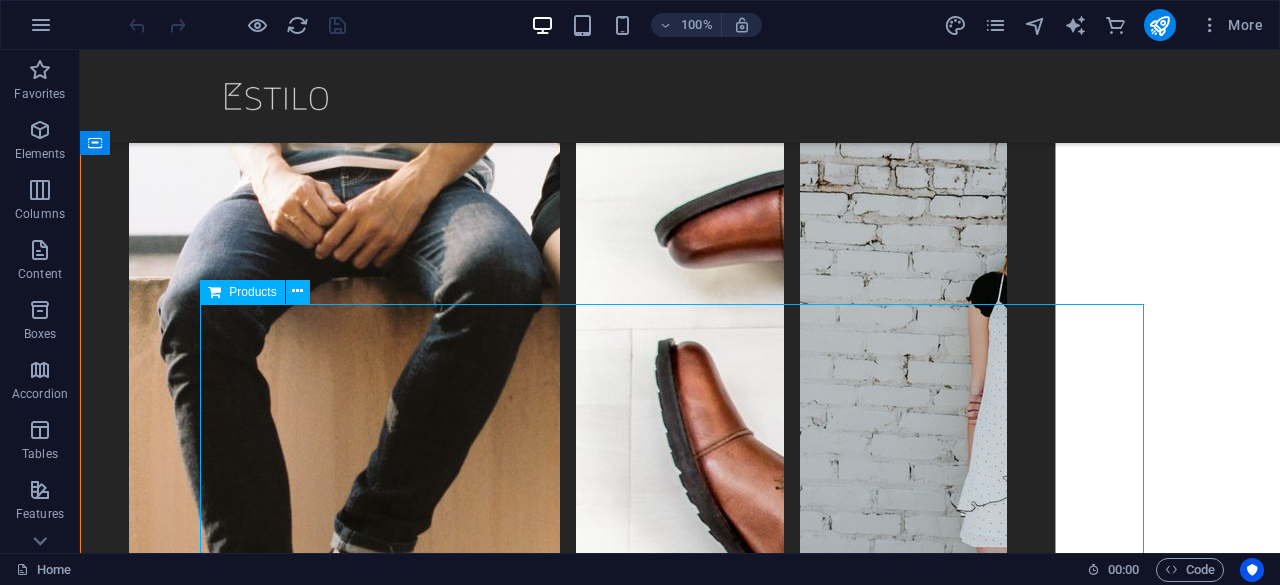 click on "Products" at bounding box center [252, 292] 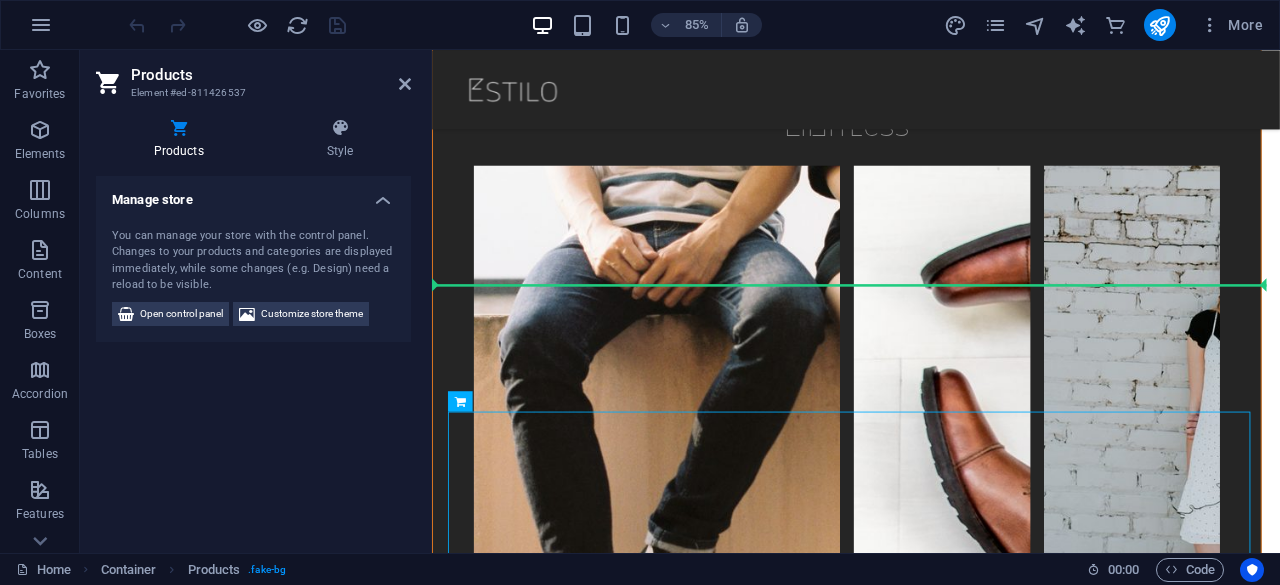 drag, startPoint x: 916, startPoint y: 451, endPoint x: 435, endPoint y: 470, distance: 481.37512 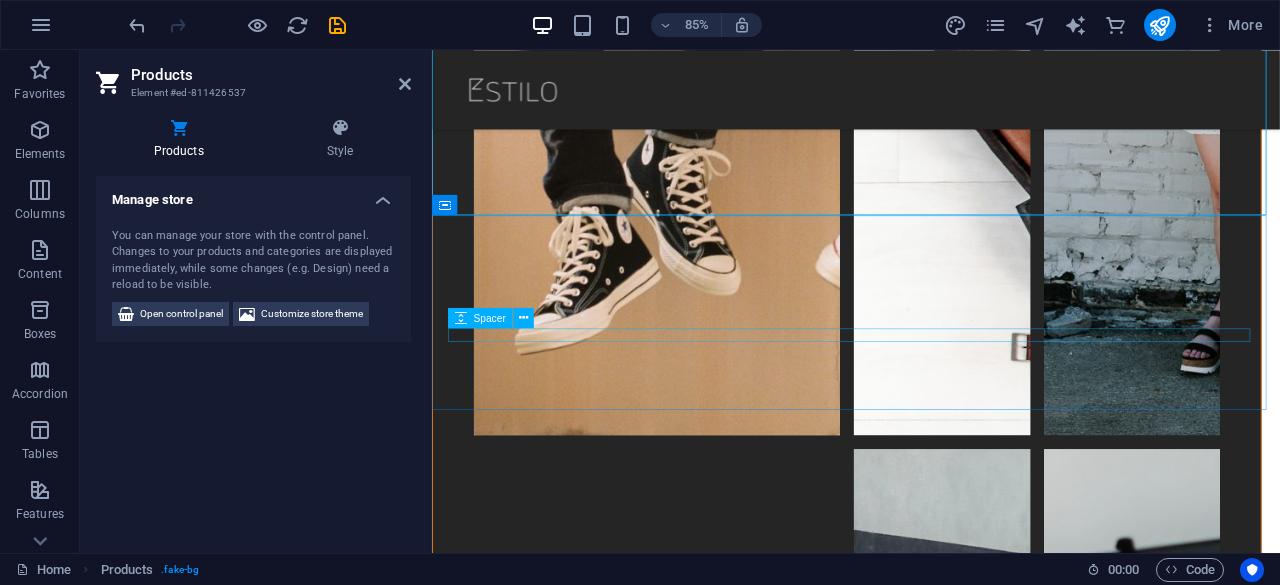 scroll, scrollTop: 5664, scrollLeft: 0, axis: vertical 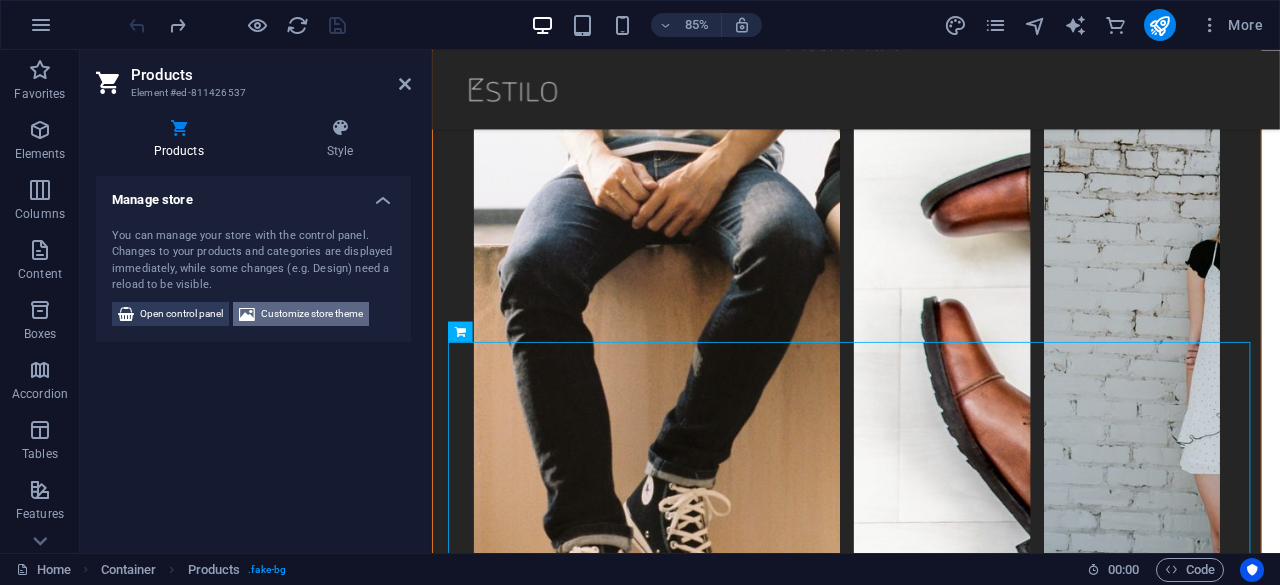click on "Customize store theme" at bounding box center (312, 314) 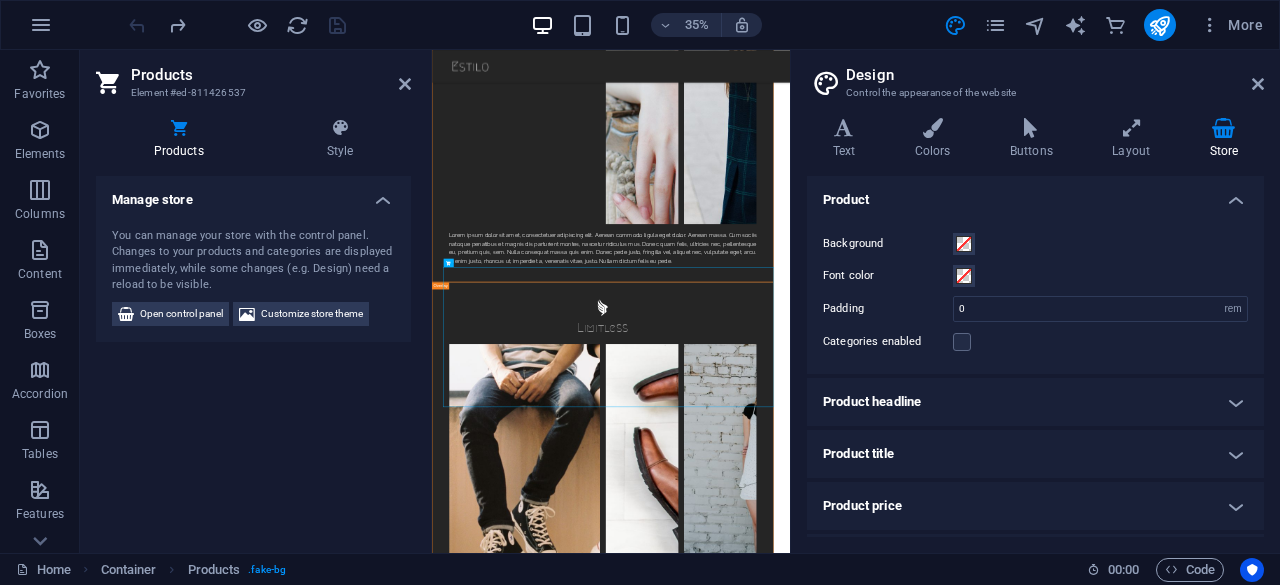 scroll, scrollTop: 7020, scrollLeft: 0, axis: vertical 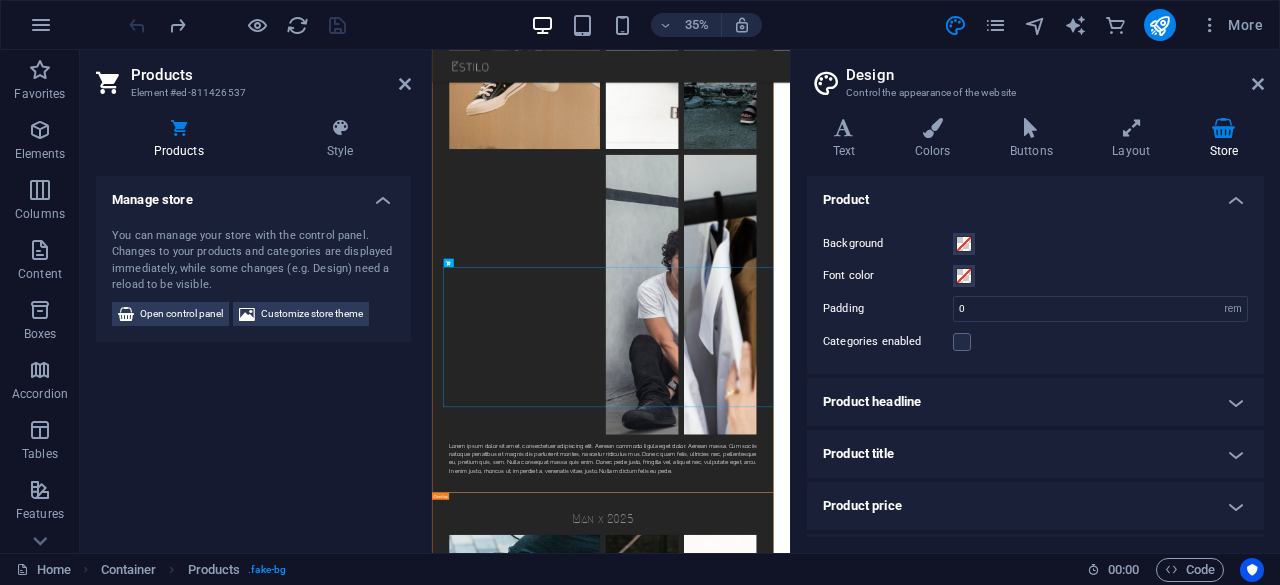 click on "Design" at bounding box center [1055, 75] 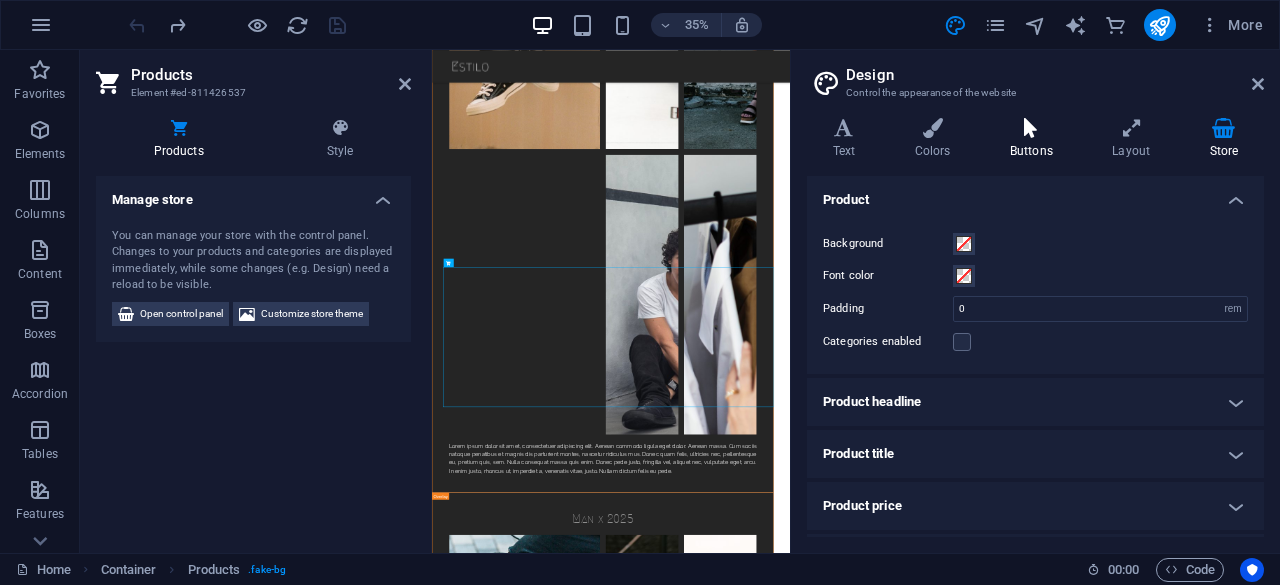 click at bounding box center [1031, 128] 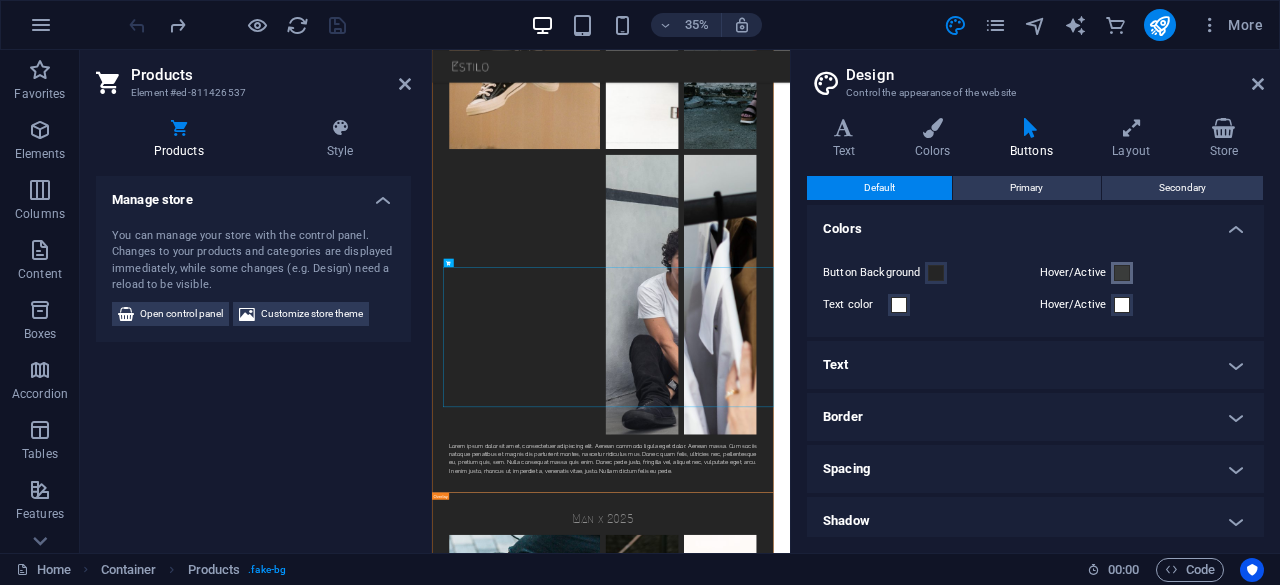 click on "Hover/Active" at bounding box center (1122, 273) 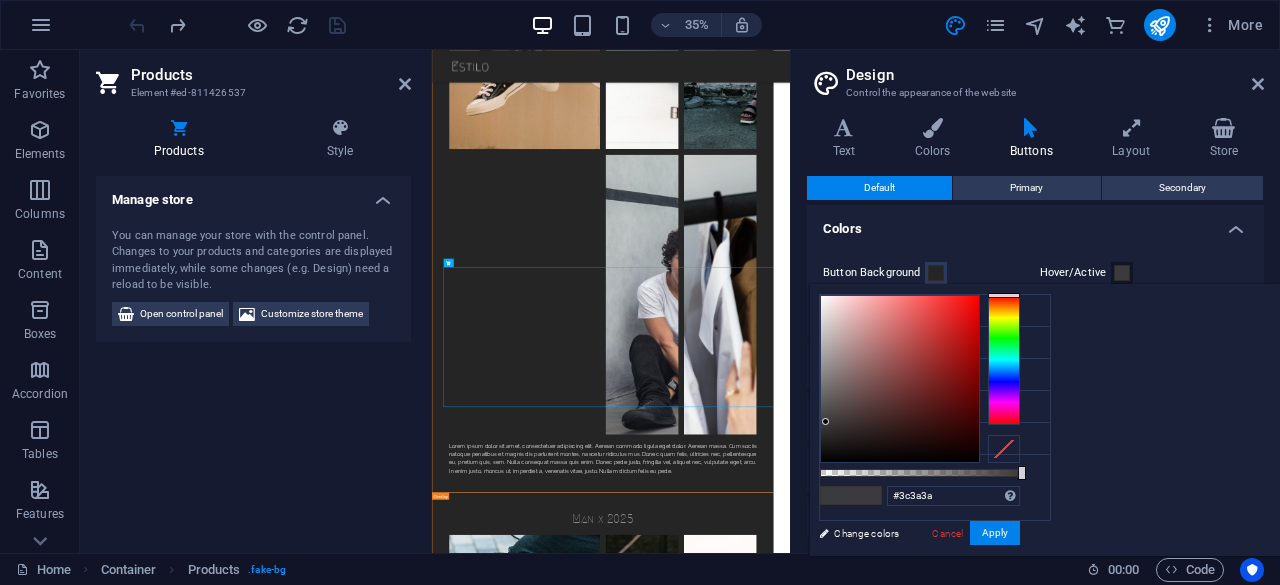 drag, startPoint x: 1254, startPoint y: 349, endPoint x: 1260, endPoint y: 285, distance: 64.28063 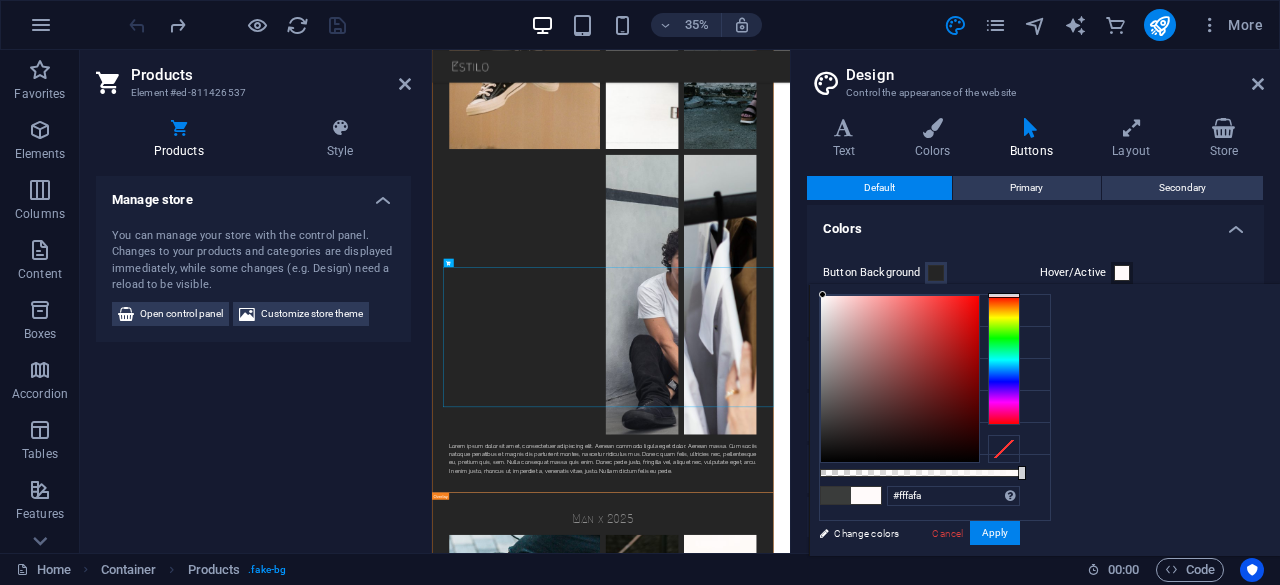 type on "#fffcfc" 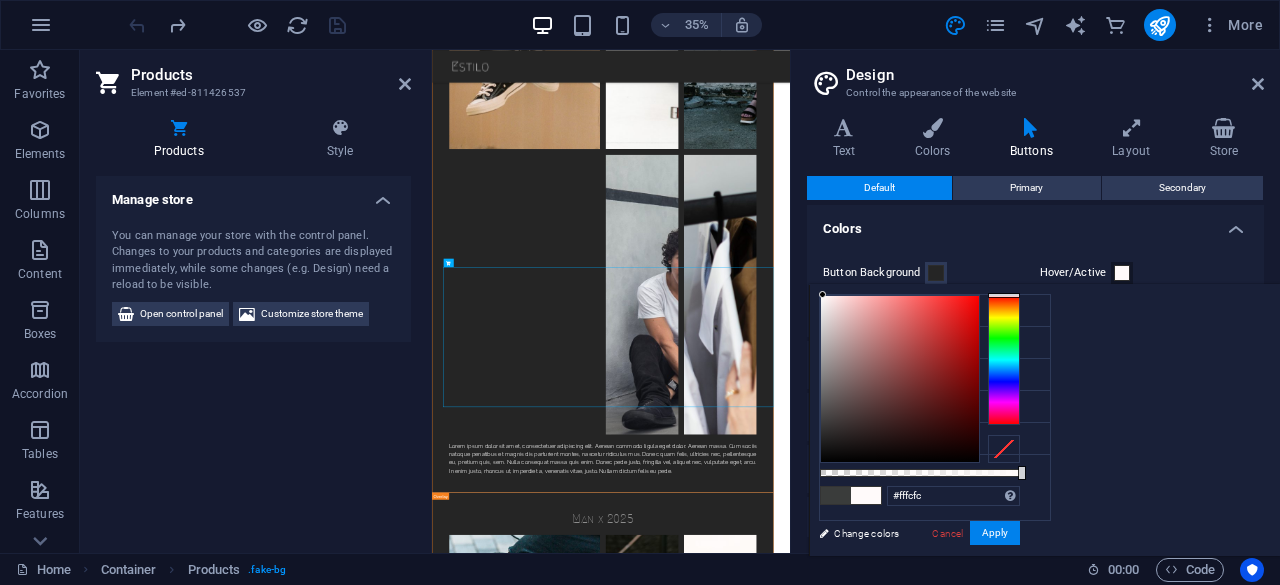 drag, startPoint x: 1073, startPoint y: 423, endPoint x: 1072, endPoint y: 293, distance: 130.00385 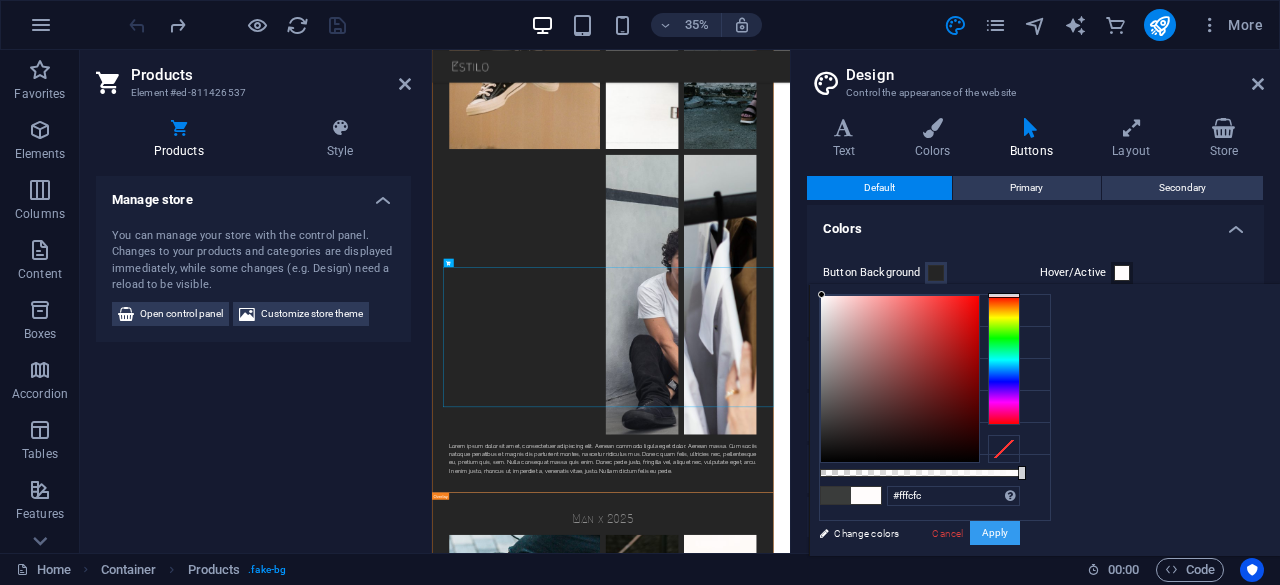 click on "Apply" at bounding box center [995, 533] 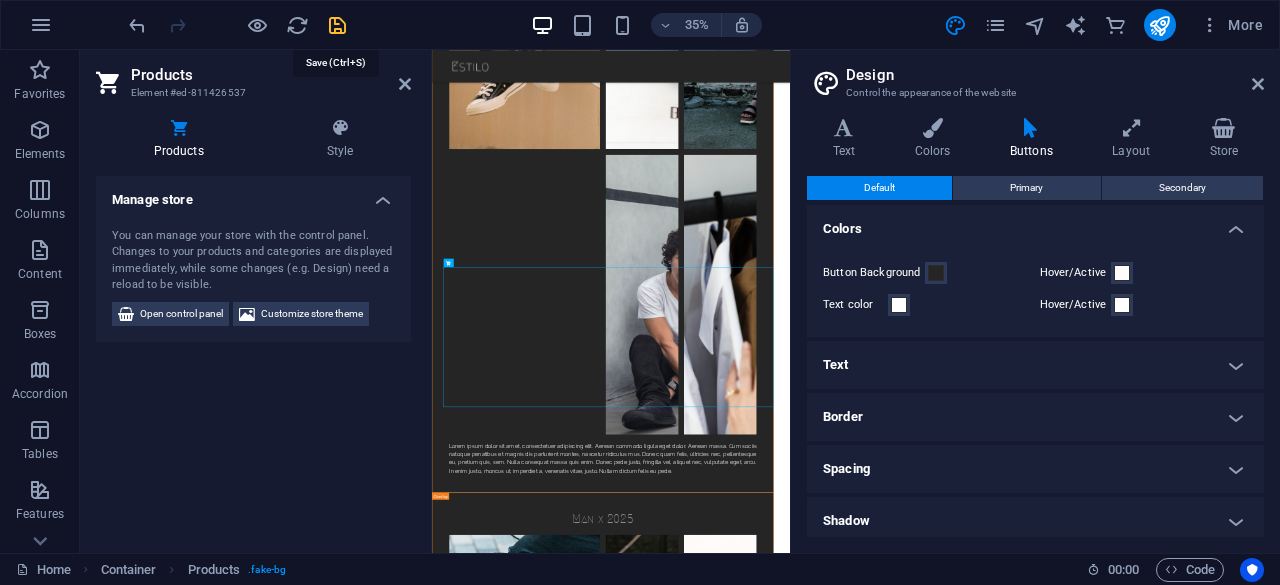 click at bounding box center [337, 25] 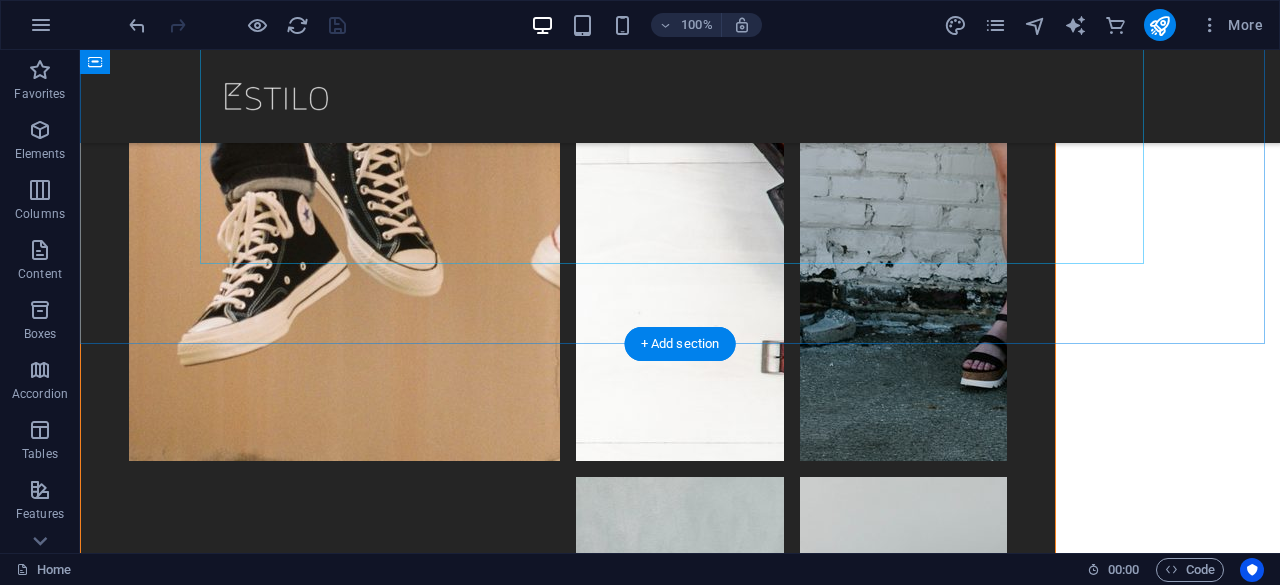 scroll, scrollTop: 6021, scrollLeft: 0, axis: vertical 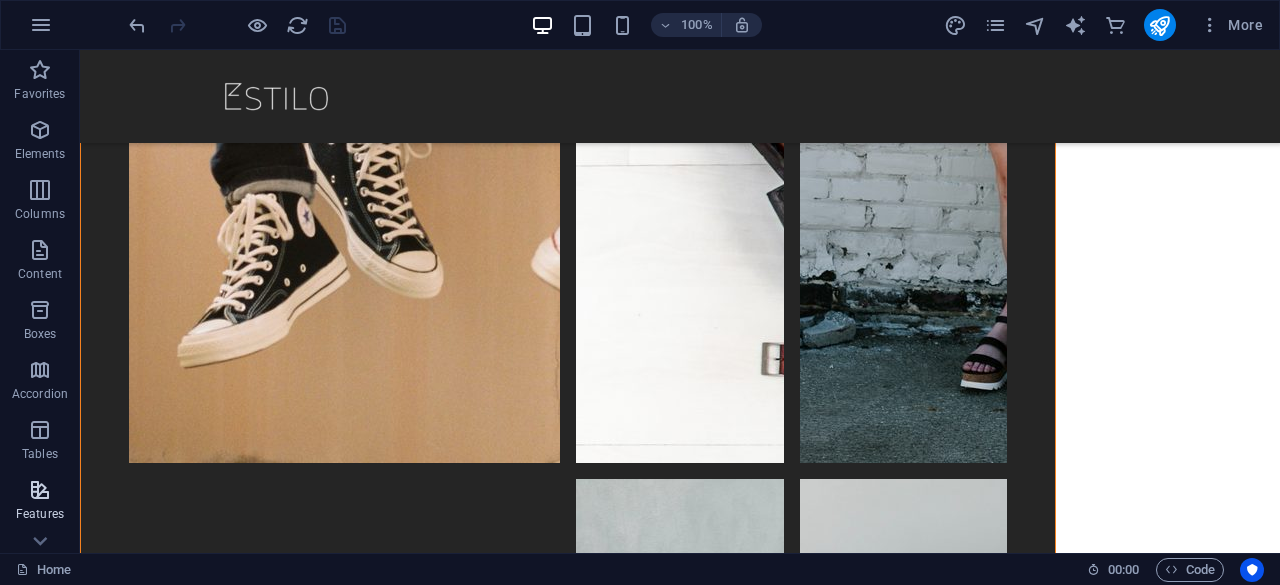 click at bounding box center (40, 490) 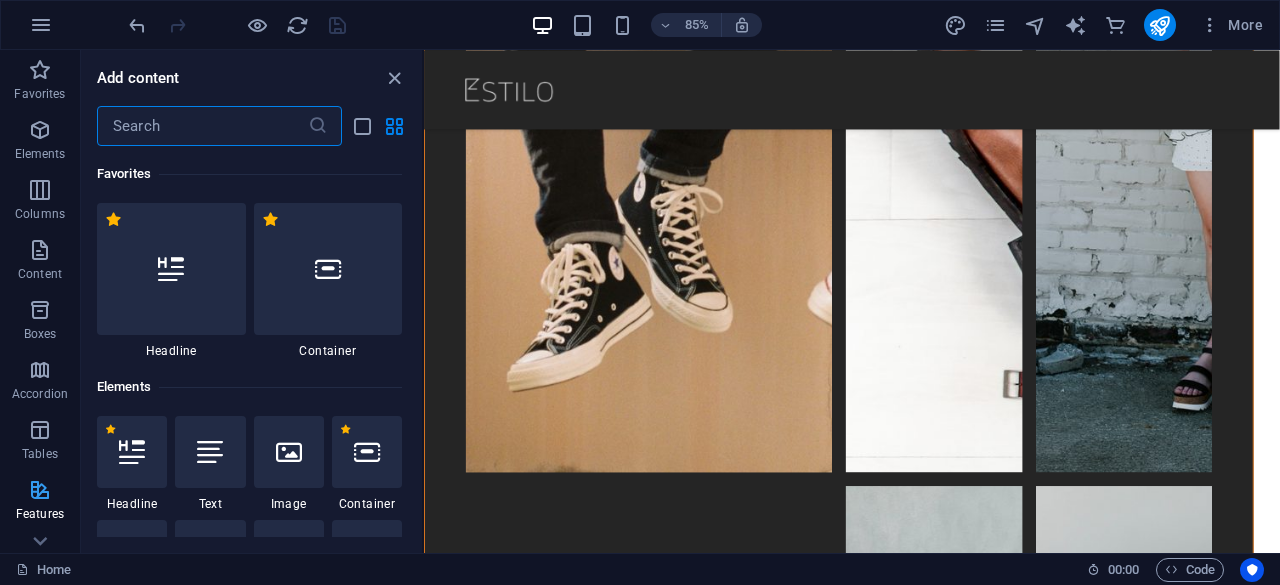 scroll, scrollTop: 6192, scrollLeft: 0, axis: vertical 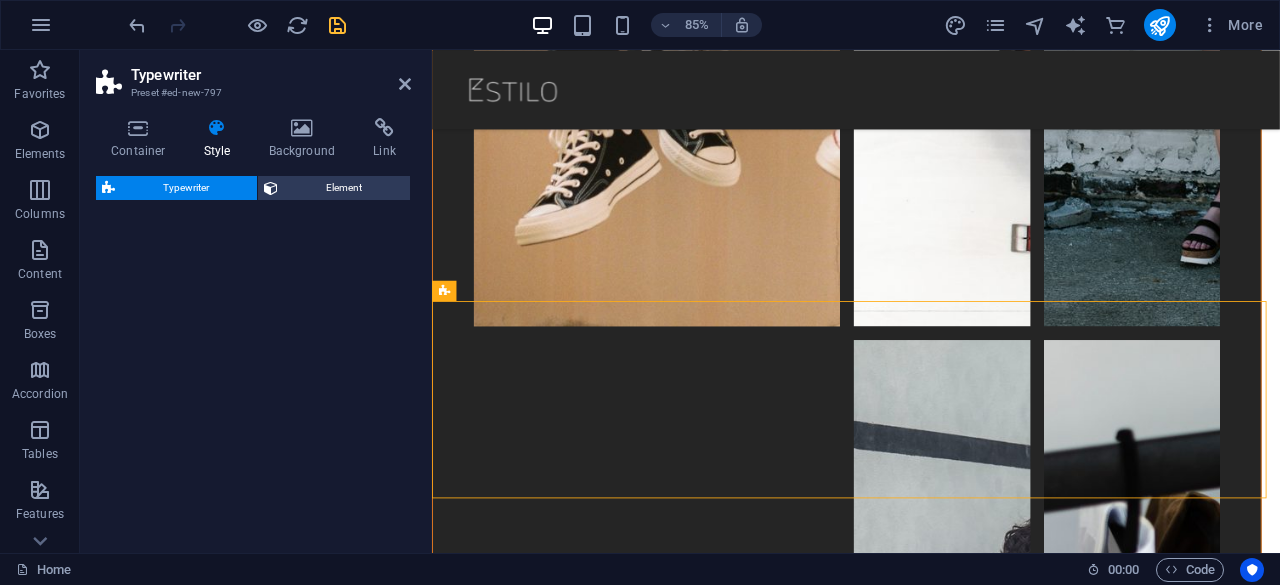 select on "ms" 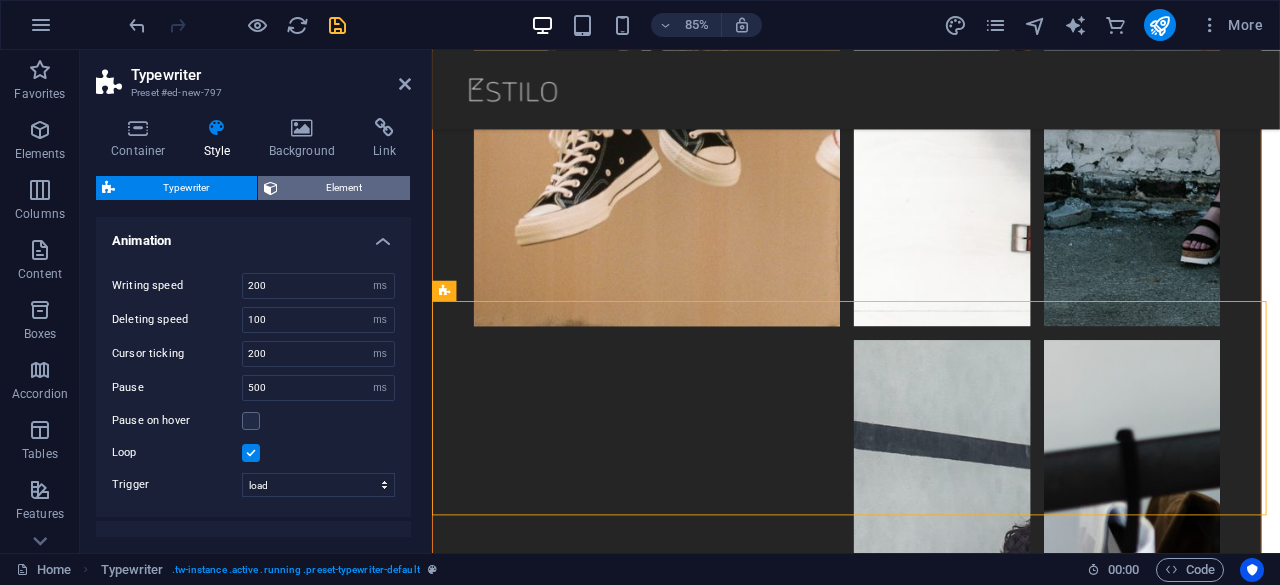 click on "Element" at bounding box center [344, 188] 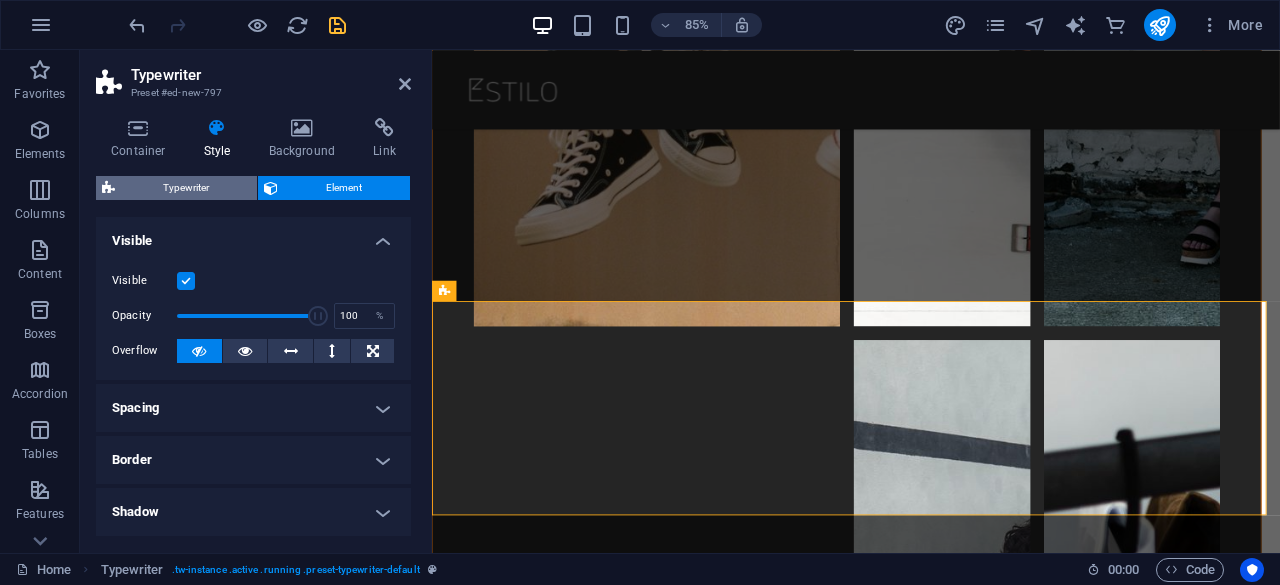 click on "Typewriter" at bounding box center (186, 188) 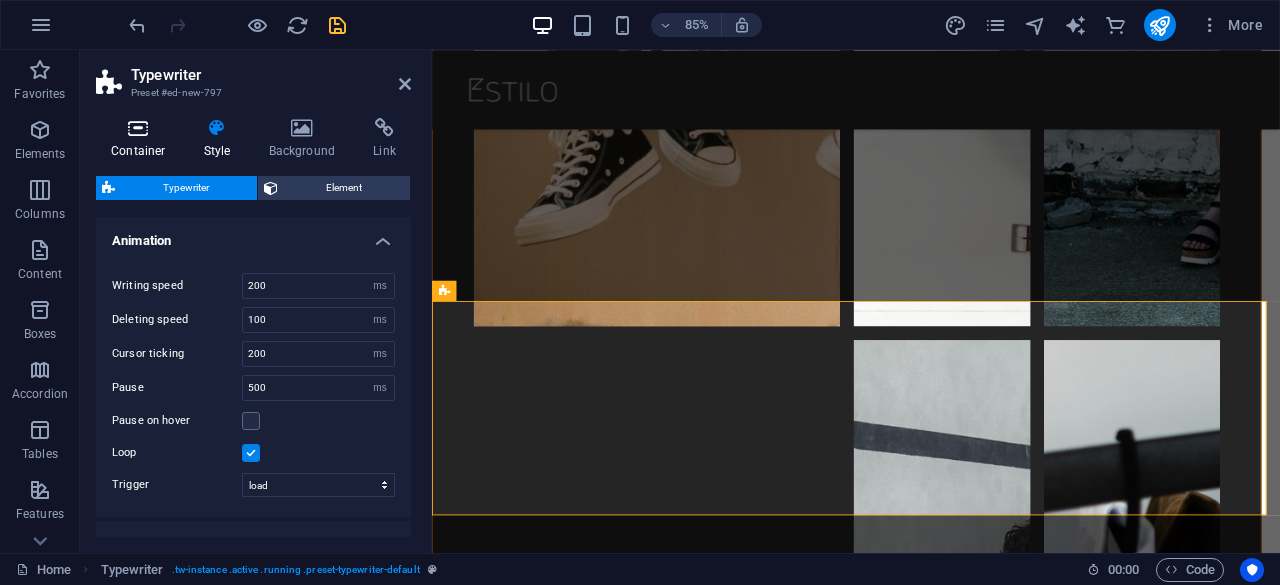 click on "Container" at bounding box center [142, 139] 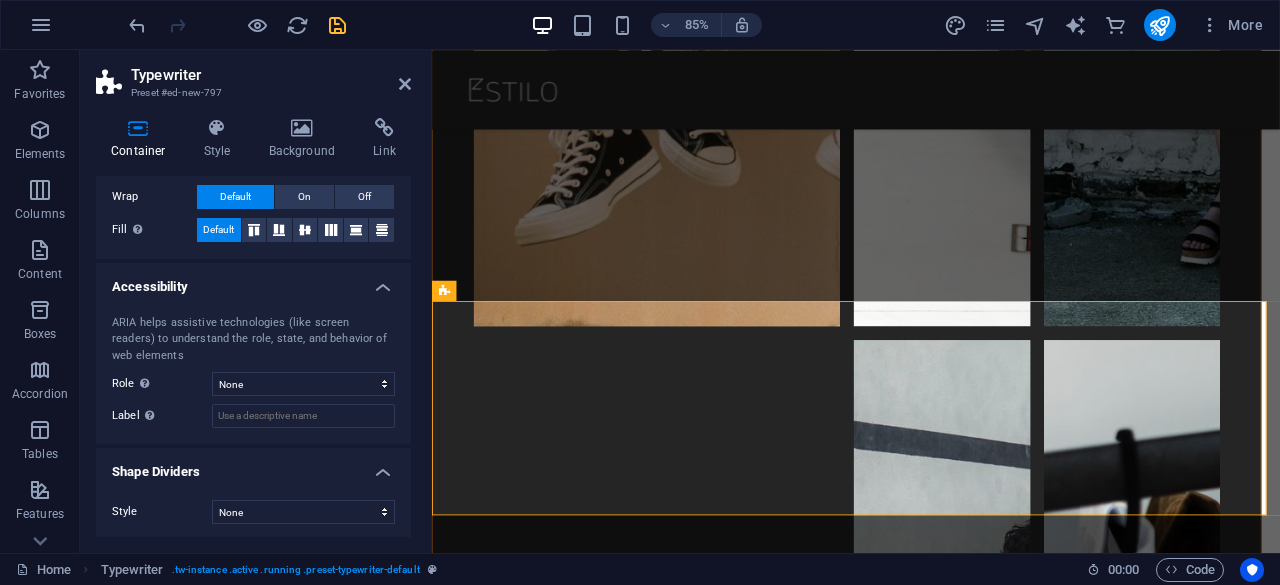 scroll, scrollTop: 412, scrollLeft: 0, axis: vertical 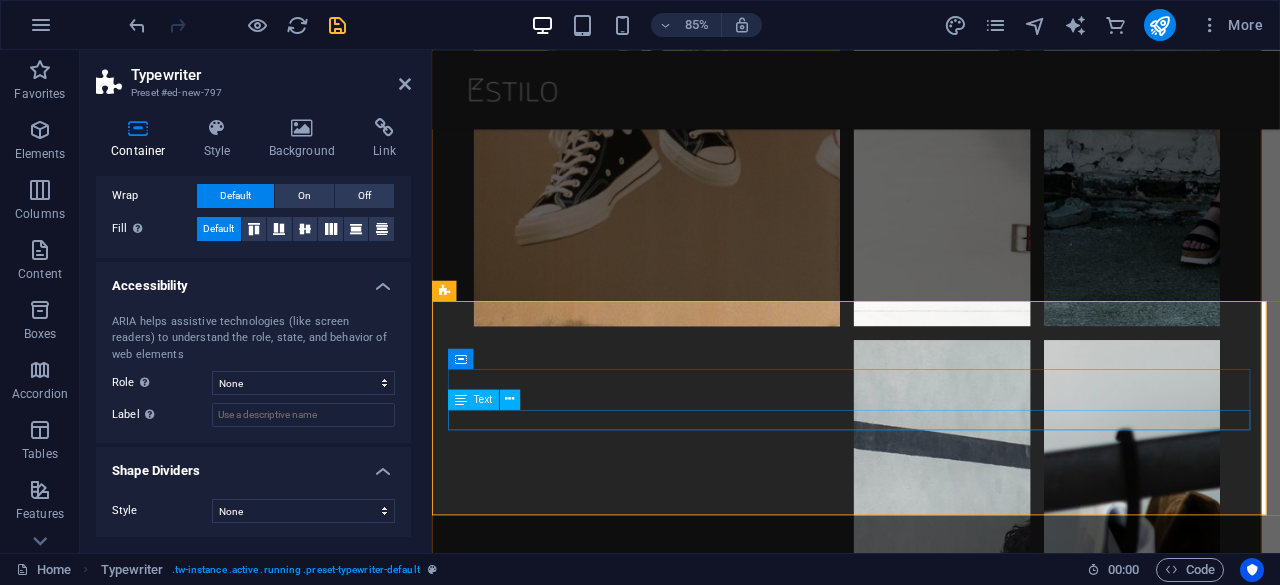 click on "I’m creative" at bounding box center [931, 6995] 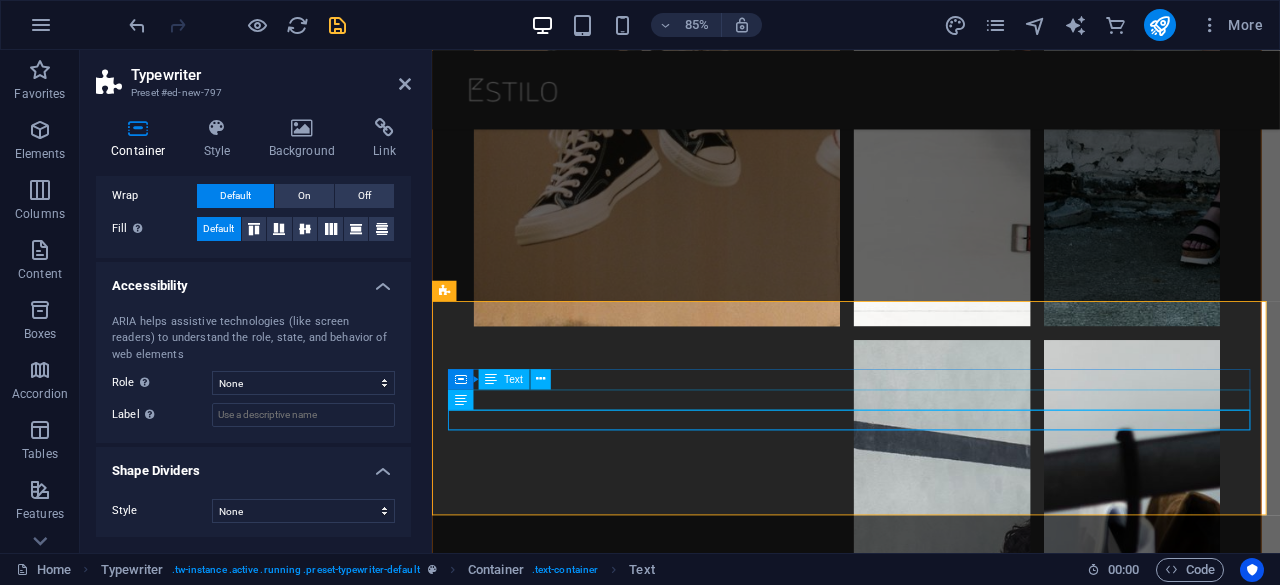 click on "I’m a developer" at bounding box center (931, 6971) 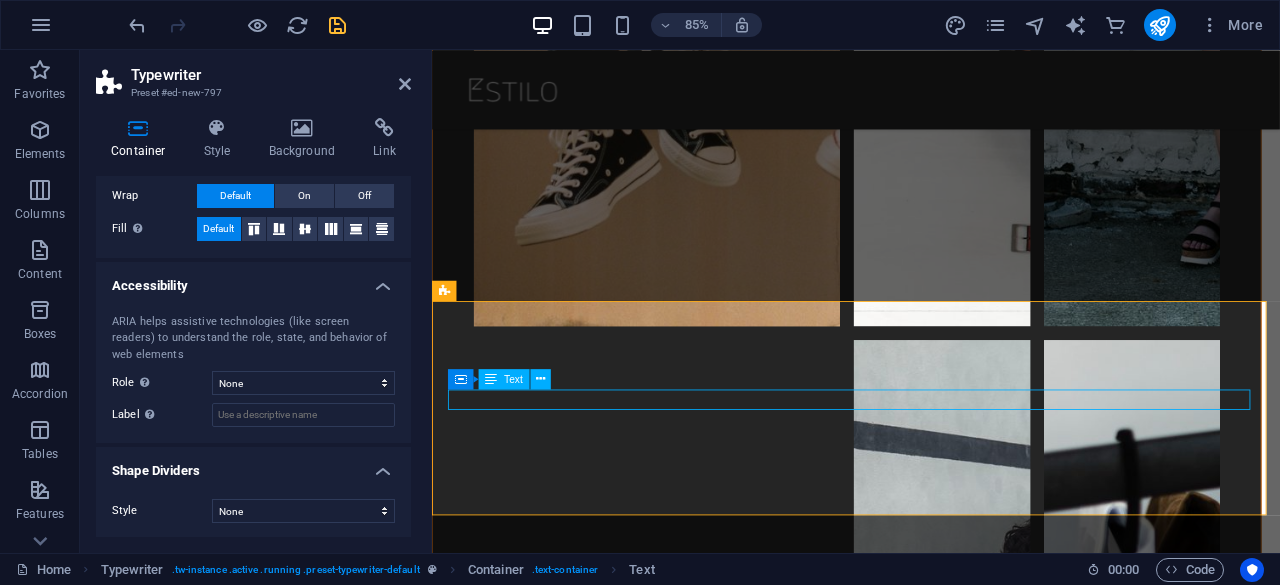click on "I’m a developer" at bounding box center [931, 6971] 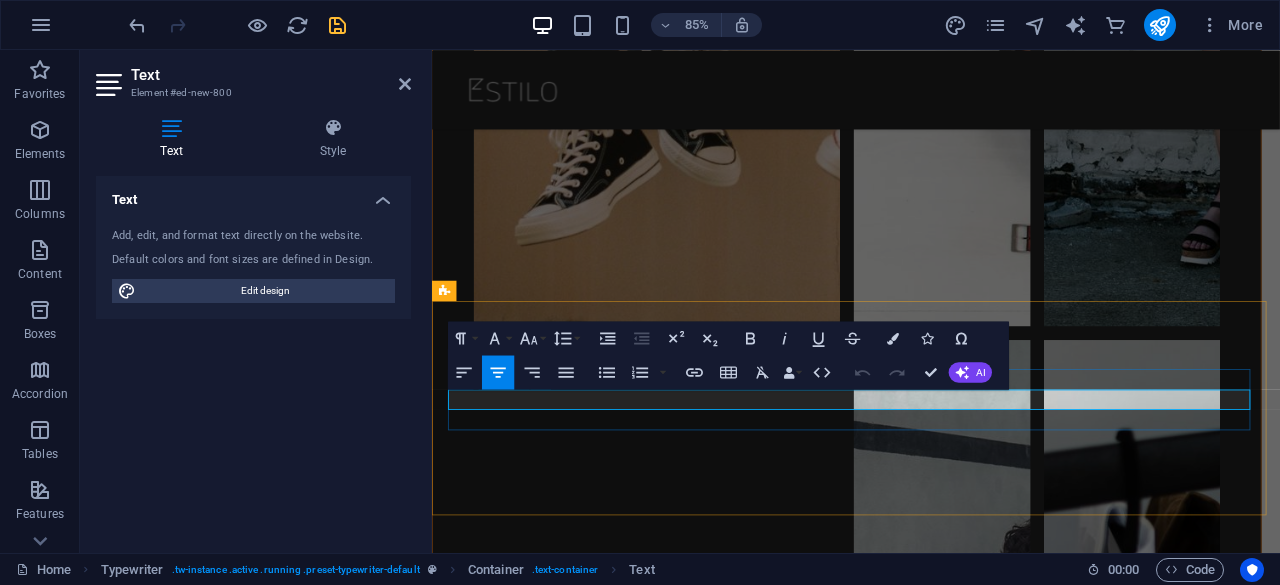 click on "I’m a developer" at bounding box center [931, 6971] 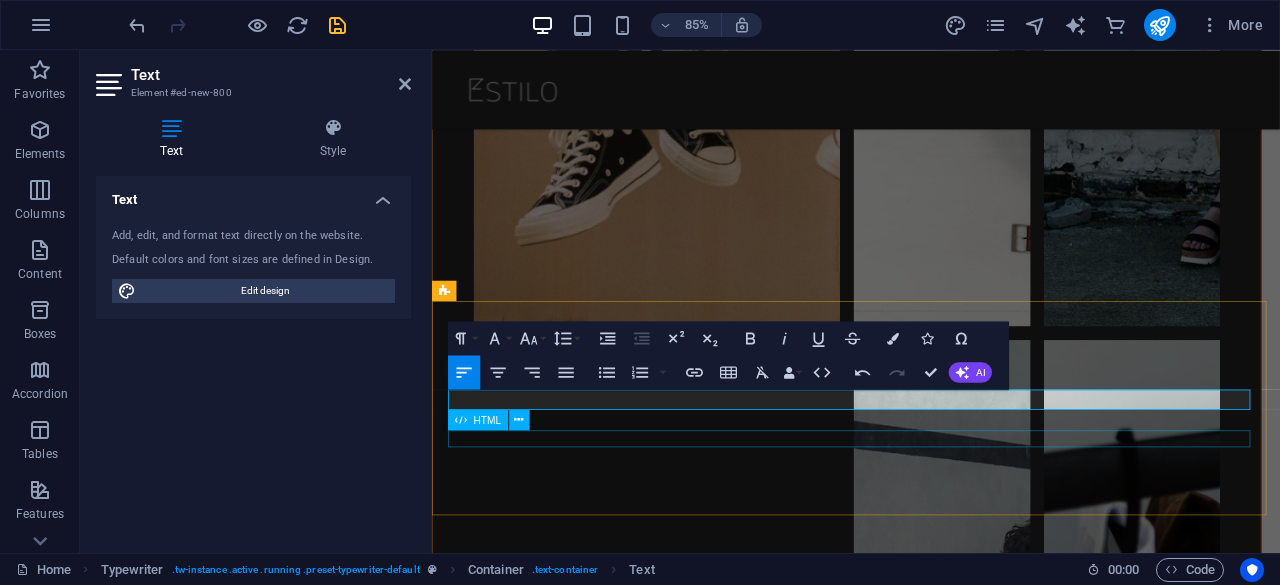 click on "I’m a w" at bounding box center [931, 7017] 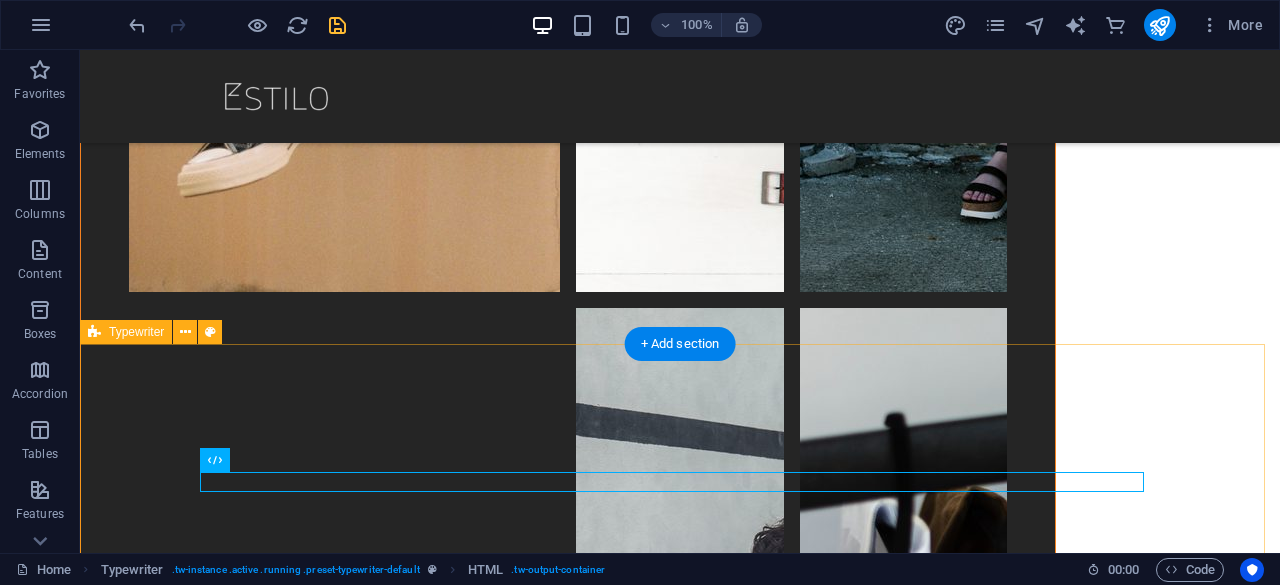 scroll, scrollTop: 6021, scrollLeft: 0, axis: vertical 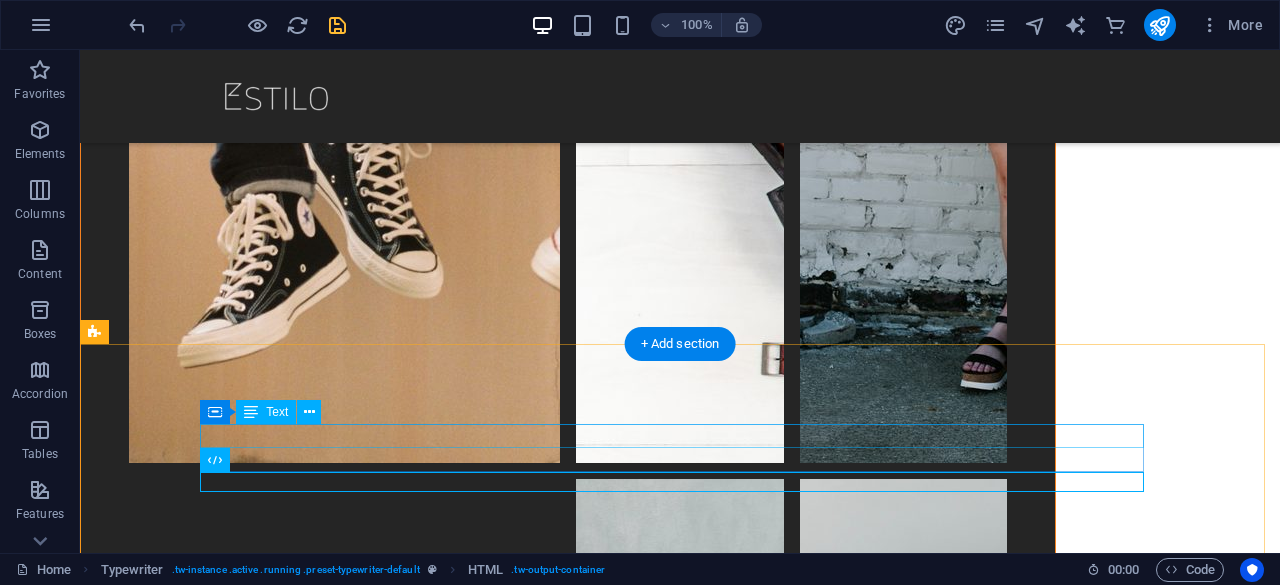 click on "I’m a web designer" at bounding box center (680, 6946) 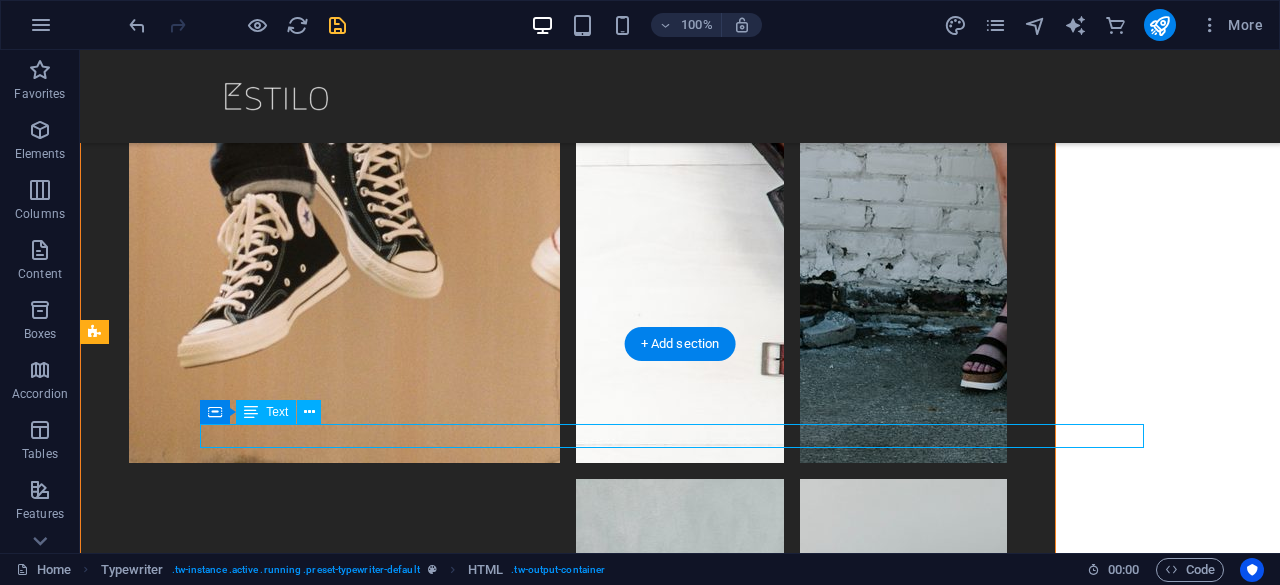 click on "I’m a web designer" at bounding box center (680, 6946) 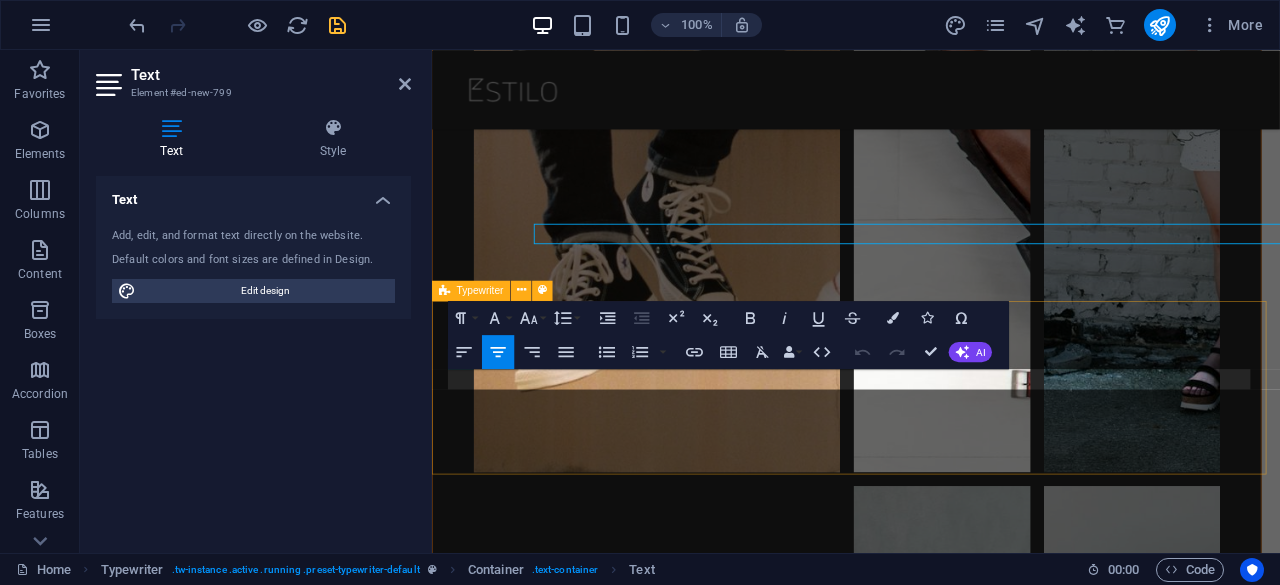 scroll, scrollTop: 6192, scrollLeft: 0, axis: vertical 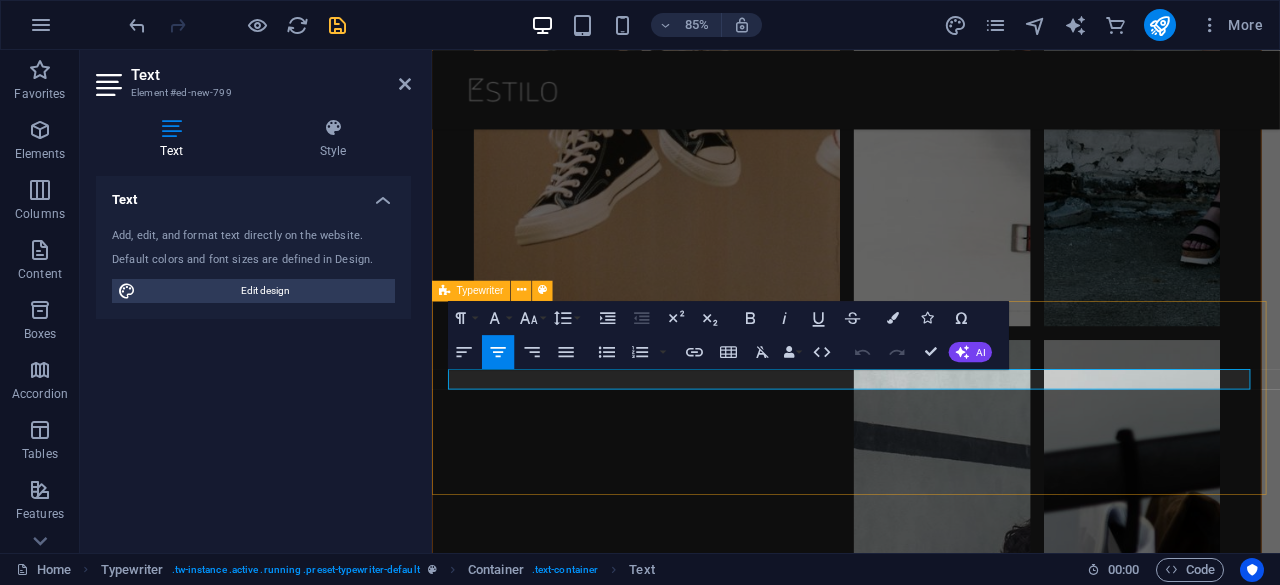 click on "I’m a web designer I’m creative
I’m a web desig" at bounding box center [931, 6969] 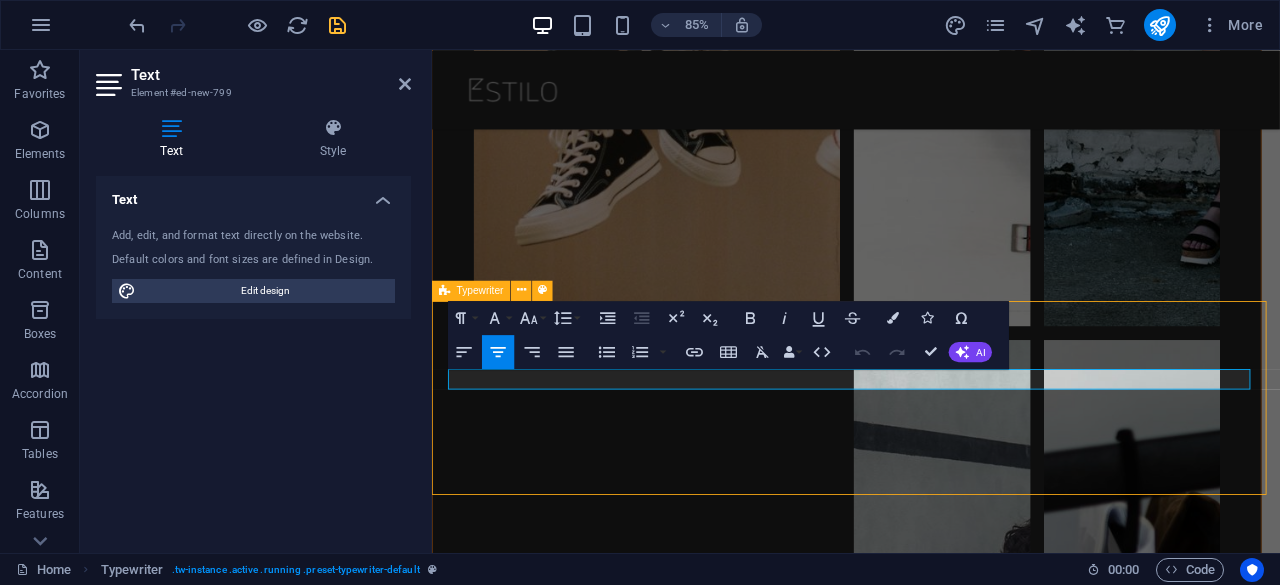 scroll, scrollTop: 6021, scrollLeft: 0, axis: vertical 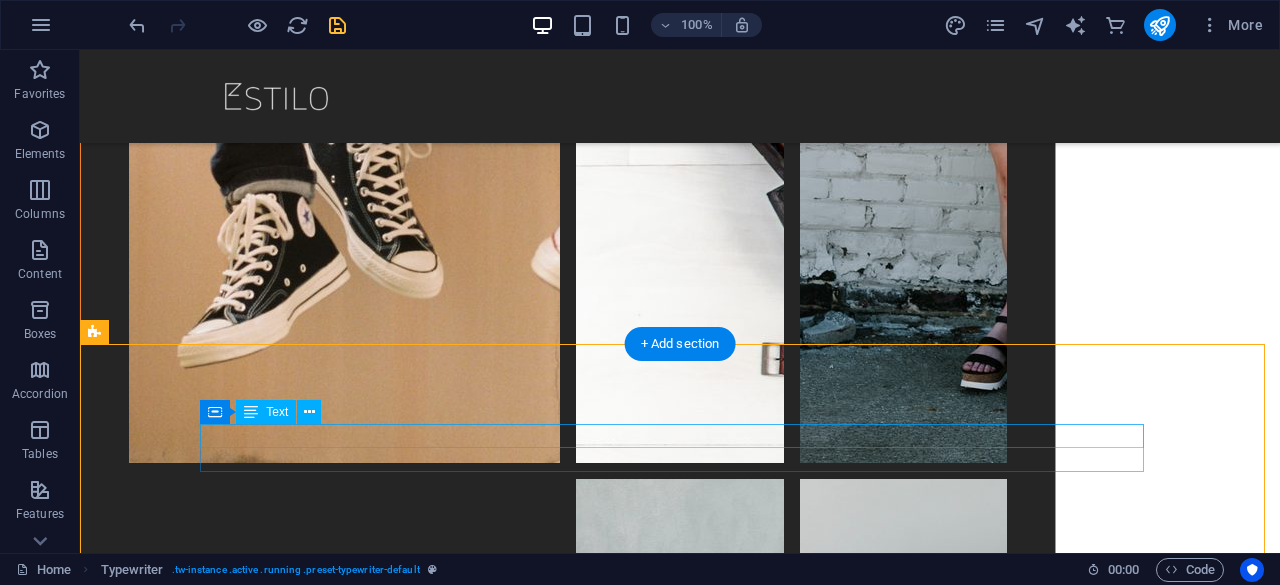 click on "I’m a web designer" at bounding box center (680, 6946) 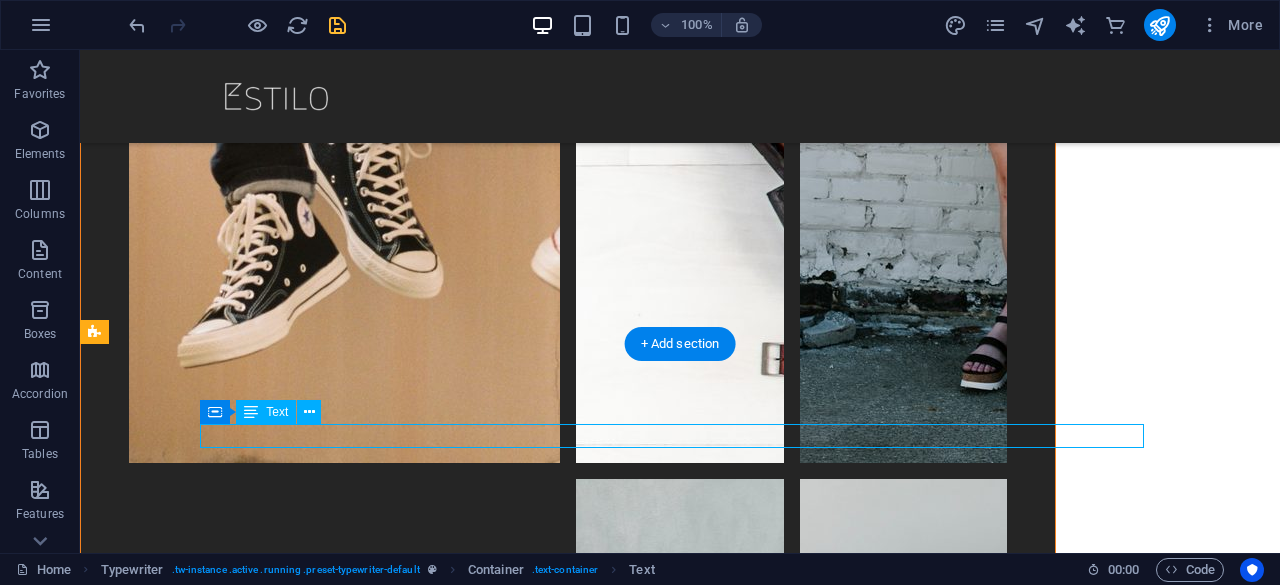 click on "I’m a web designer" at bounding box center [680, 6946] 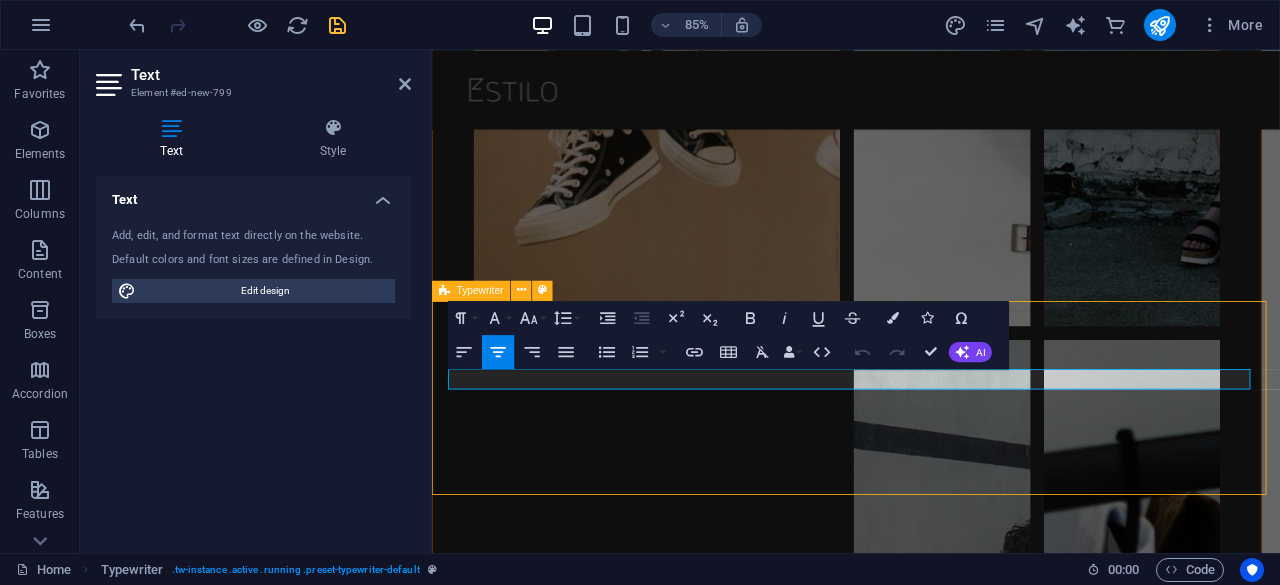scroll, scrollTop: 6021, scrollLeft: 0, axis: vertical 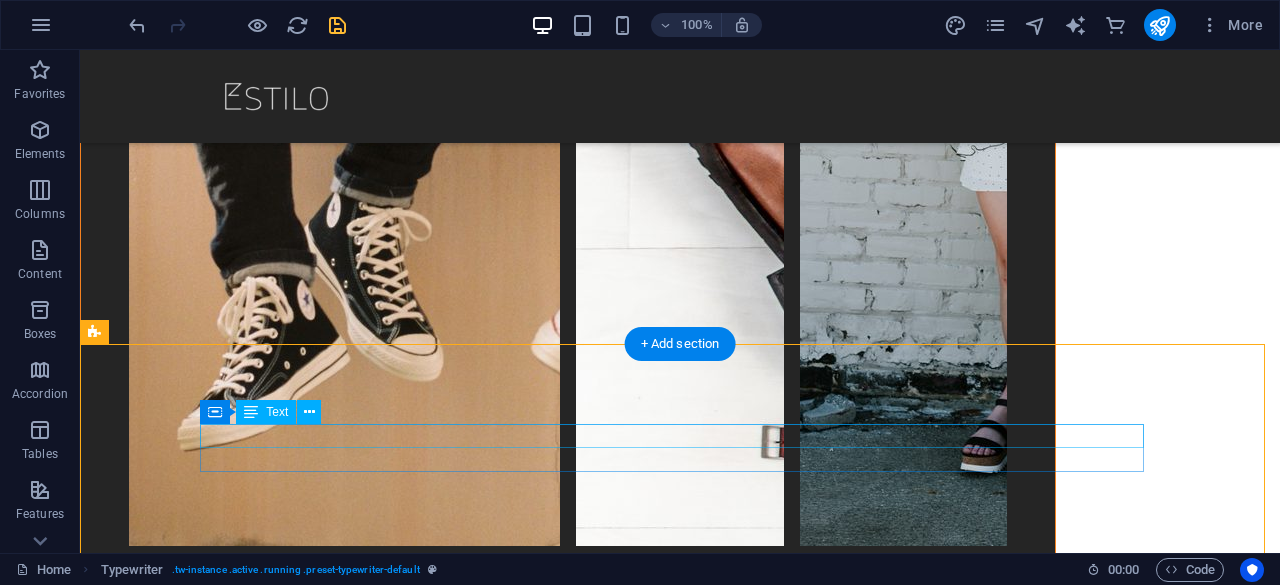 click on "I’m a web designer" at bounding box center (680, 7118) 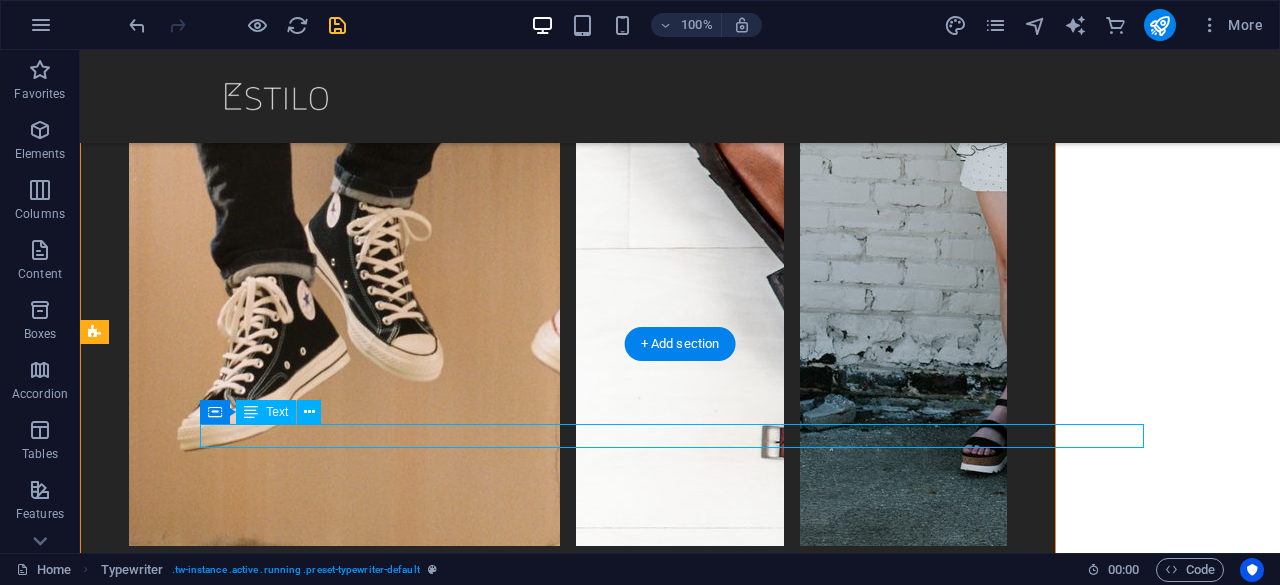 click on "I’m a web designer" at bounding box center (680, 7118) 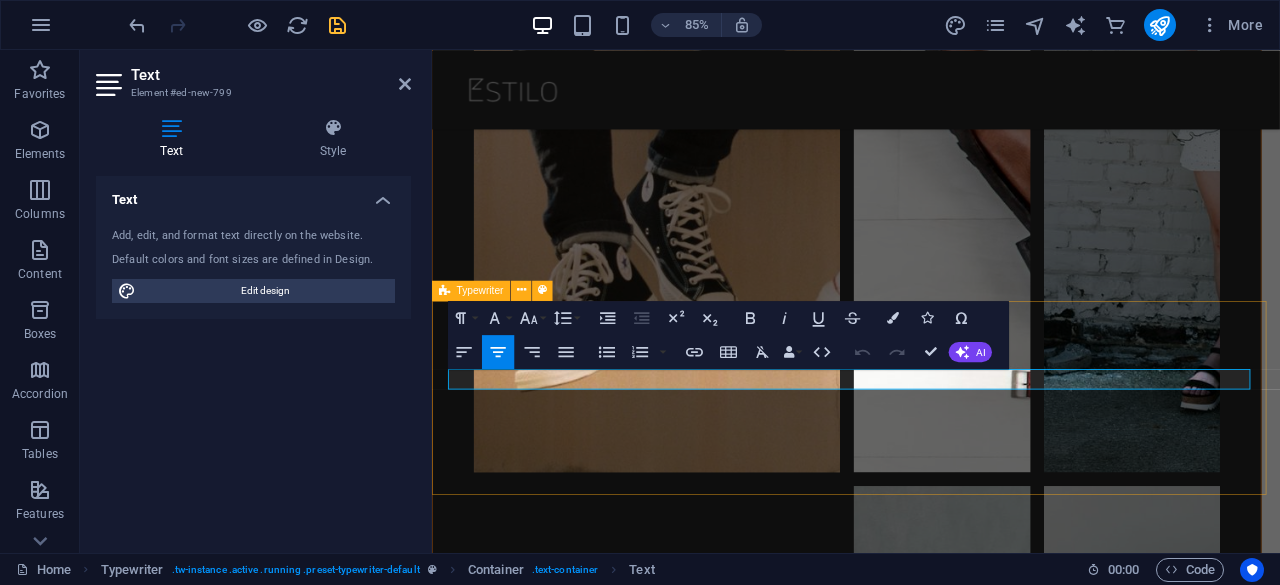 scroll, scrollTop: 6192, scrollLeft: 0, axis: vertical 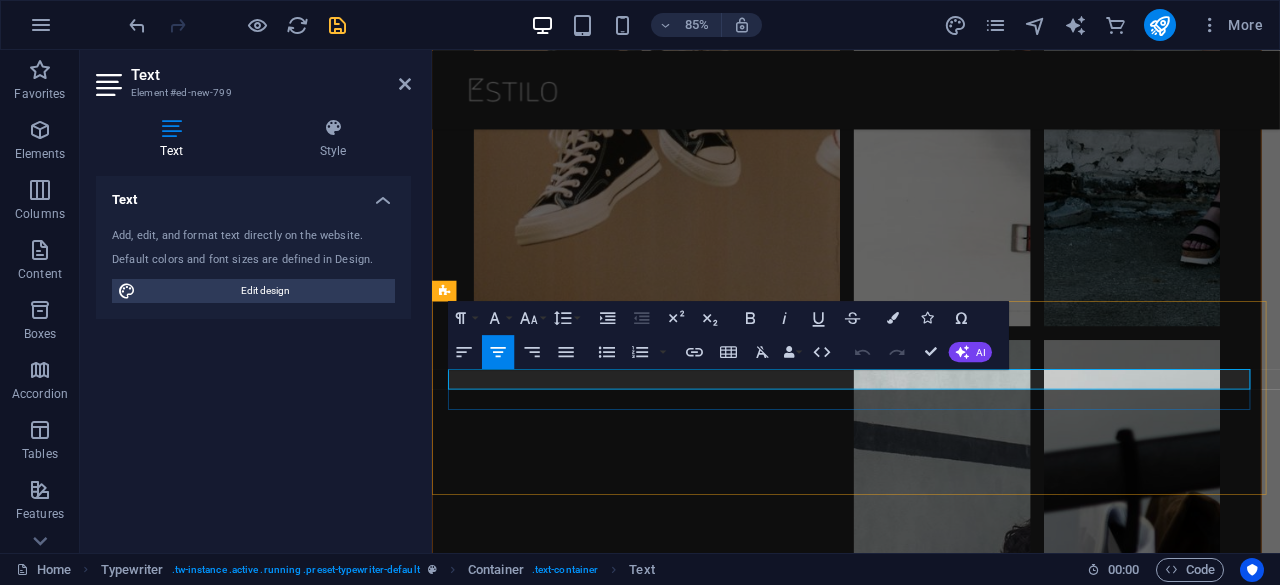 click on "I’m a web designer" at bounding box center [931, 6947] 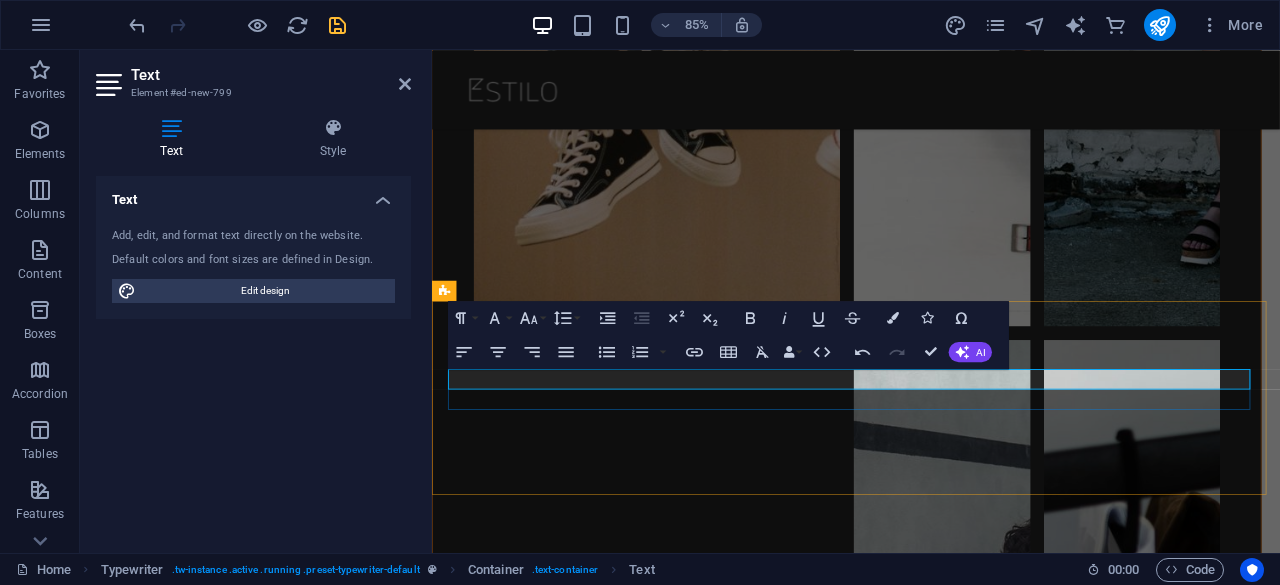click on "welcome" at bounding box center [931, 6947] 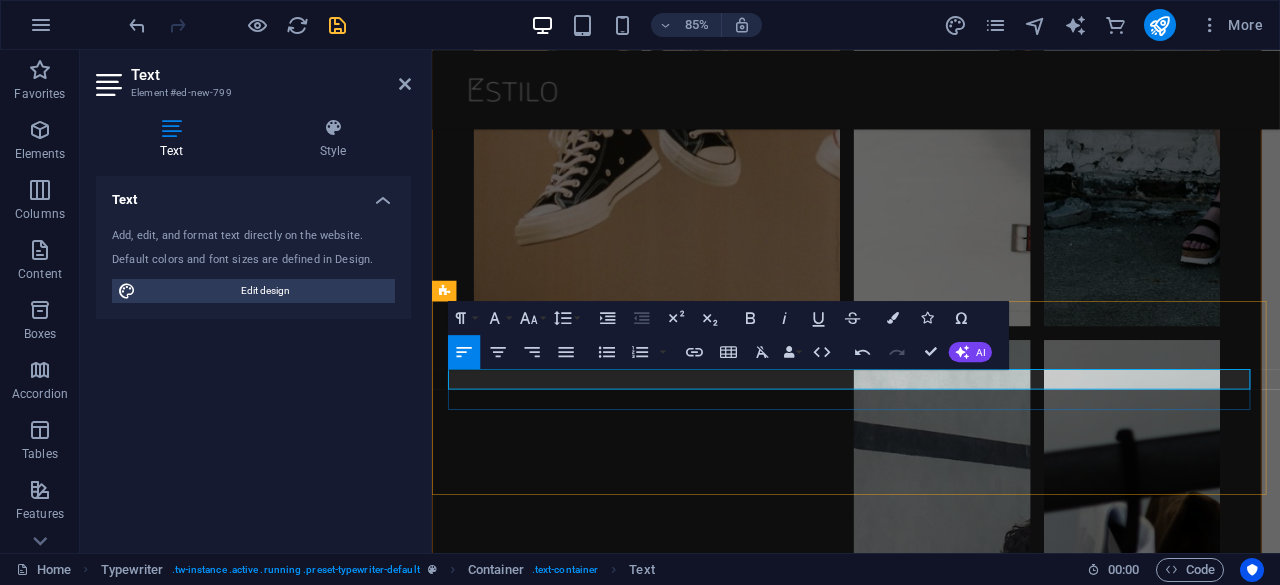 click on "welcomewe" at bounding box center (931, 6947) 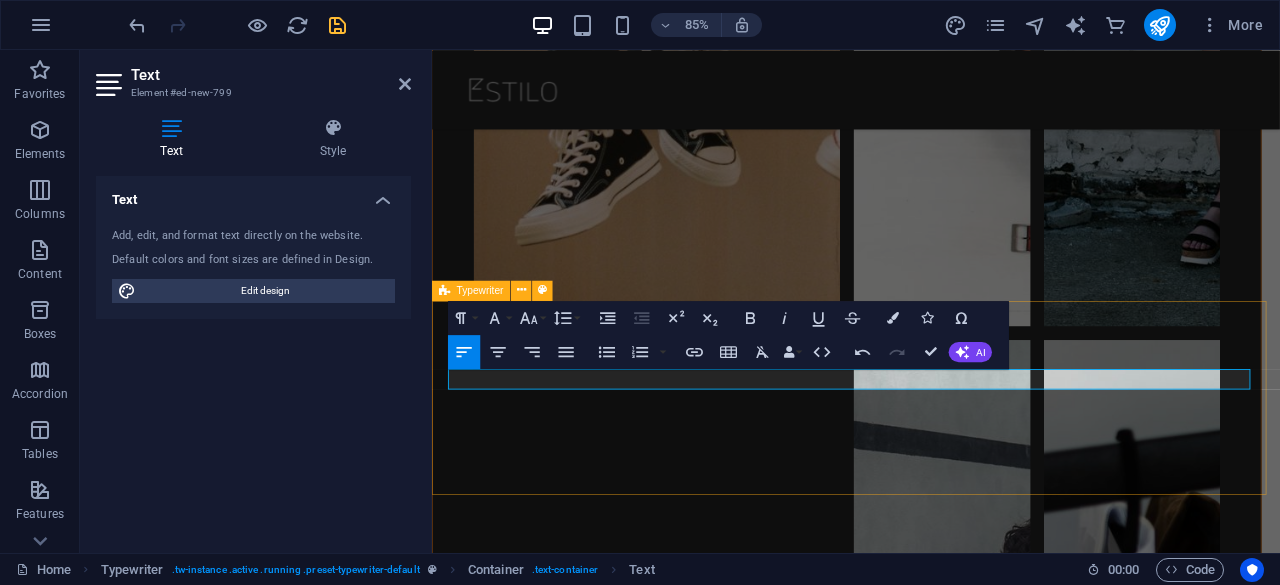 click on "welcomewewe,come I’m creative
I’m a we" at bounding box center [931, 6969] 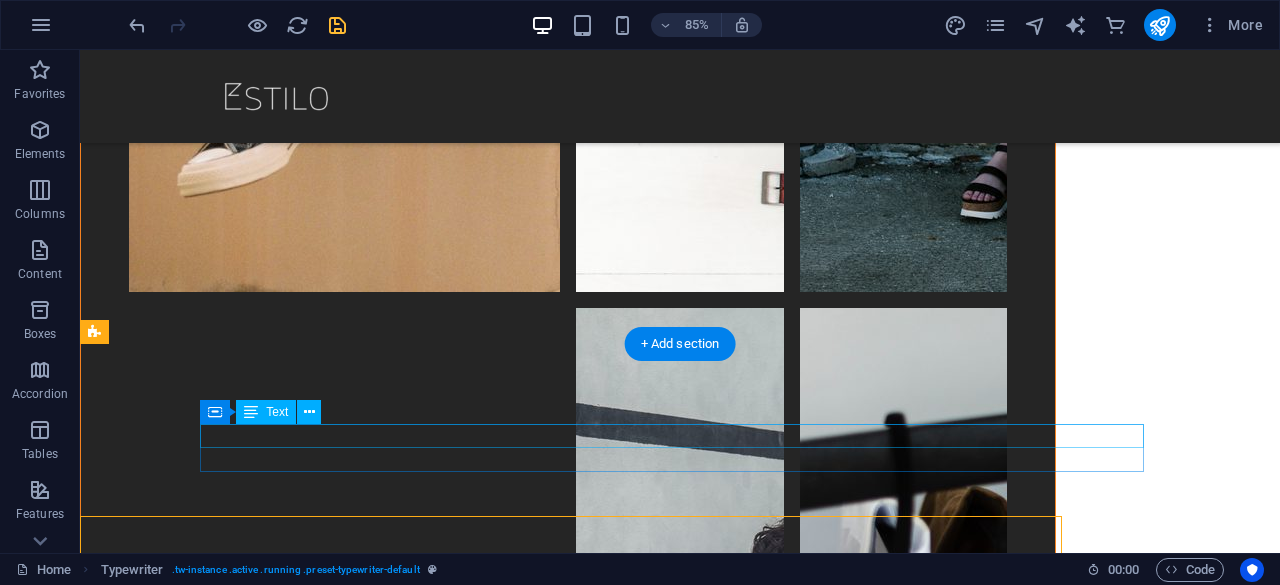 scroll, scrollTop: 6021, scrollLeft: 0, axis: vertical 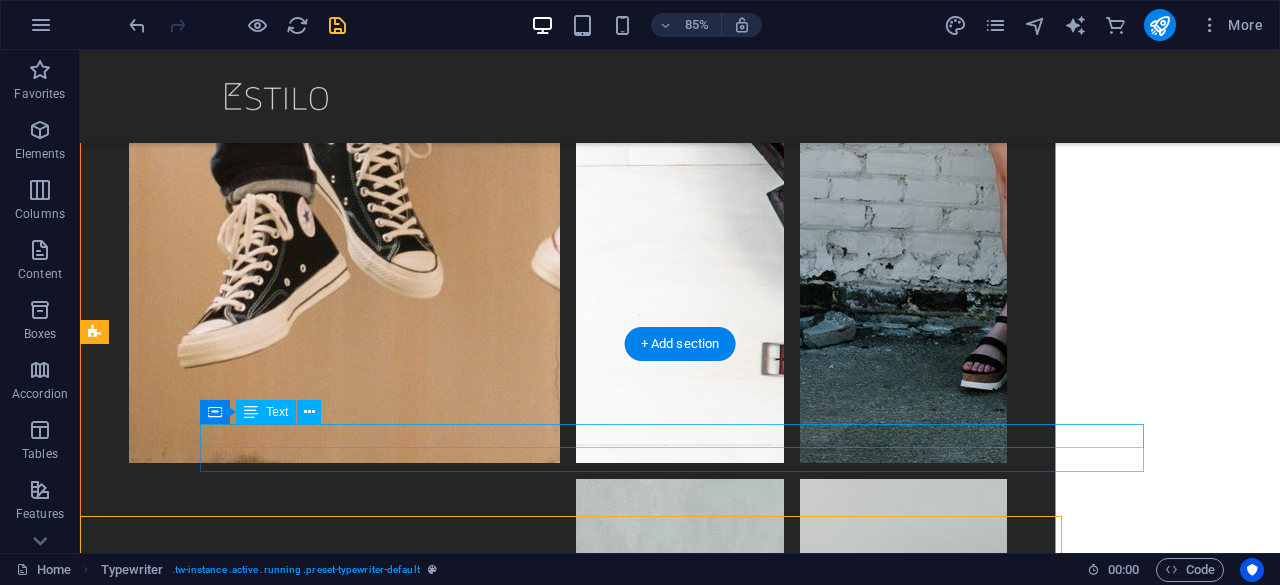 click on "welcomewewe,come I’m creative
I’m a we" at bounding box center [680, 6968] 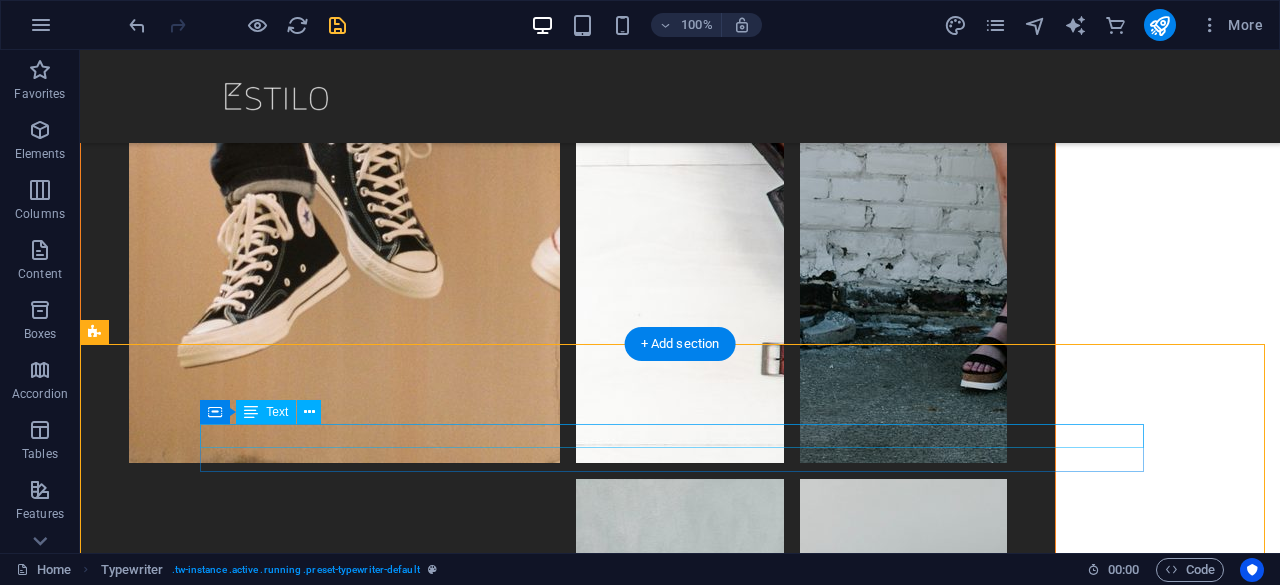 click on "welcomewewe,come" at bounding box center (680, 6946) 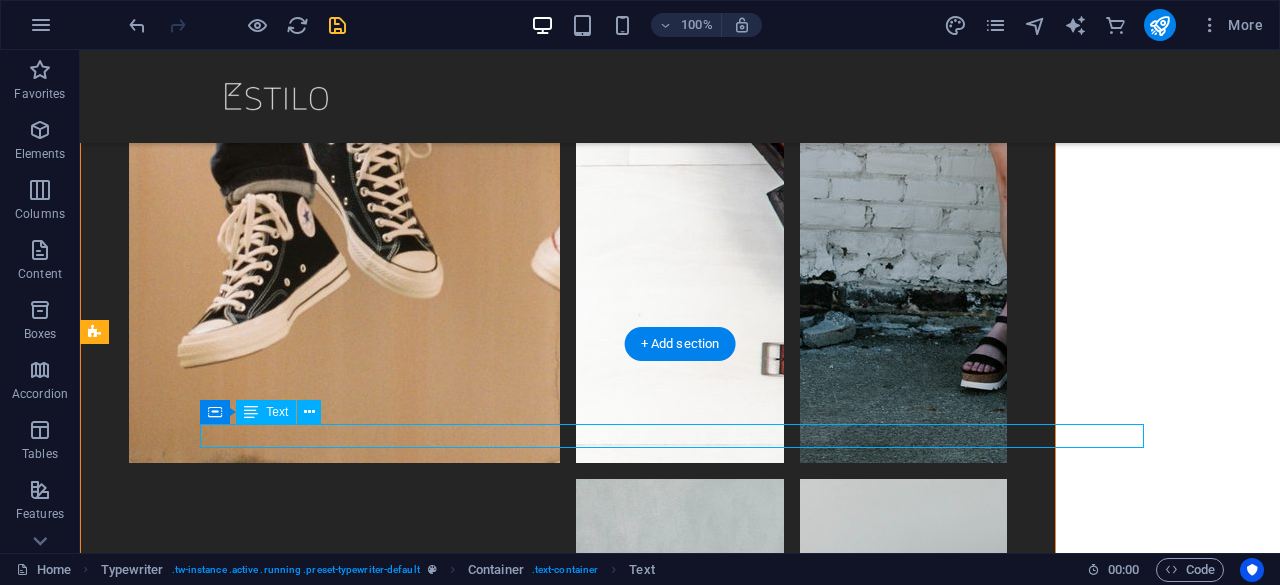 click on "welcomewewe,come" at bounding box center (680, 6946) 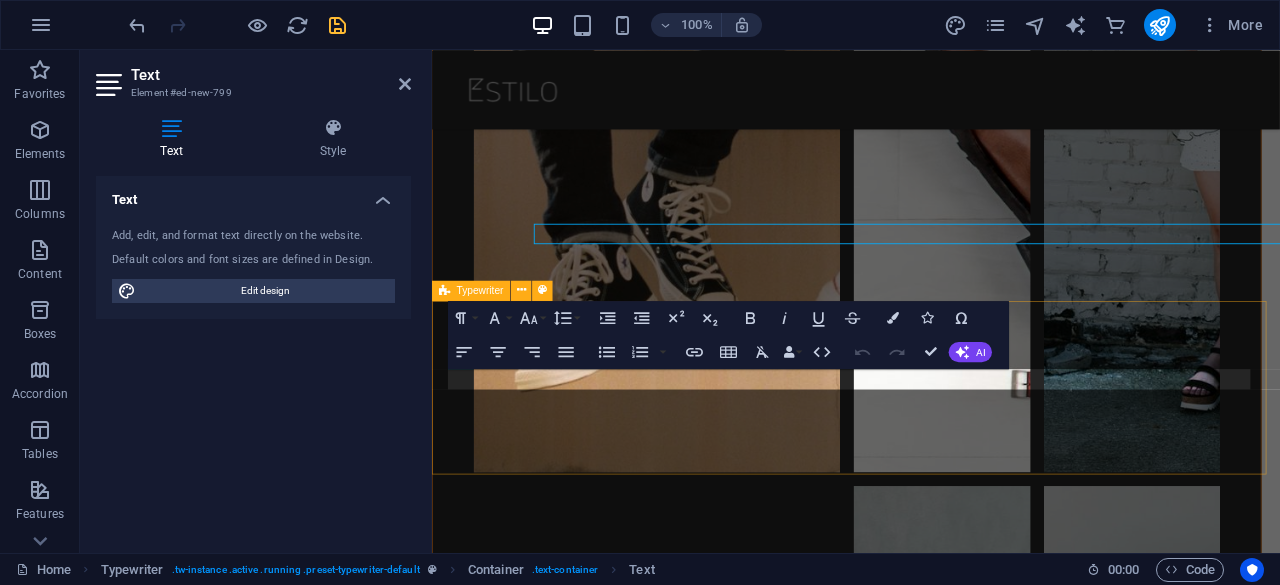 scroll, scrollTop: 6192, scrollLeft: 0, axis: vertical 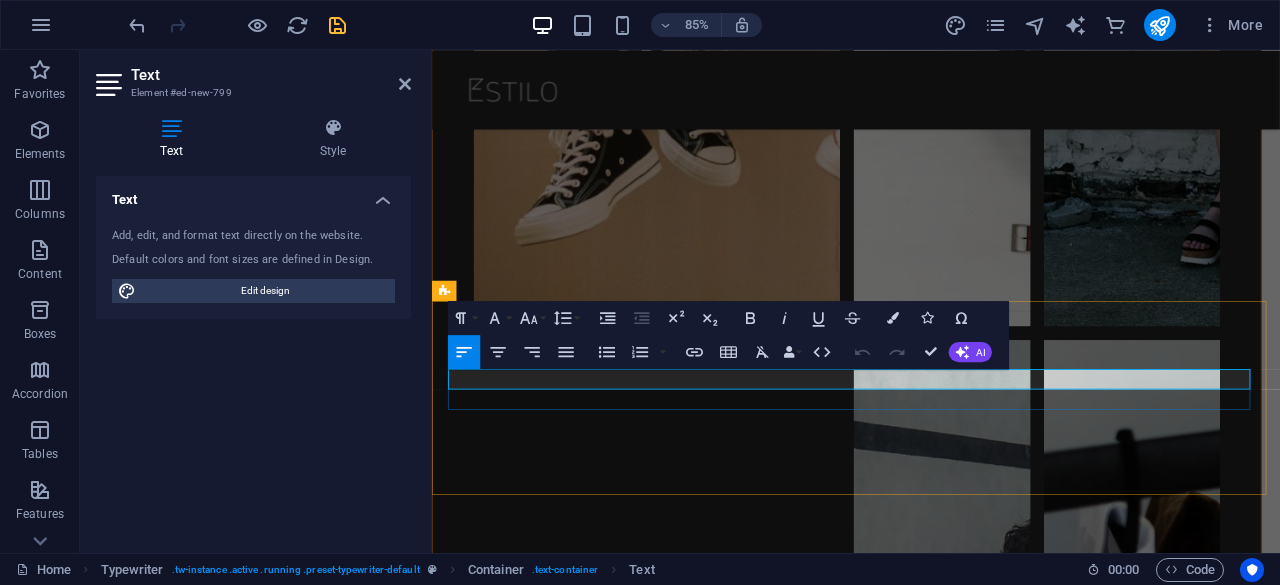 drag, startPoint x: 677, startPoint y: 439, endPoint x: 458, endPoint y: 444, distance: 219.05707 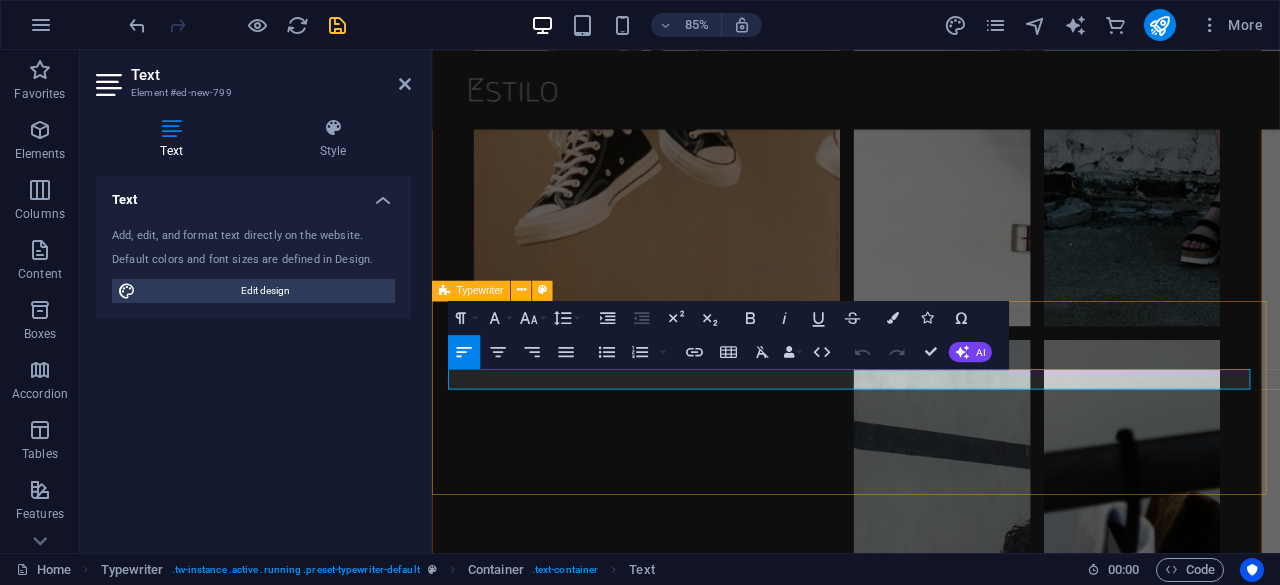 drag, startPoint x: 625, startPoint y: 440, endPoint x: 431, endPoint y: 435, distance: 194.06442 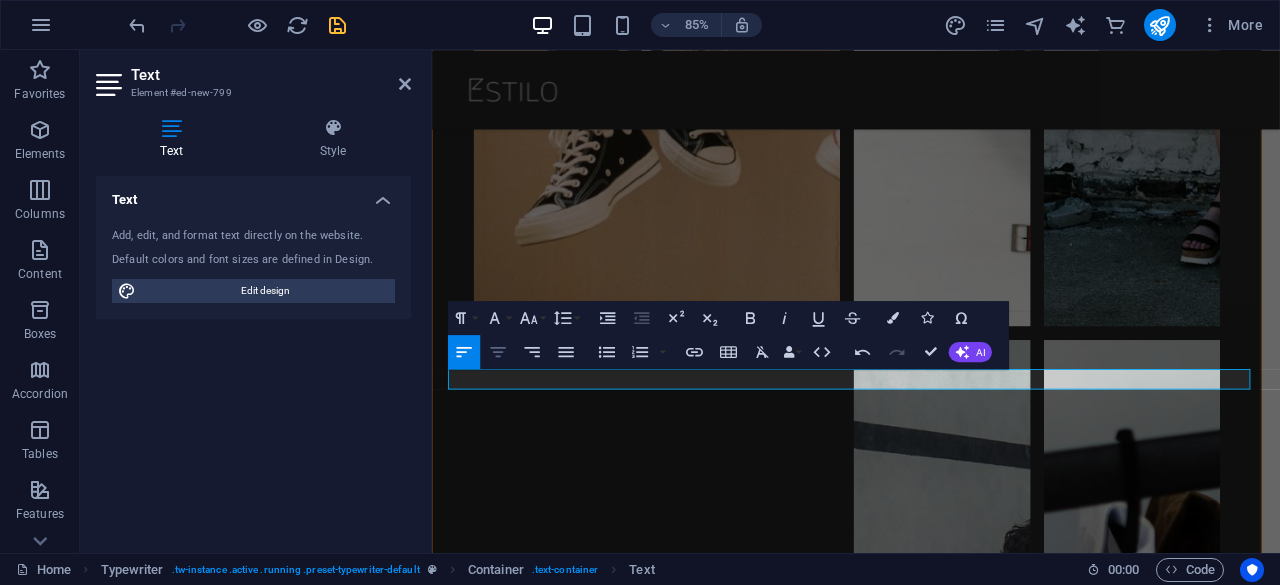 click 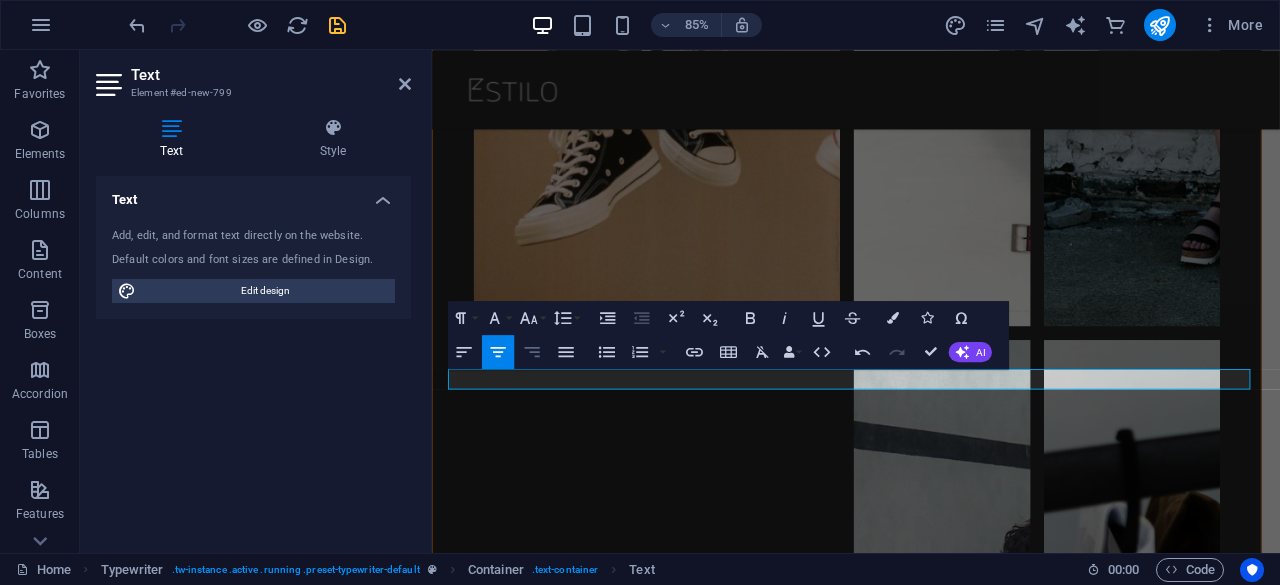type 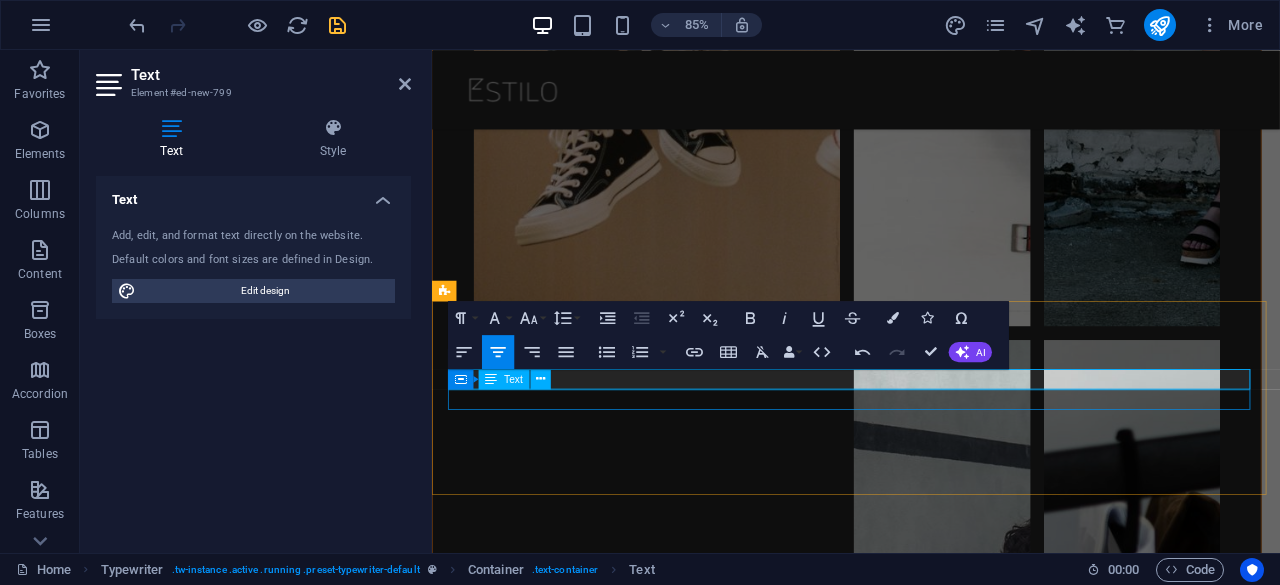 click on "I’m creative" at bounding box center (931, 6971) 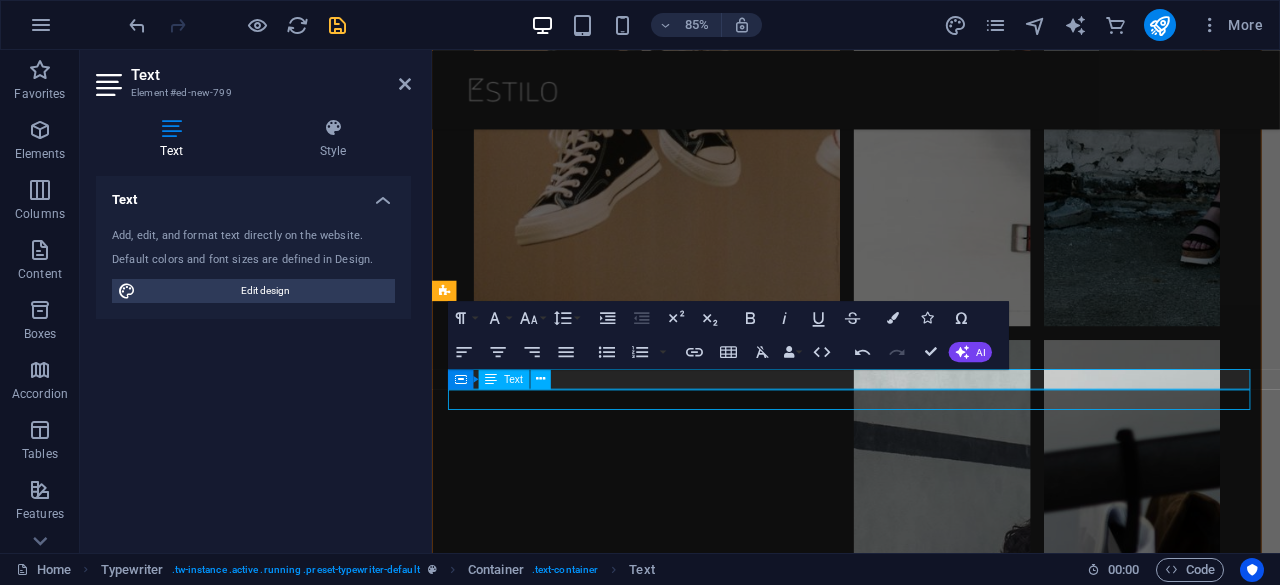 scroll, scrollTop: 6021, scrollLeft: 0, axis: vertical 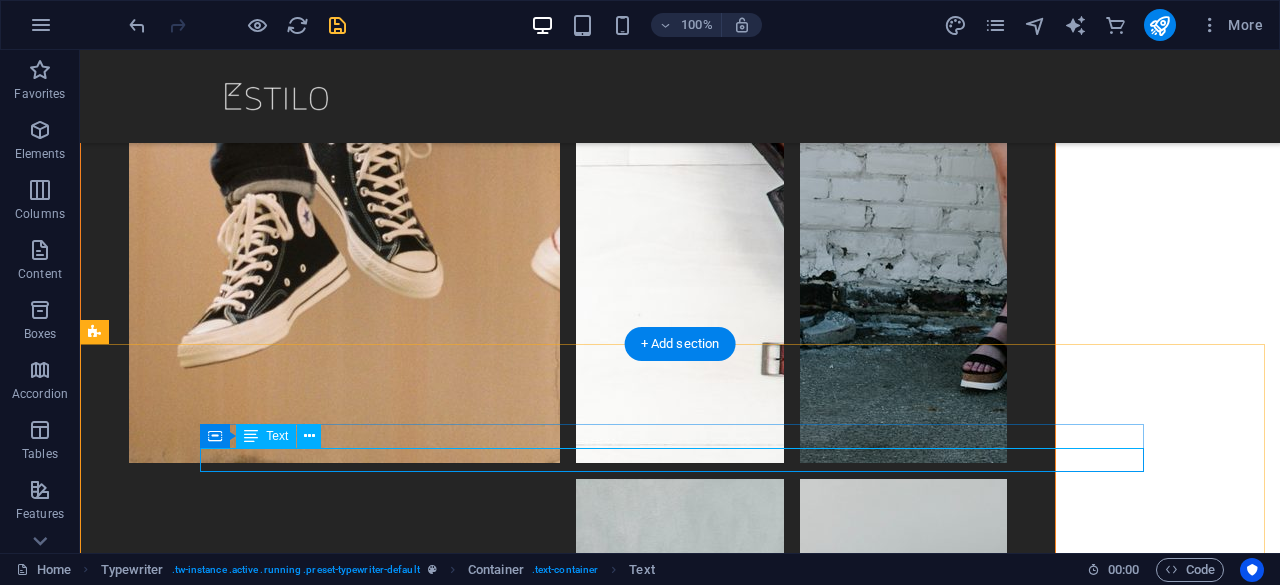 click on "I’m creative" at bounding box center [680, 6970] 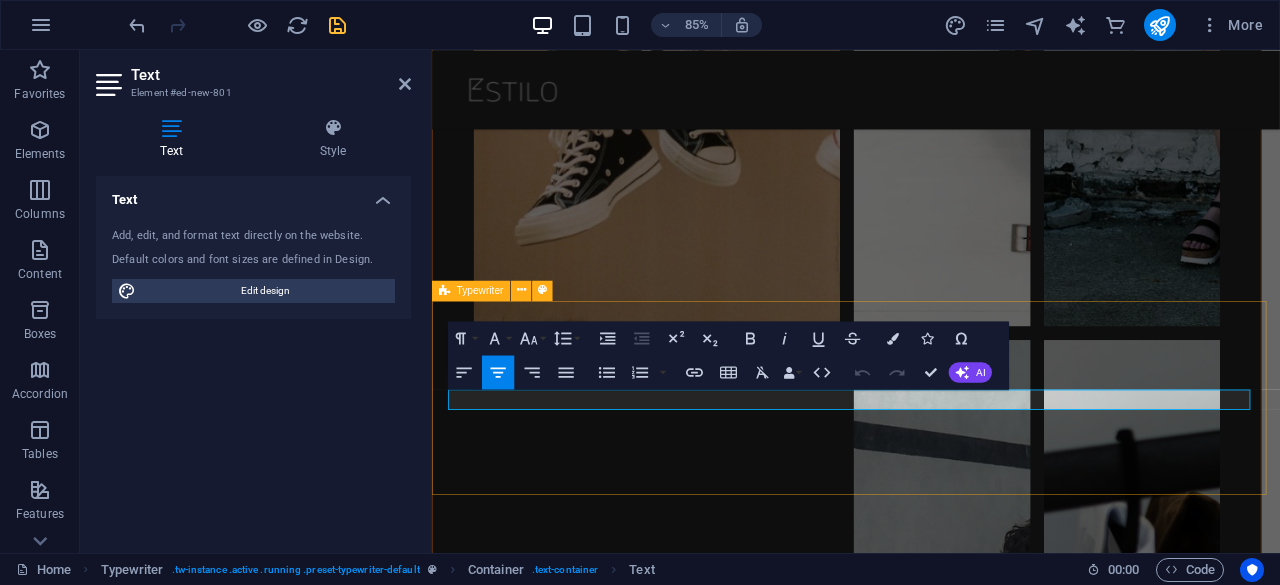 drag, startPoint x: 981, startPoint y: 463, endPoint x: 726, endPoint y: 535, distance: 264.96982 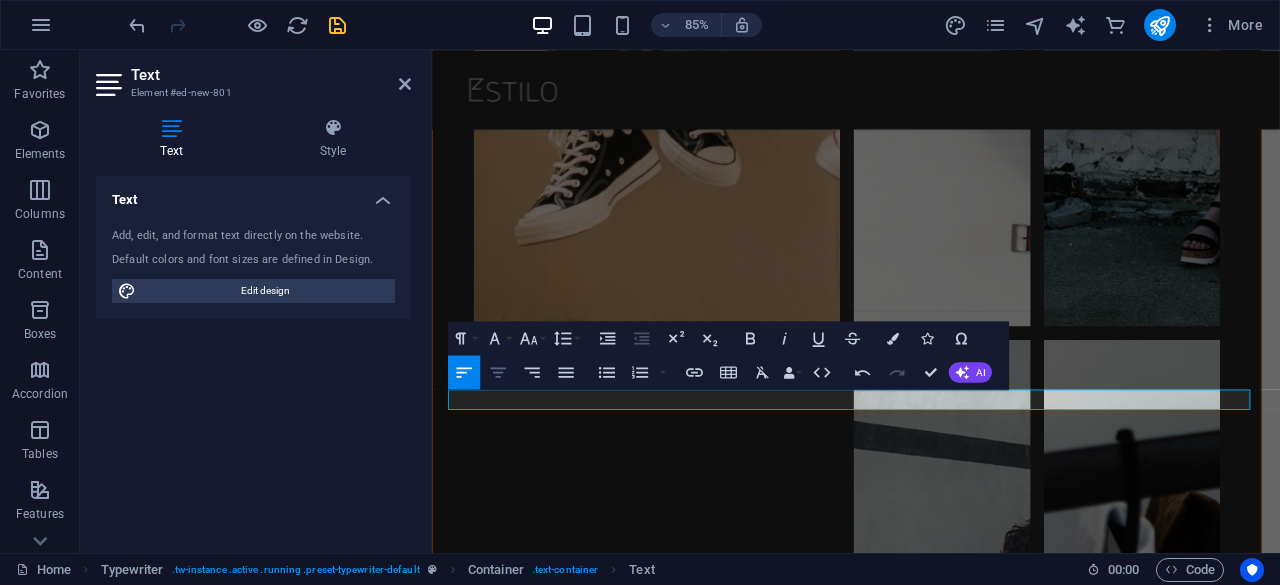 click 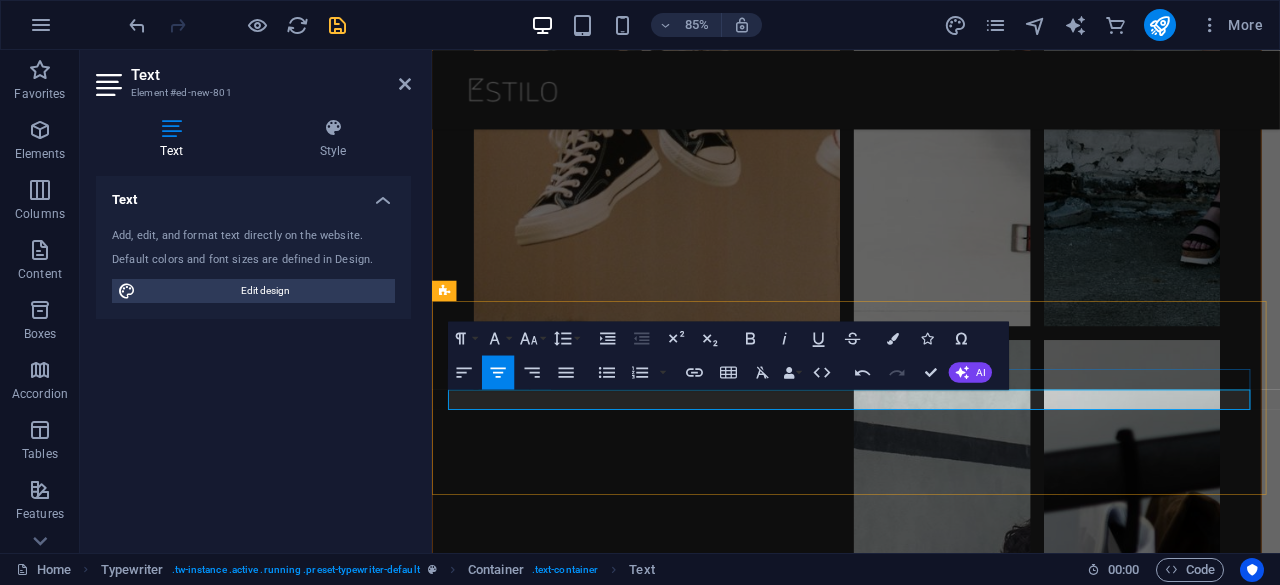 click at bounding box center (931, 6971) 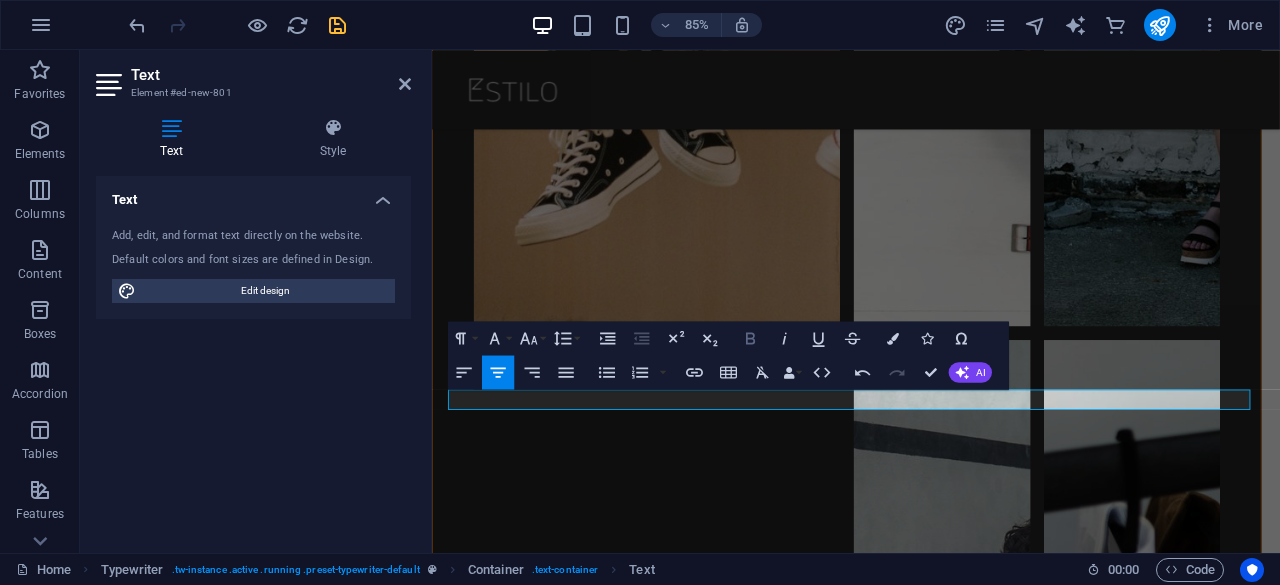click 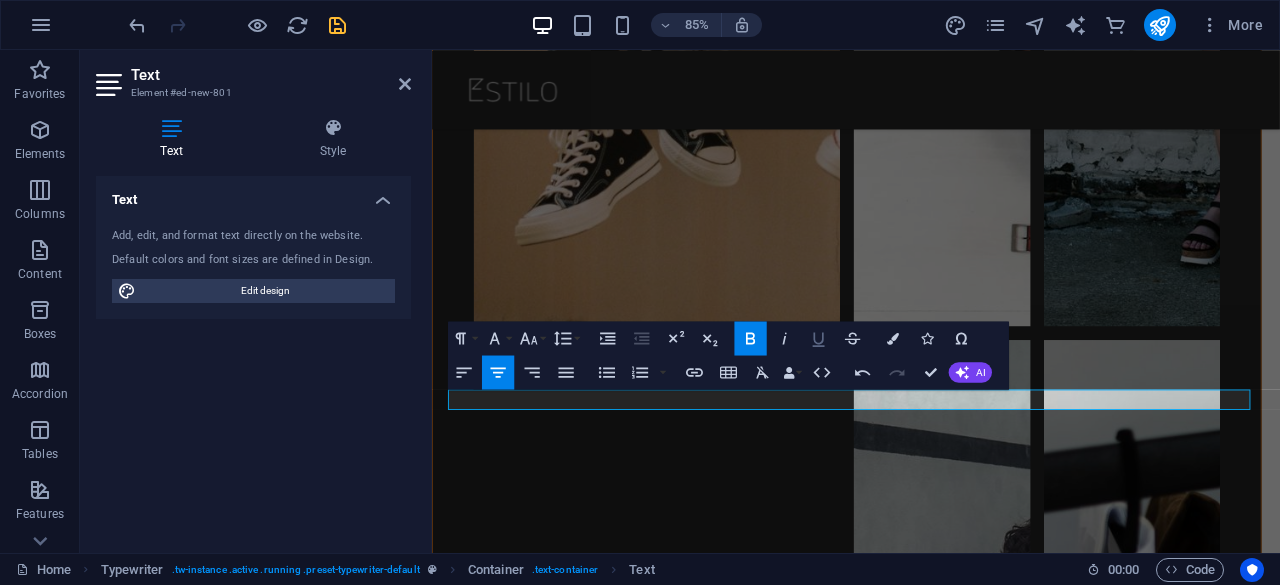 click 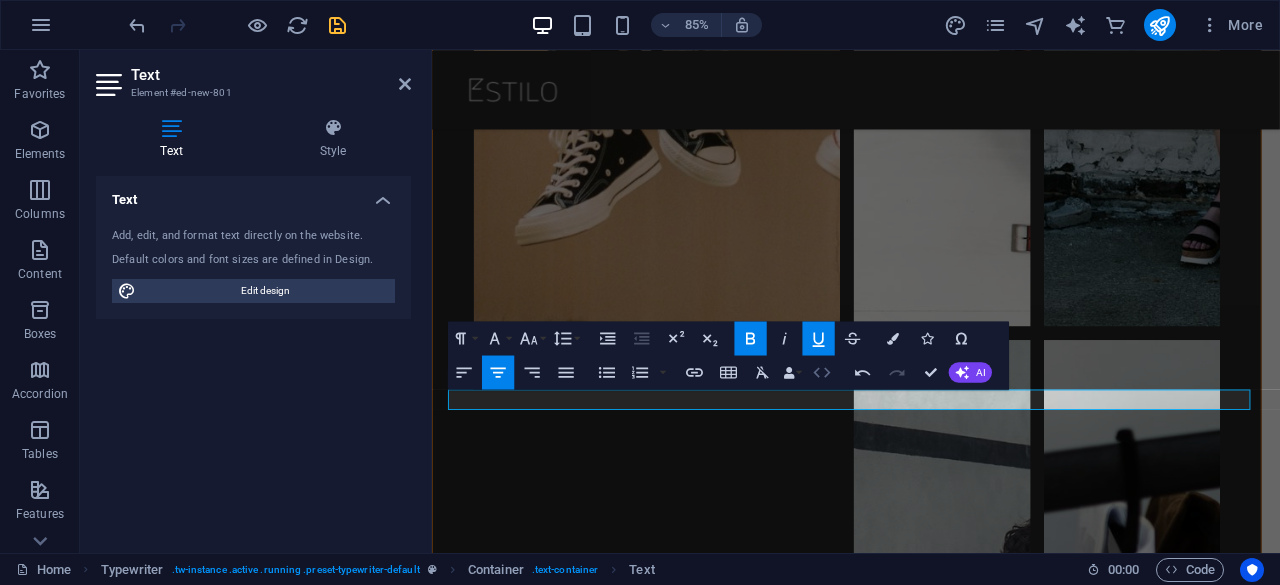 type 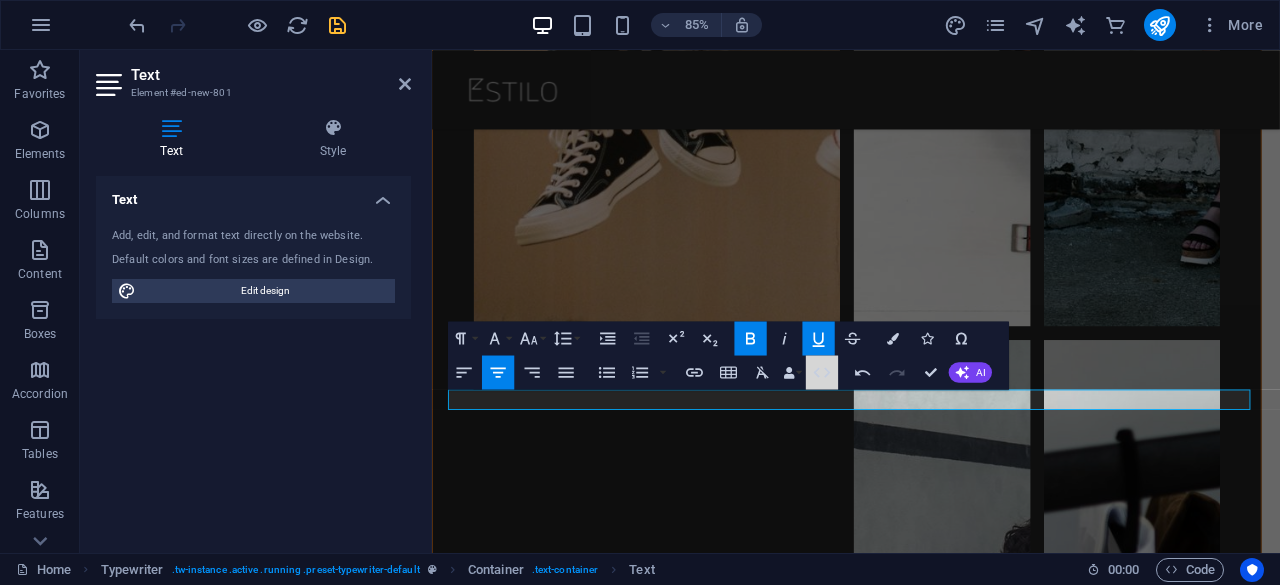 drag, startPoint x: 830, startPoint y: 369, endPoint x: 844, endPoint y: 357, distance: 18.439089 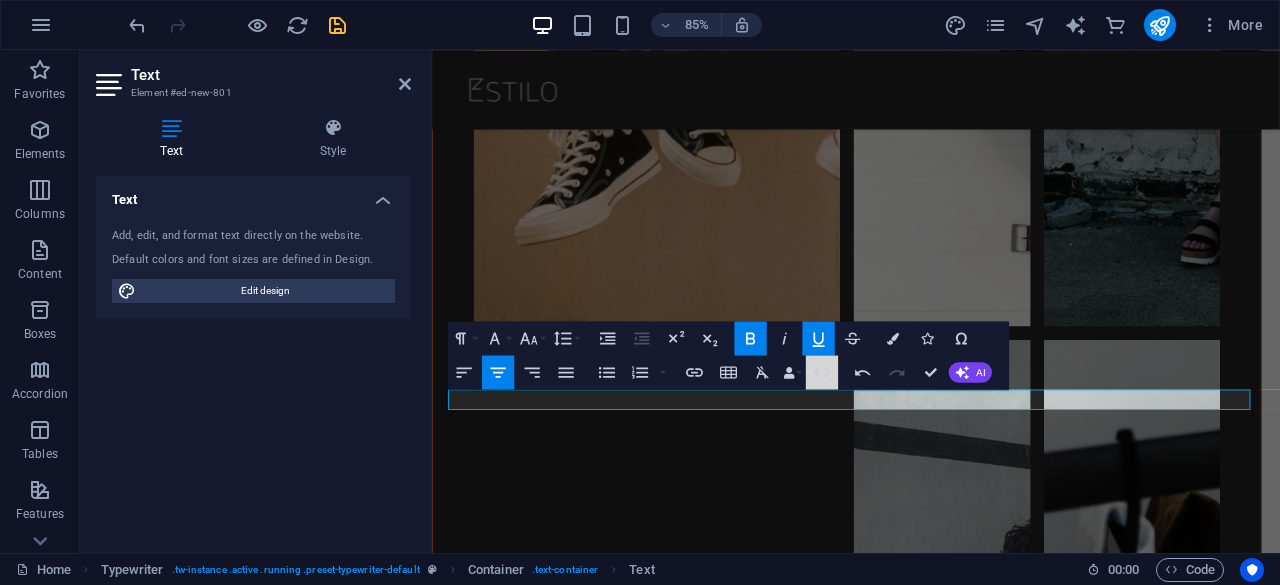 click on "Paragraph Format Normal Heading 1 Heading 2 Heading 3 Heading 4 Heading 5 Heading 6 Code Font Family Arial Georgia Impact Tahoma Times New Roman Verdana Megrim Raleway Font Size 8 9 10 11 12 14 18 24 30 36 48 60 72 96 Line Height Default Single 1.15 1.5 Double Increase Indent Decrease Indent Superscript Subscript Bold Italic Underline Strikethrough Colors Icons Special Characters Align Left Align Center Align Right Align Justify Unordered List   Default Circle Disc Square    Ordered List   Default Lower Alpha Lower Greek Lower Roman Upper Alpha Upper Roman    Insert Link Insert Table Clear Formatting Data Bindings Company [FIRST NAME] [LAST NAME] Street [ZIP CODE] [CITY] [EMAIL] [PHONE] [MOBILE] [FAX] Custom field 1 Custom field 2 Custom field 3 Custom field 4 Custom field 5 Custom field 6 HTML Undo Redo Confirm (Ctrl+⏎) AI Improve Make shorter Make longer Fix spelling & grammar Translate to English Generate text" at bounding box center (728, 355) 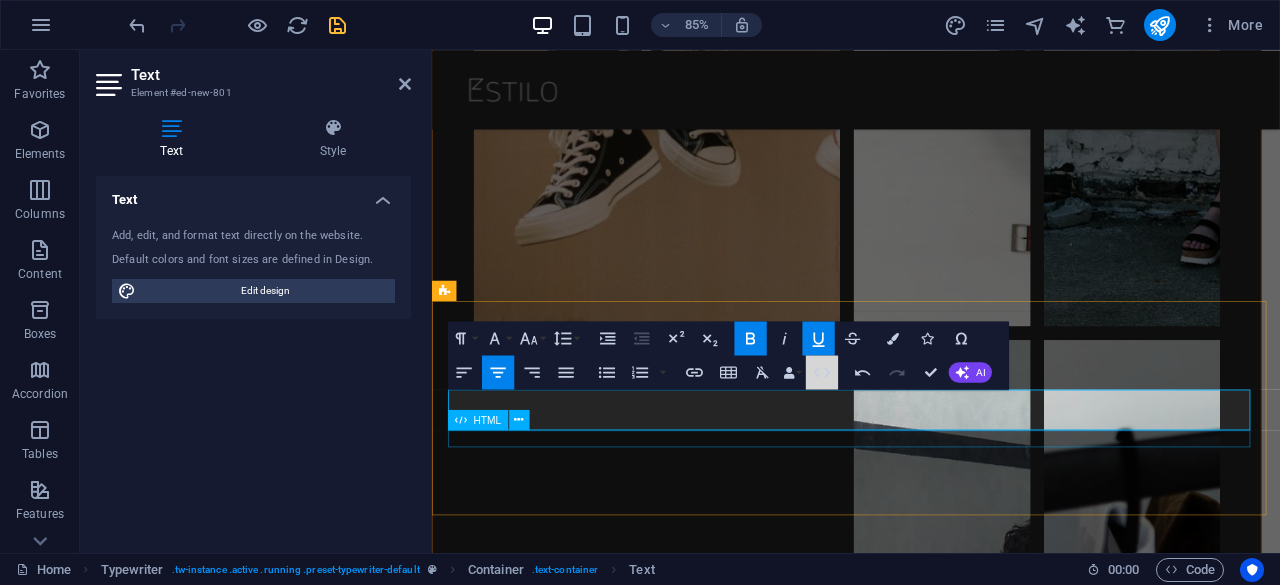 click on "Welcome t" at bounding box center (931, 7017) 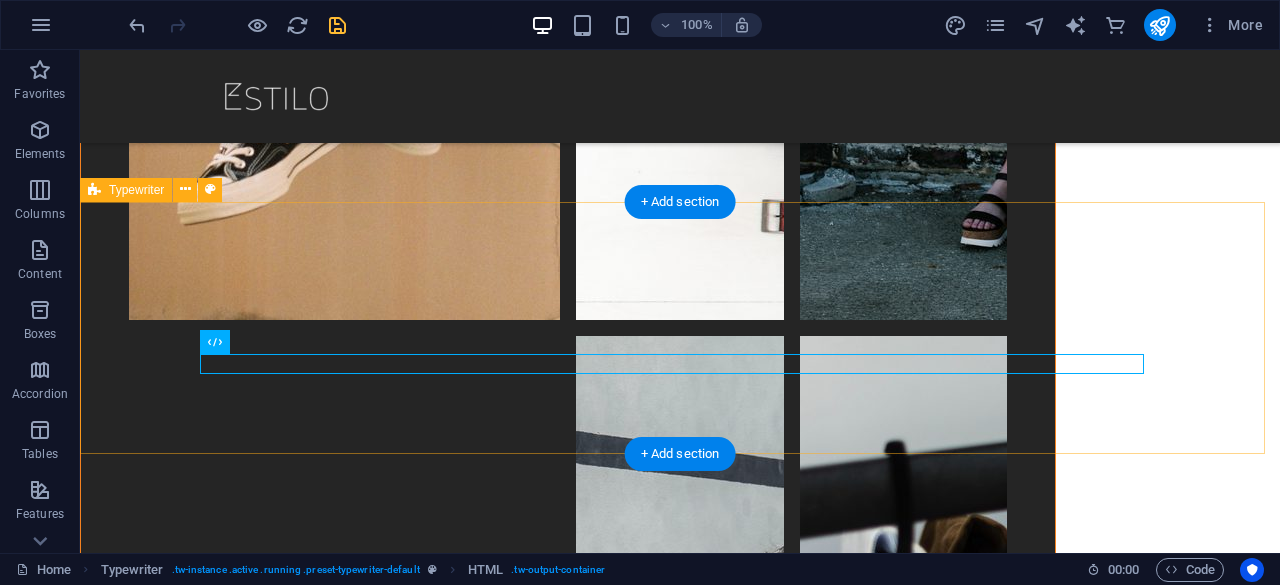 scroll, scrollTop: 6165, scrollLeft: 0, axis: vertical 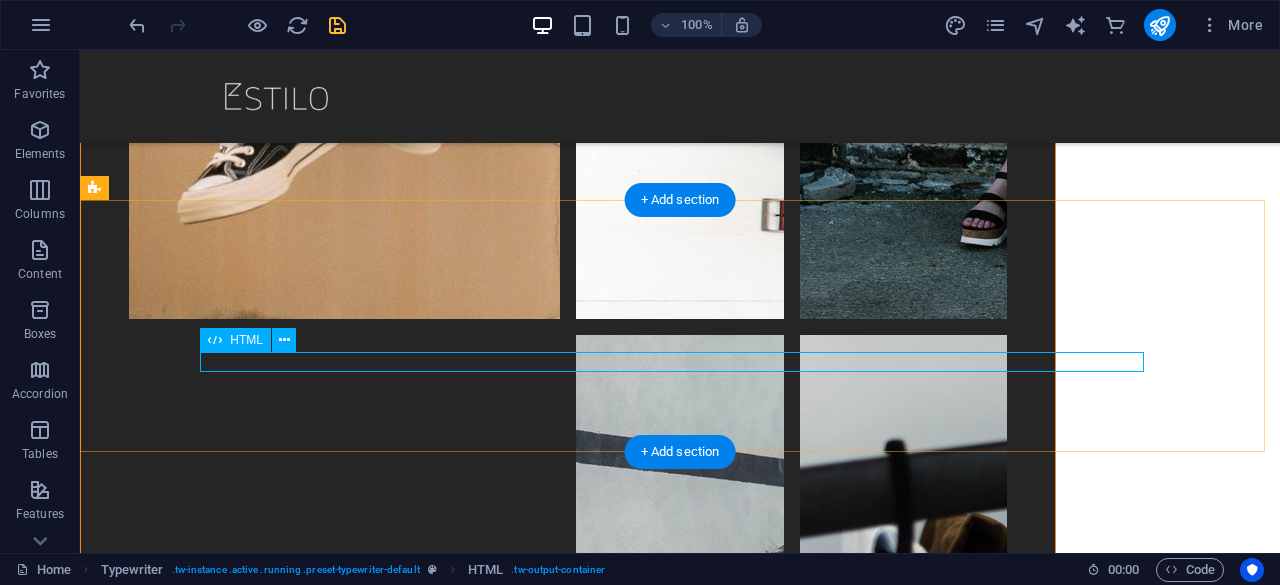 click on "How many pro" at bounding box center [680, 6872] 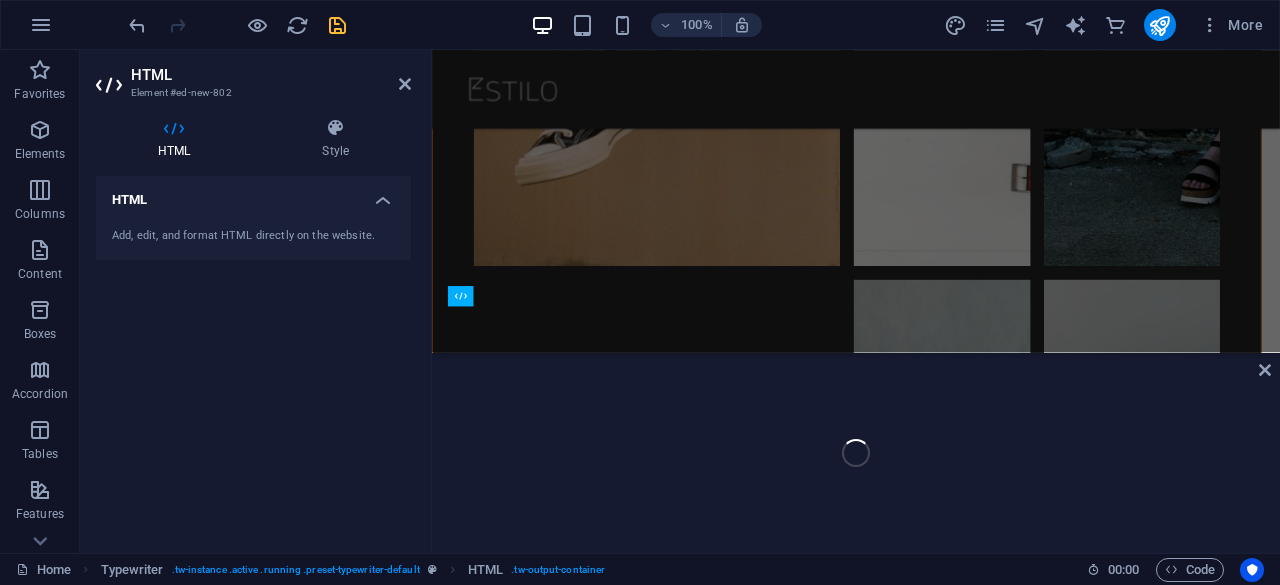 scroll, scrollTop: 6004, scrollLeft: 0, axis: vertical 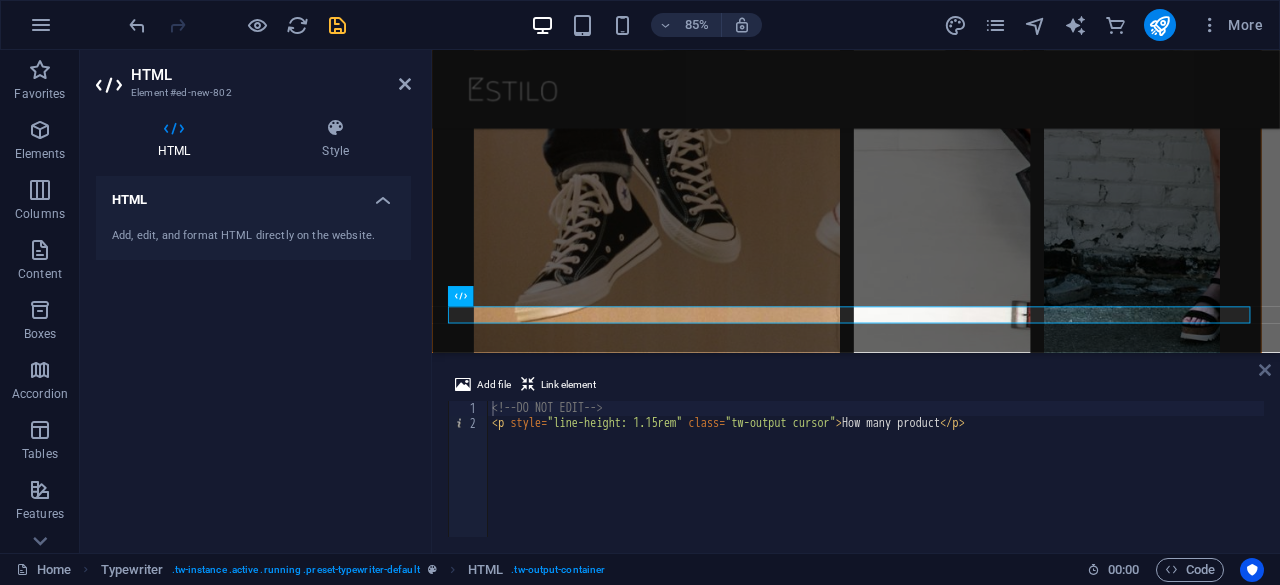 click at bounding box center [1265, 370] 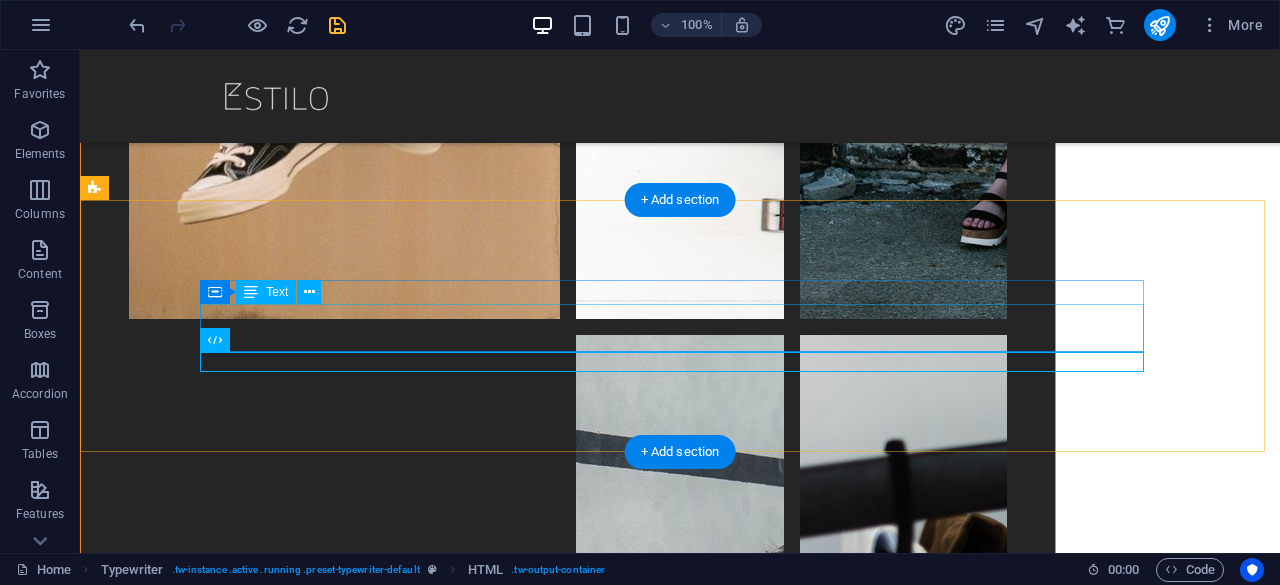 click on "How many product buy this website" at bounding box center (680, 6838) 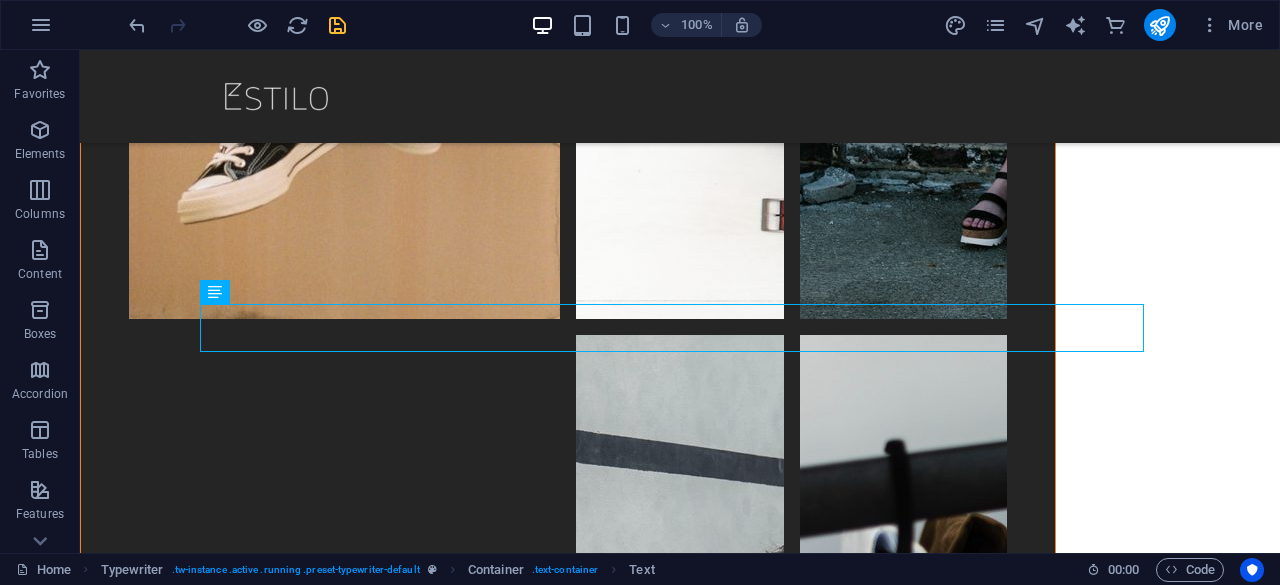 click at bounding box center (237, 25) 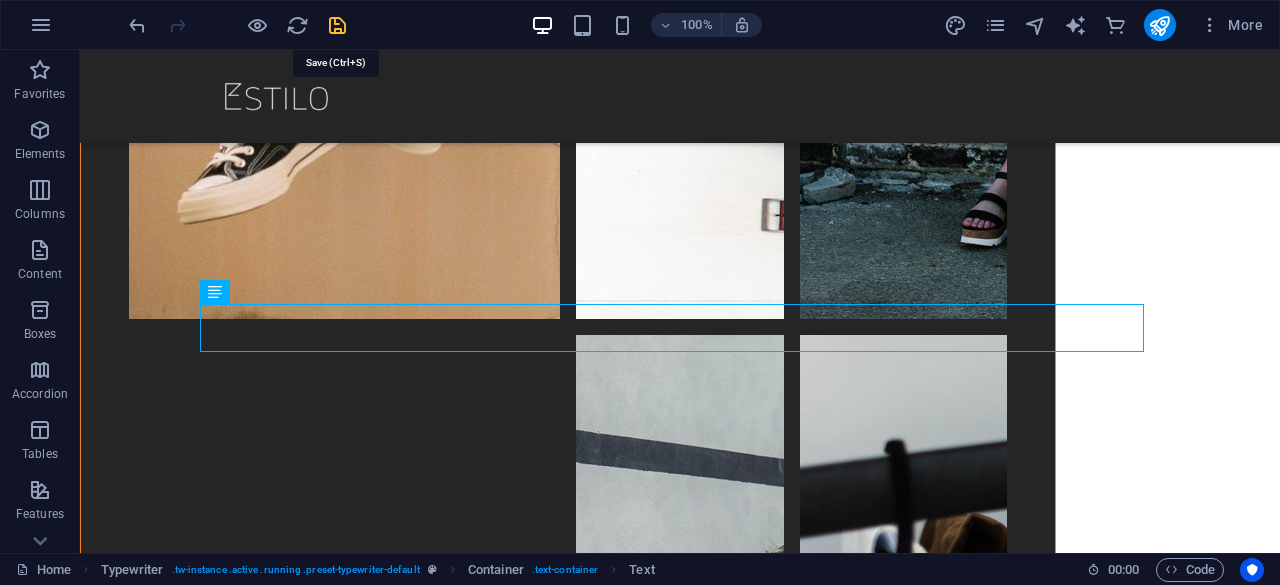 click at bounding box center [337, 25] 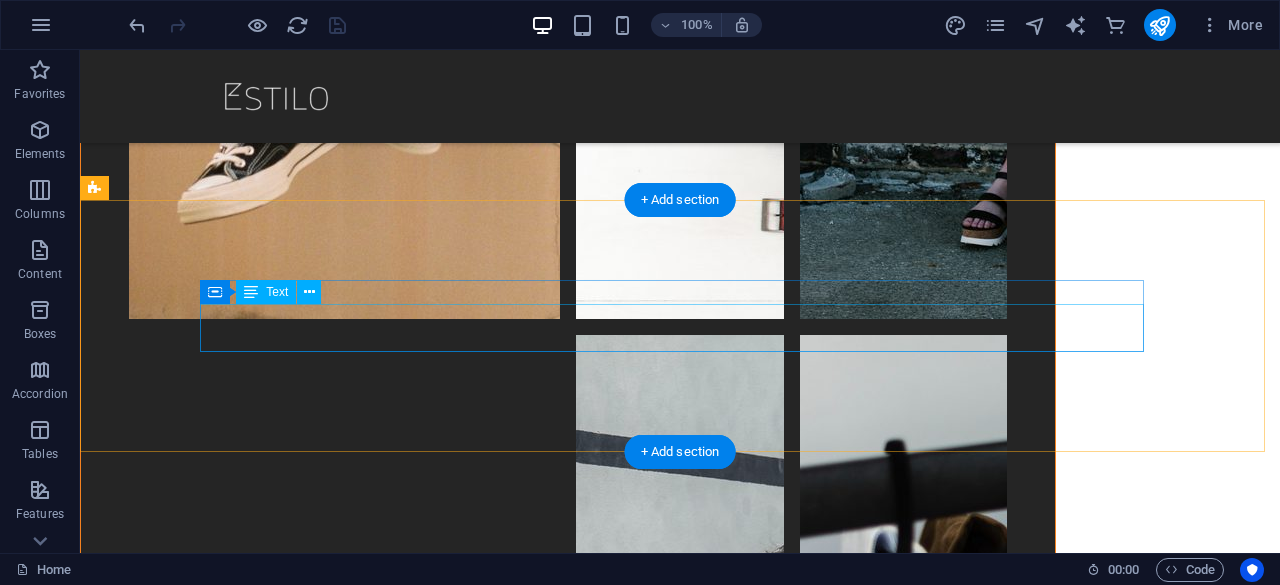 click on "How many product buy this website" at bounding box center (680, 6838) 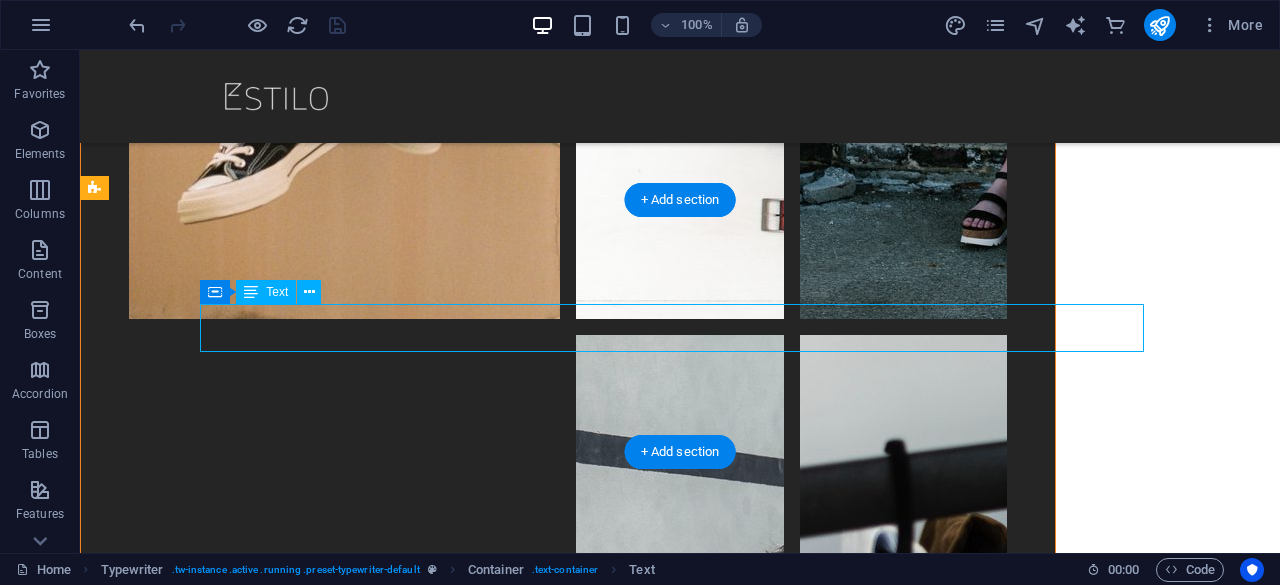 click on "How many product buy this website" at bounding box center [680, 6838] 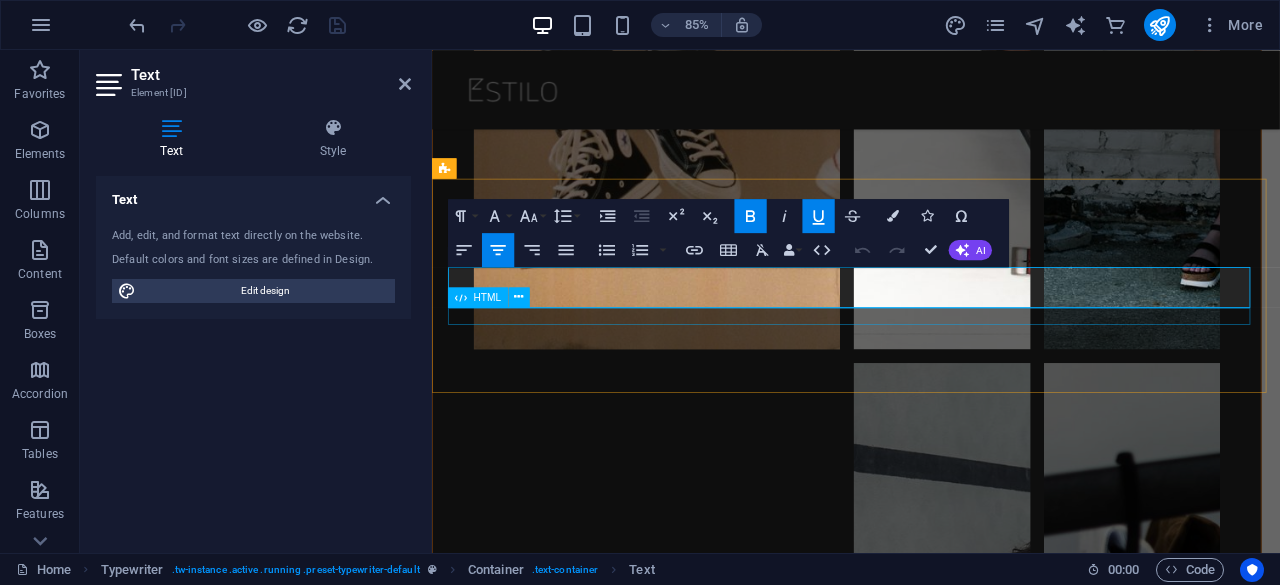 scroll, scrollTop: 6336, scrollLeft: 0, axis: vertical 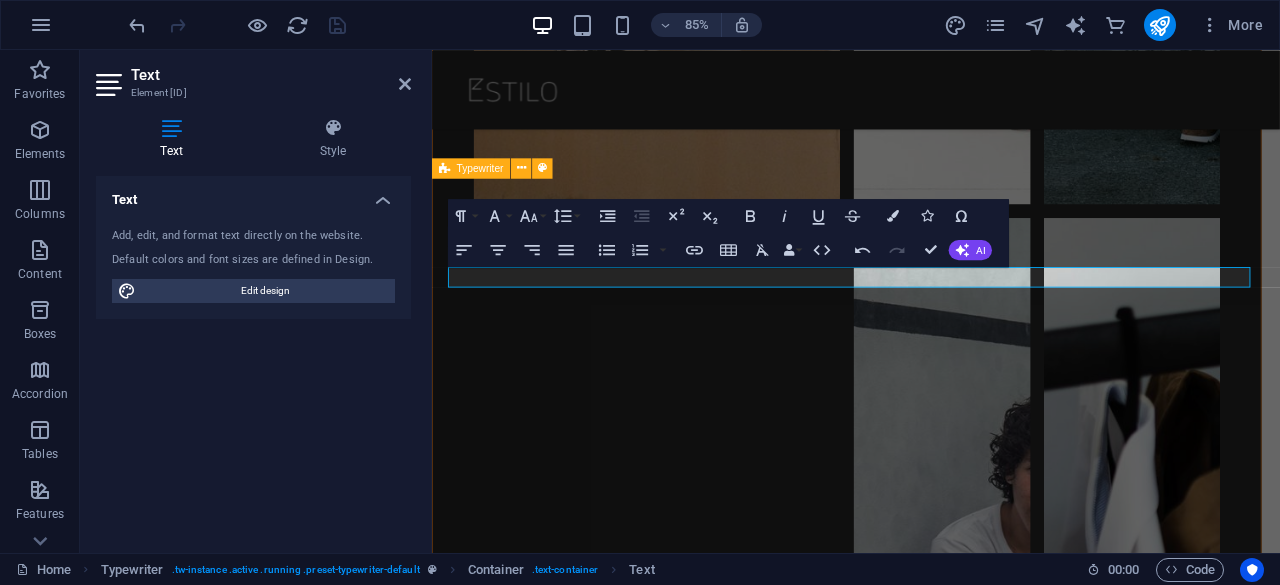 click at bounding box center (237, 25) 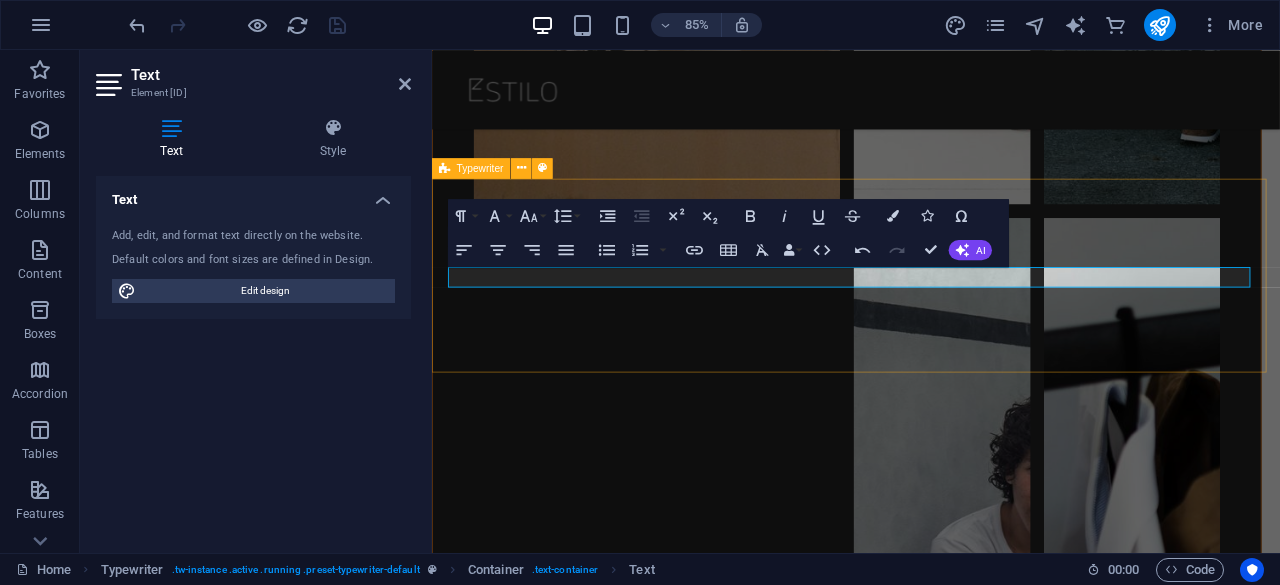 click on "Welcome to my shop
How many product buy this we" at bounding box center [931, 6825] 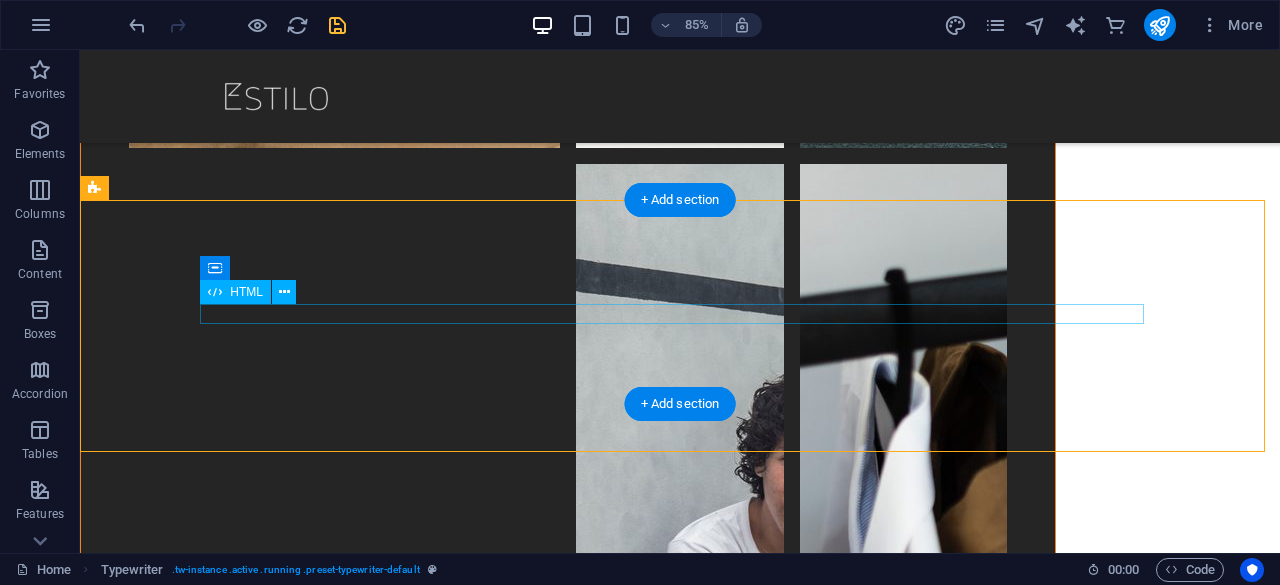 scroll, scrollTop: 6165, scrollLeft: 0, axis: vertical 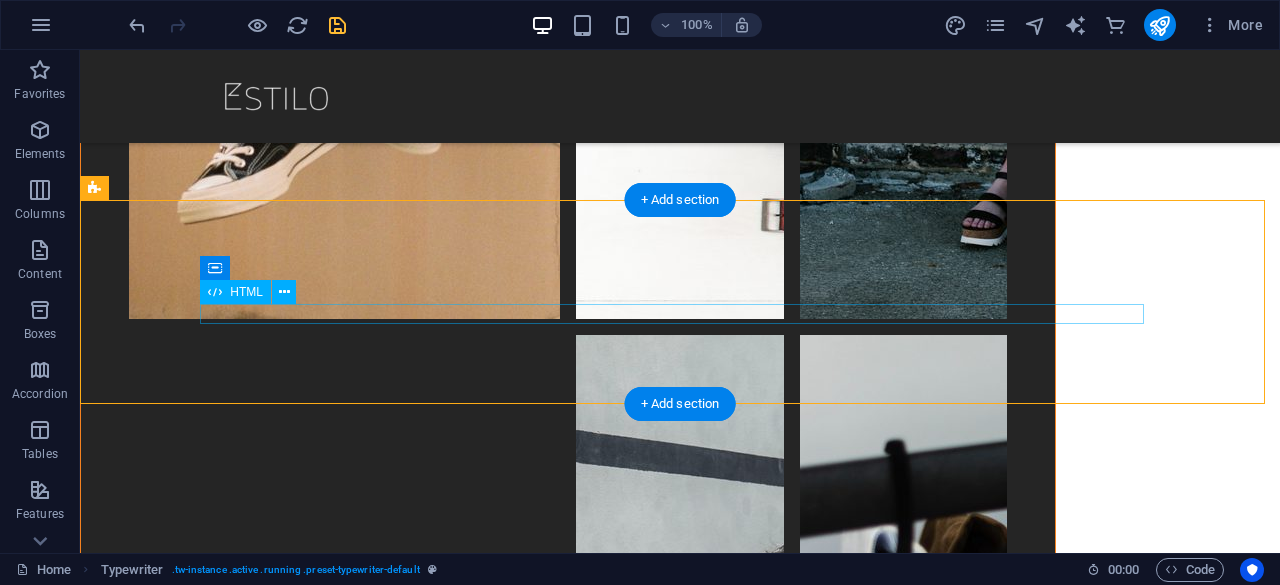 click on "How many product buy this webs" at bounding box center (680, 6824) 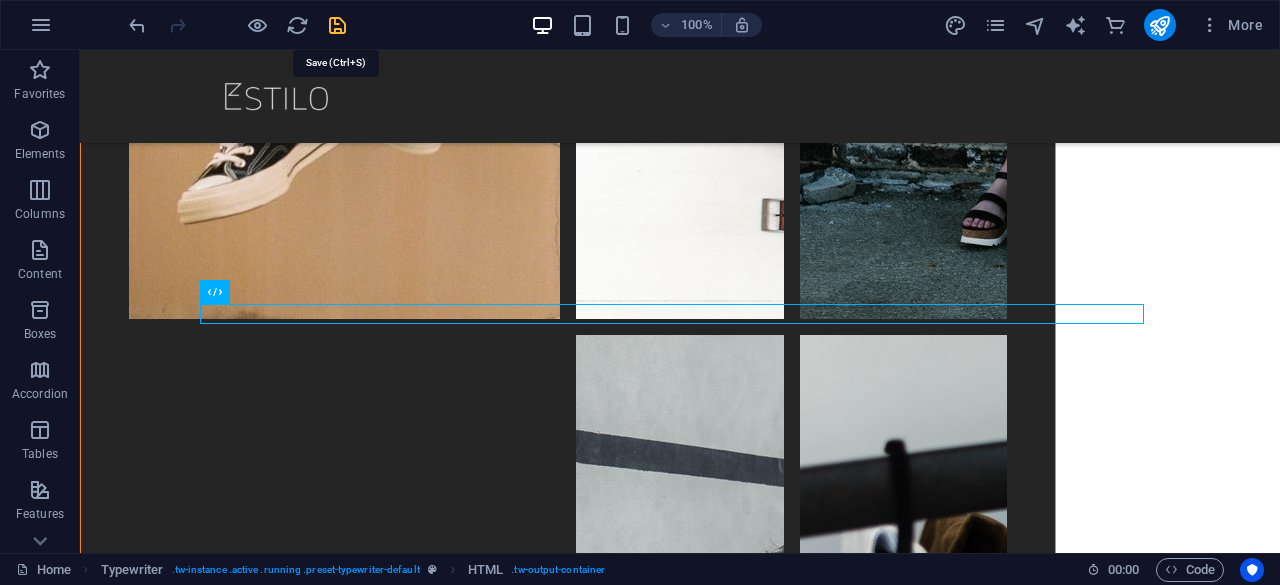 click at bounding box center (337, 25) 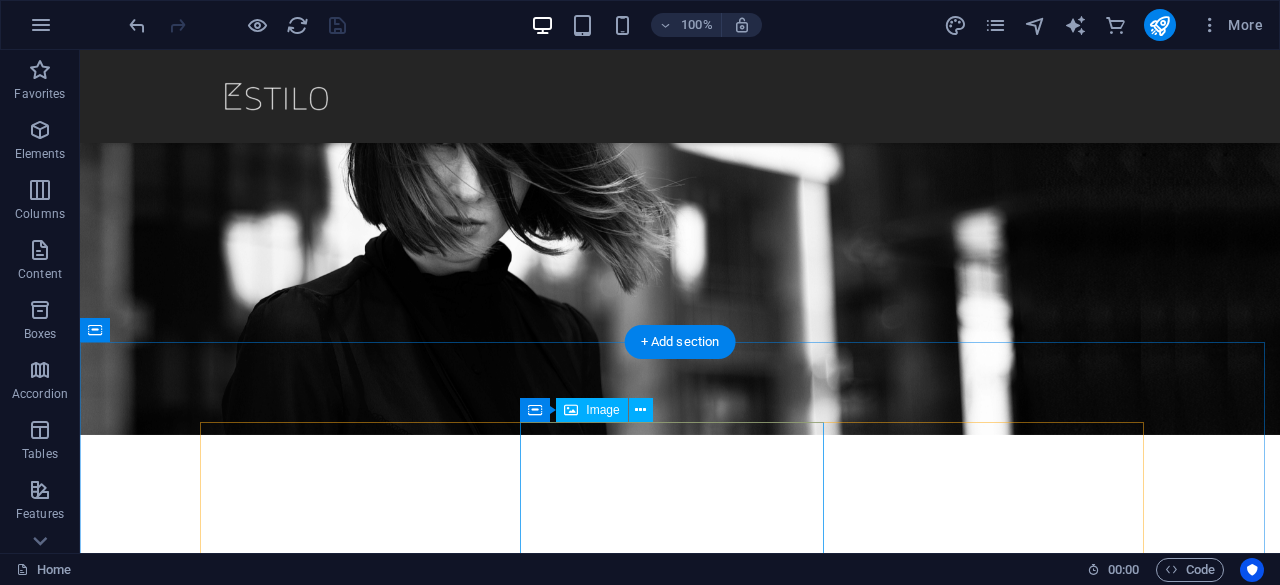 scroll, scrollTop: 193, scrollLeft: 0, axis: vertical 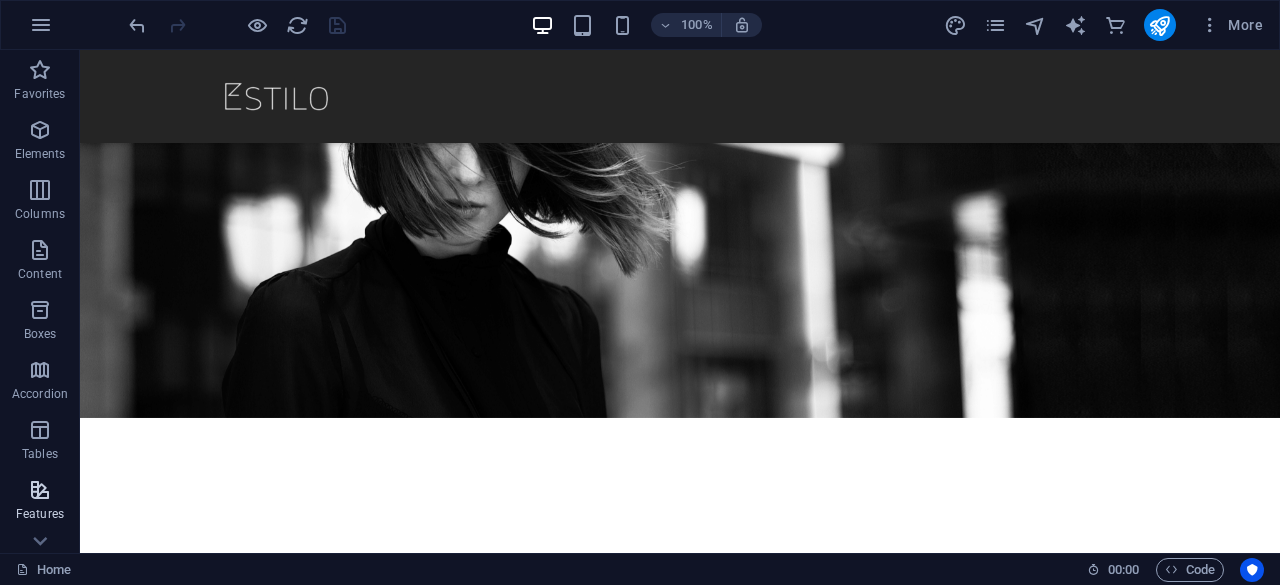click on "Features" at bounding box center [40, 514] 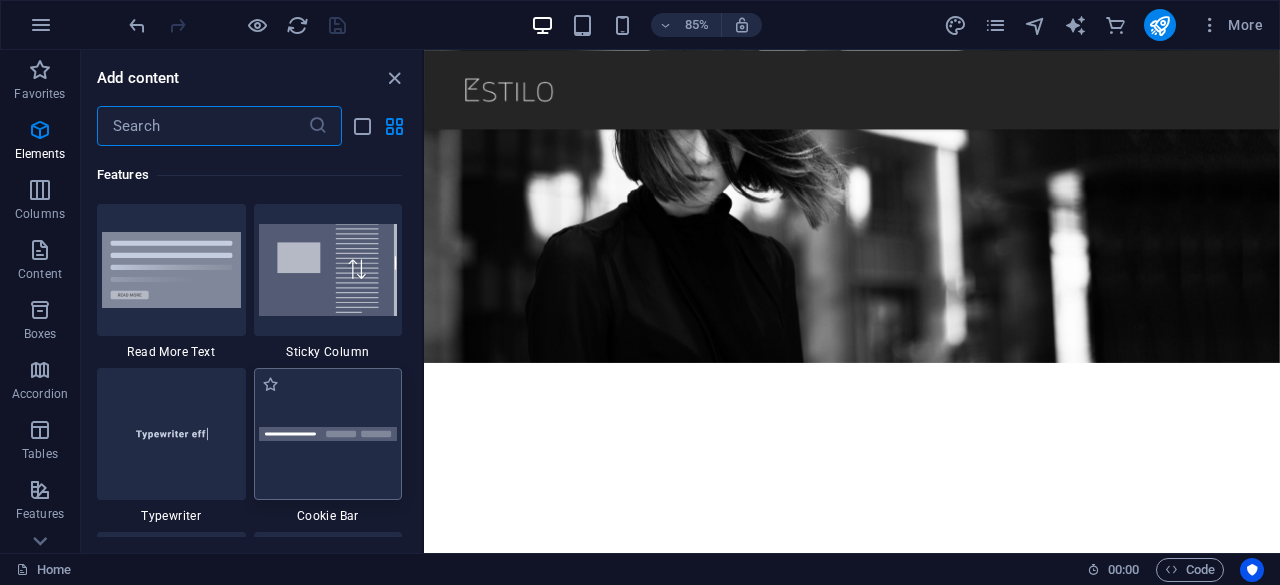 scroll, scrollTop: 7795, scrollLeft: 0, axis: vertical 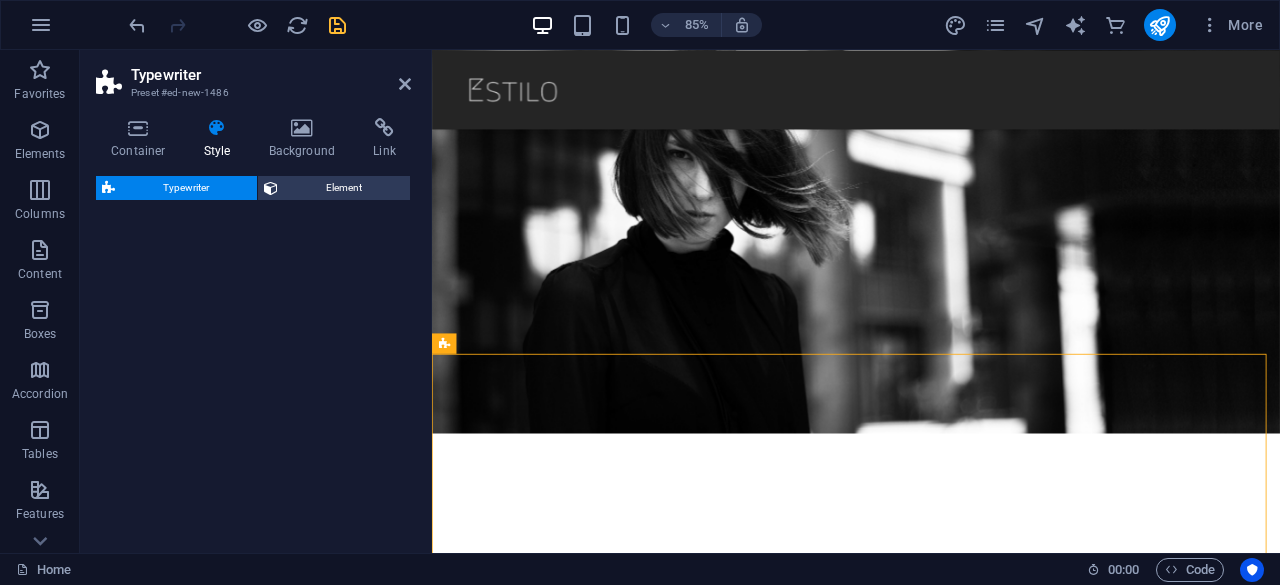 select on "ms" 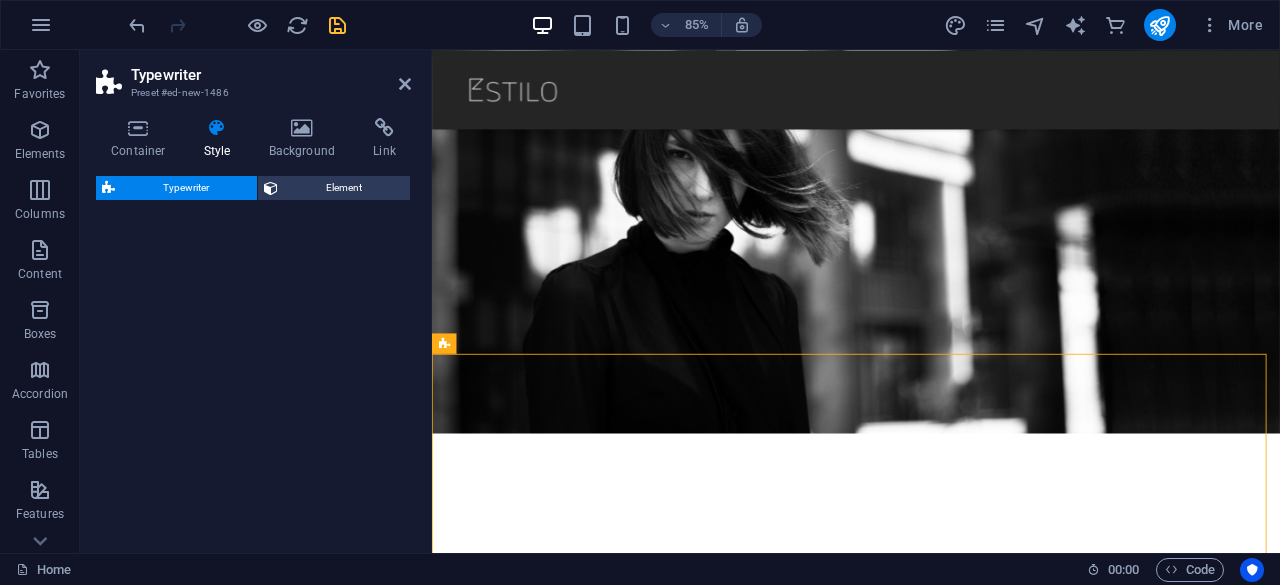 select on "ms" 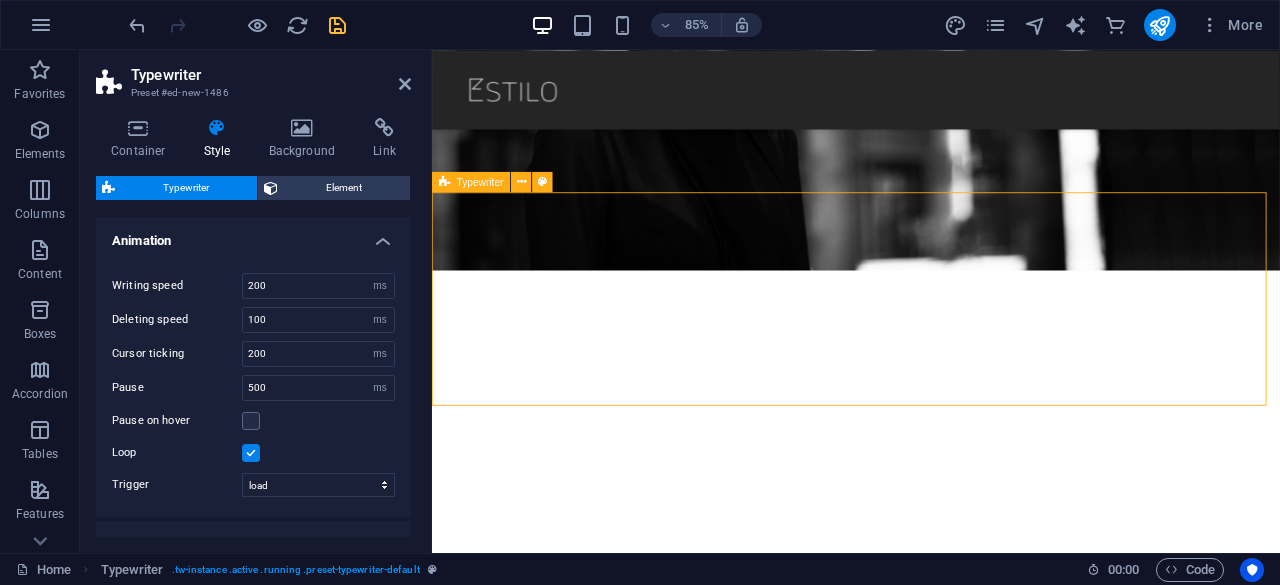 scroll, scrollTop: 384, scrollLeft: 0, axis: vertical 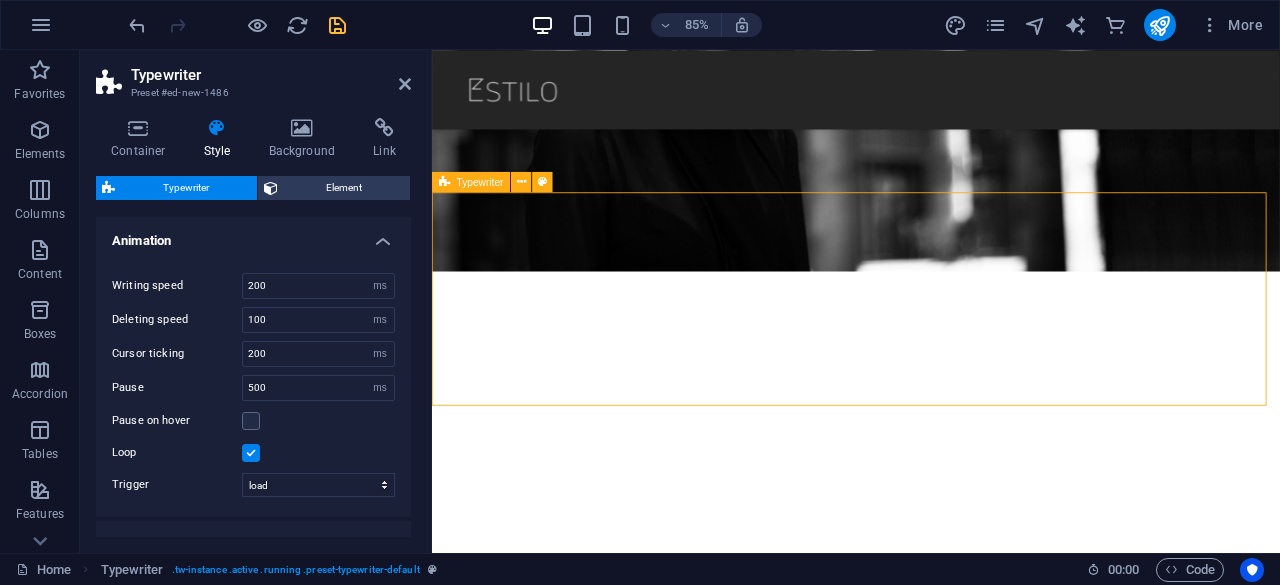 click on "I’m a web designer I’m a developer I’m creative
I’m a web de" at bounding box center [931, 865] 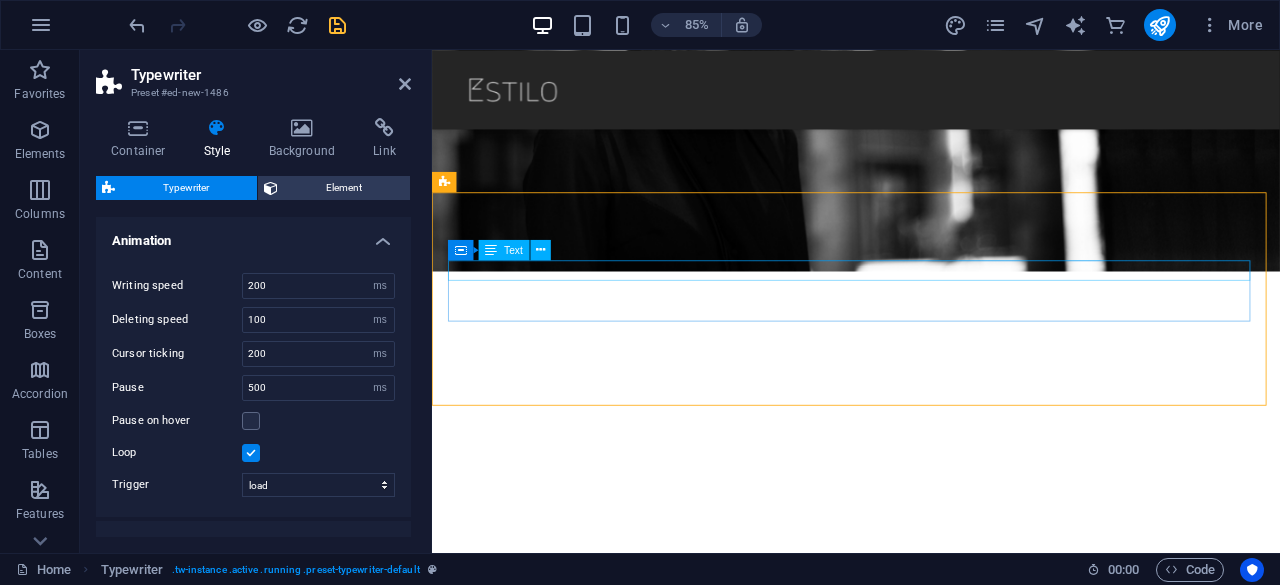 click on "I’m a web designer" at bounding box center [931, 831] 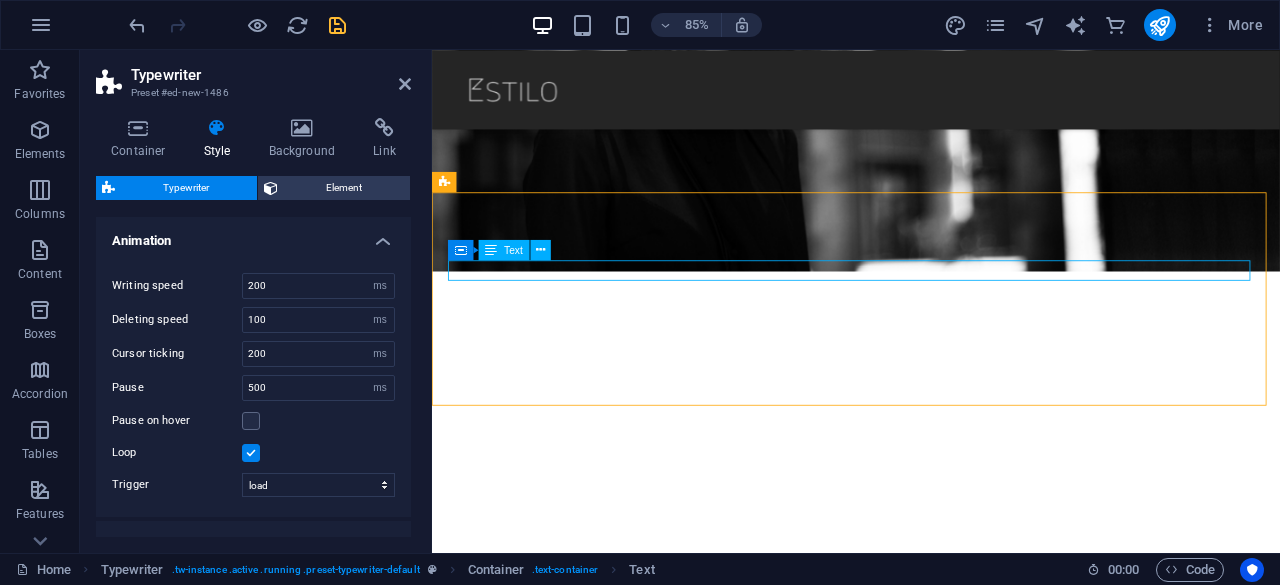click on "I’m a web designer" at bounding box center (931, 831) 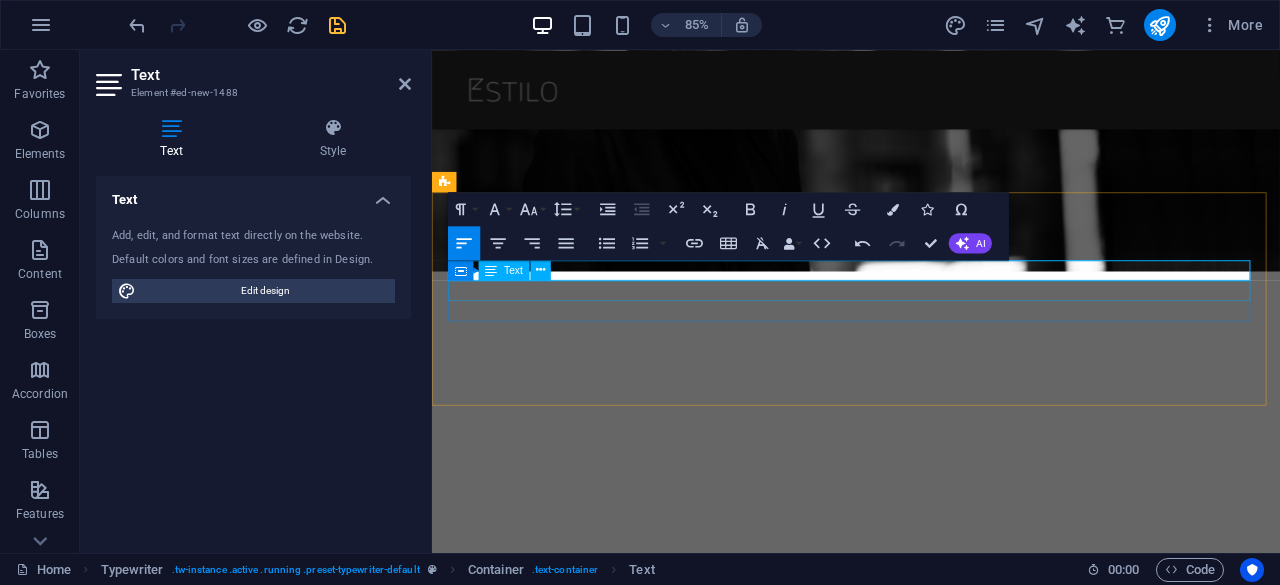 click on "I’m a developer" at bounding box center [931, 855] 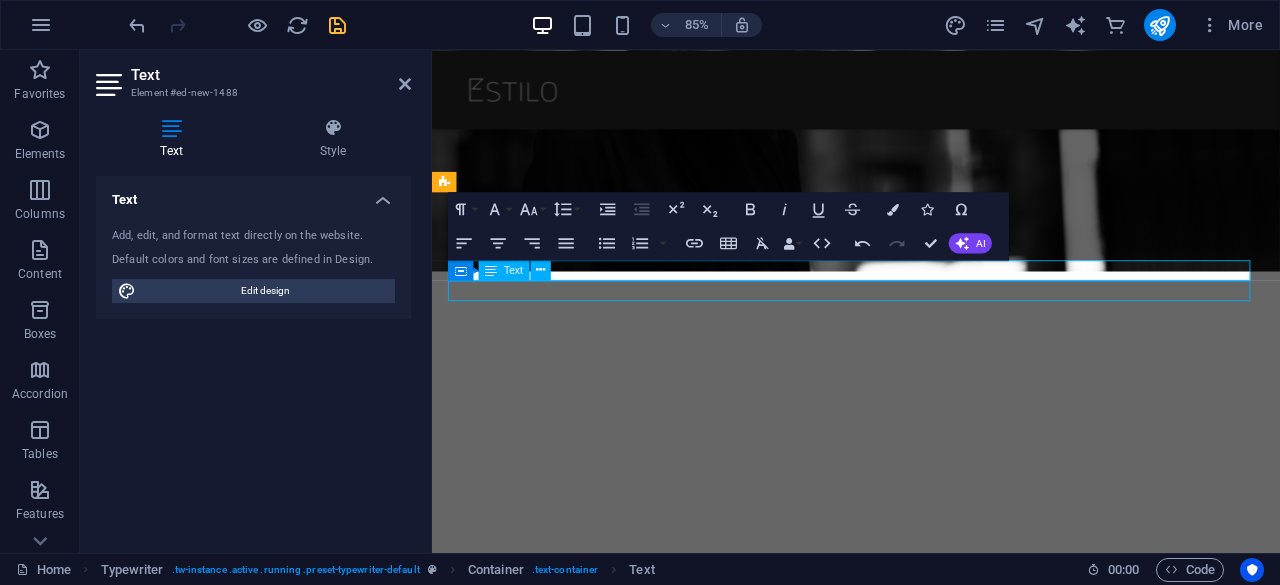 click on "I’m a developer" at bounding box center (931, 855) 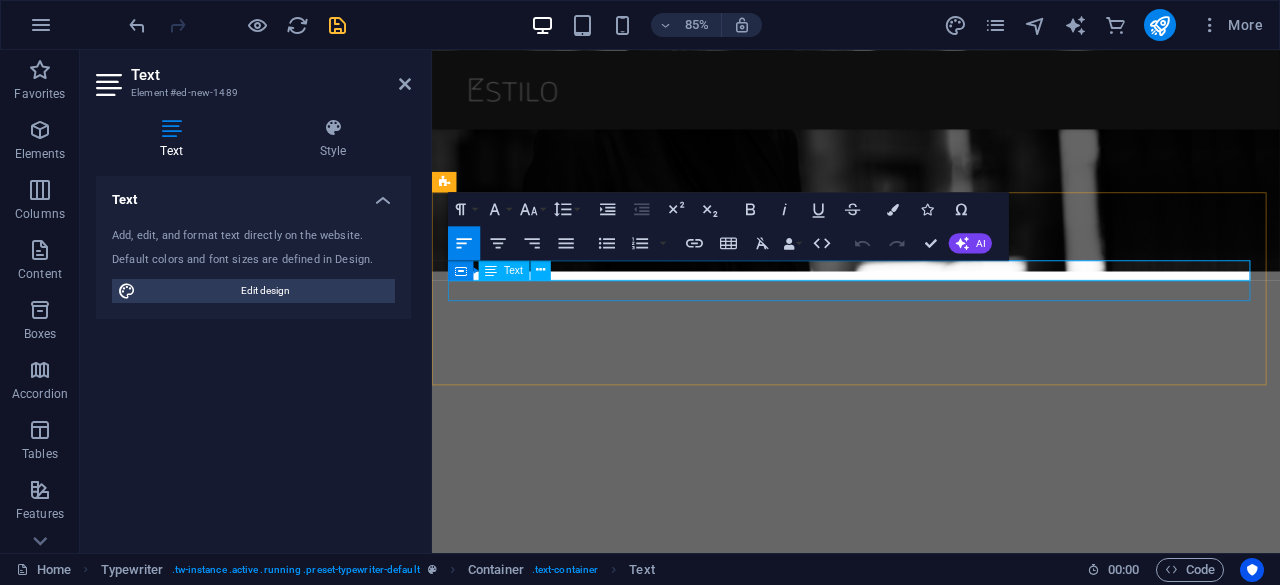 click on "I’m creative" at bounding box center [931, 855] 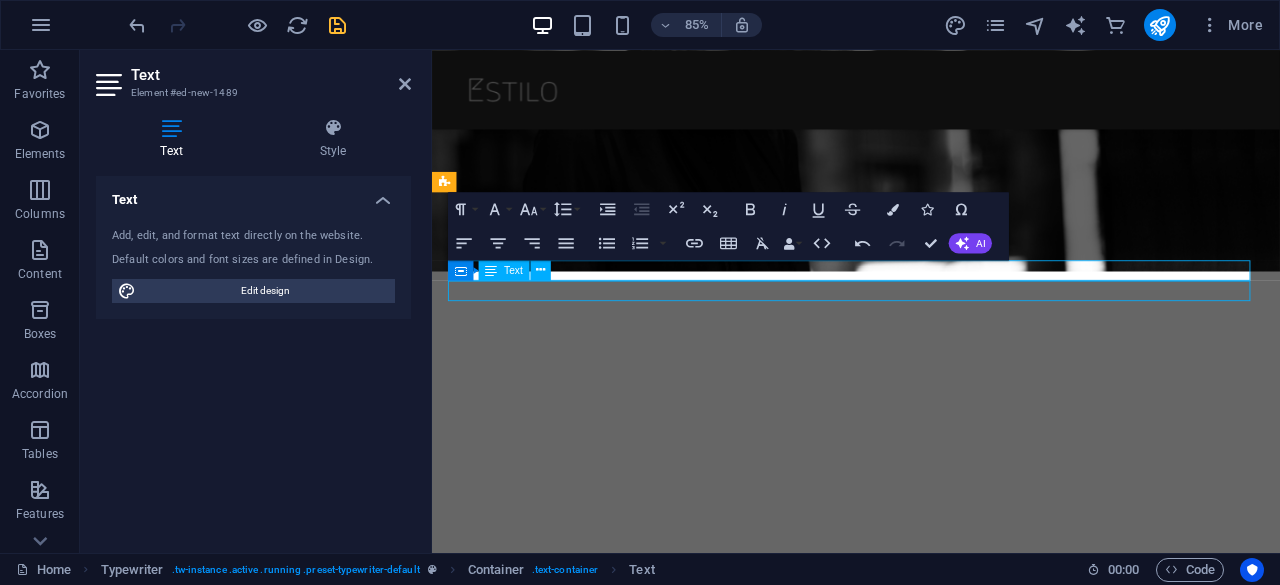 click on "I’m creative" at bounding box center (931, 855) 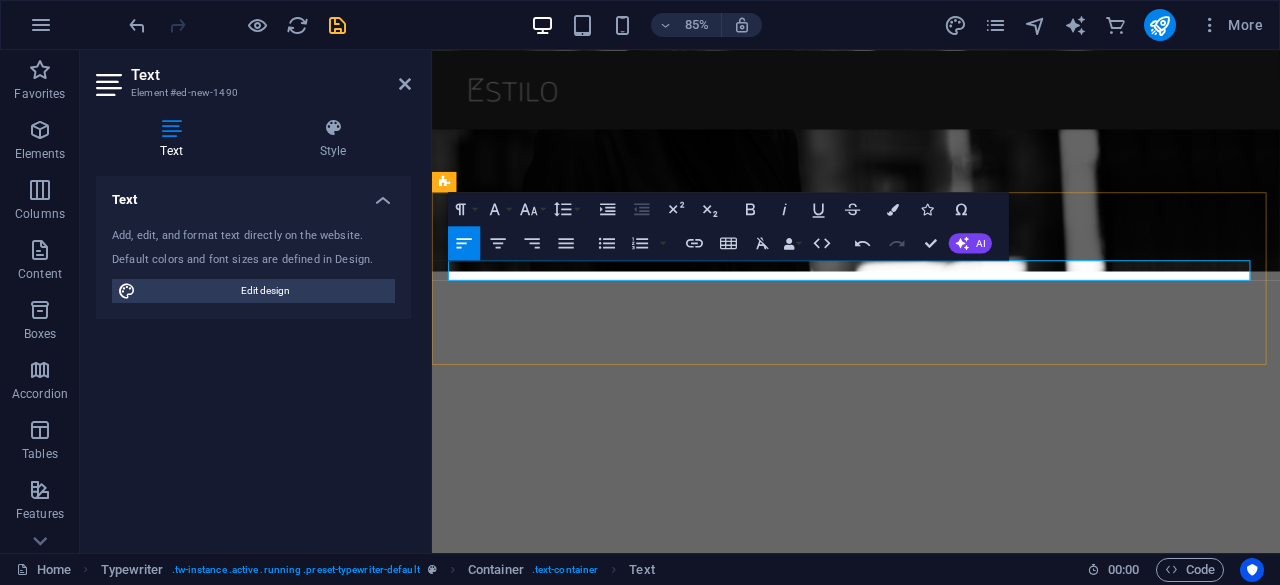 type 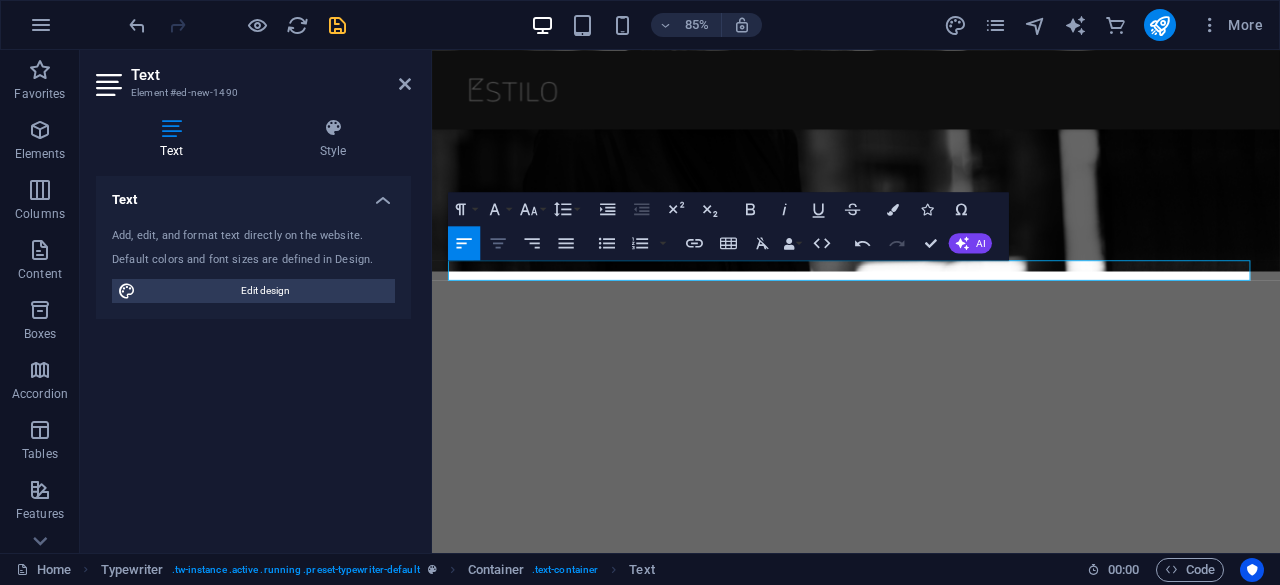 click 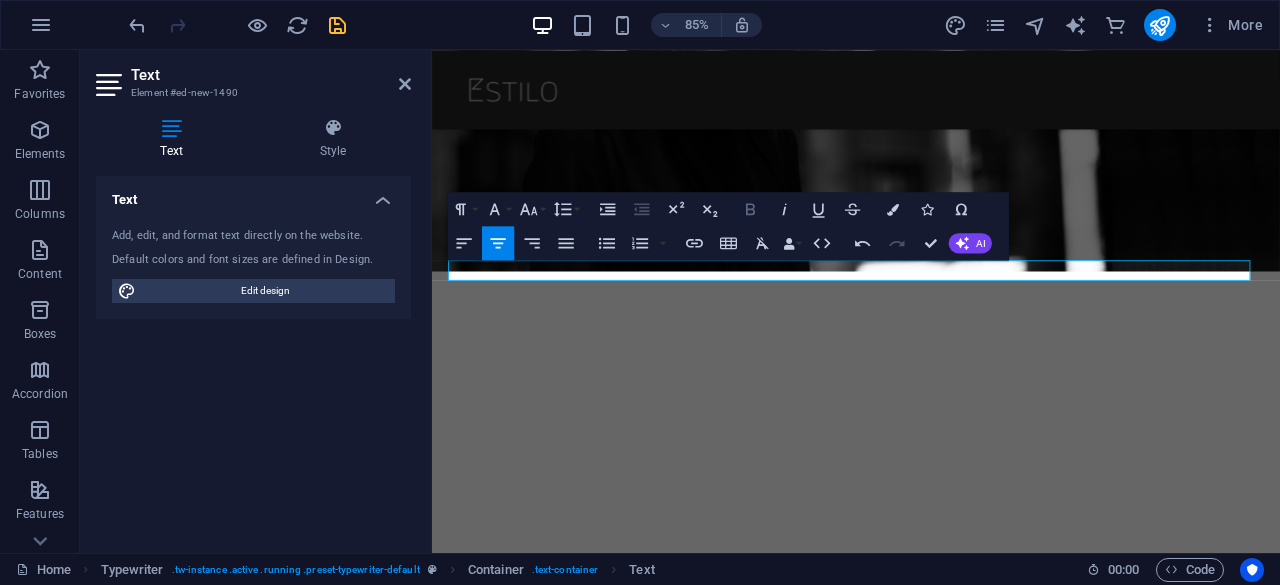 click 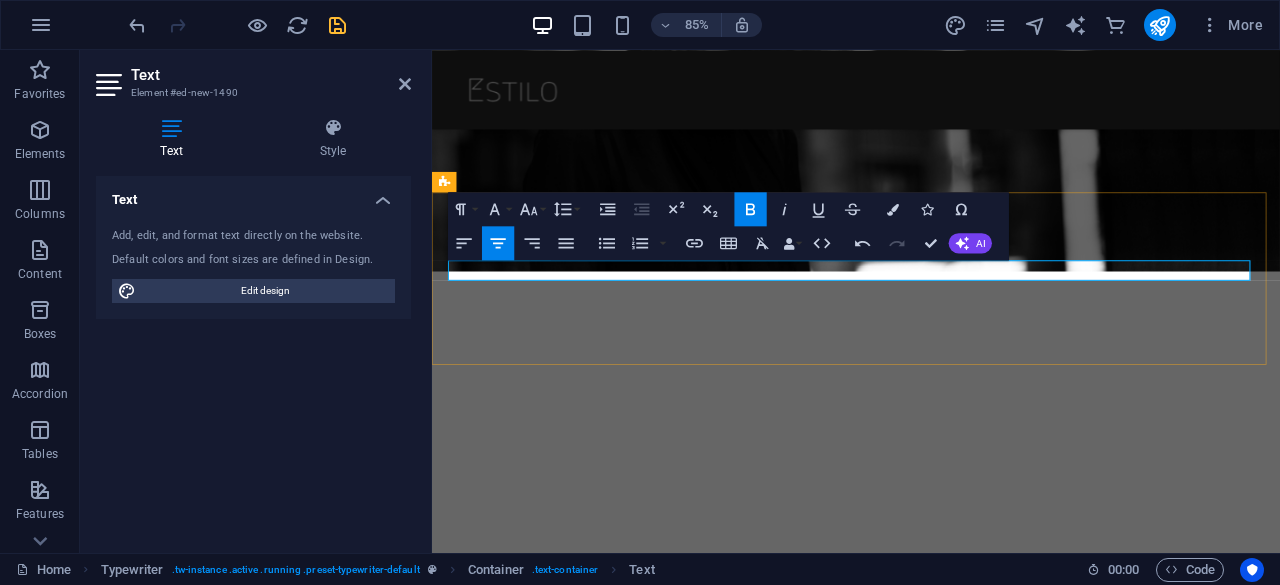 drag, startPoint x: 831, startPoint y: 318, endPoint x: 1018, endPoint y: 320, distance: 187.0107 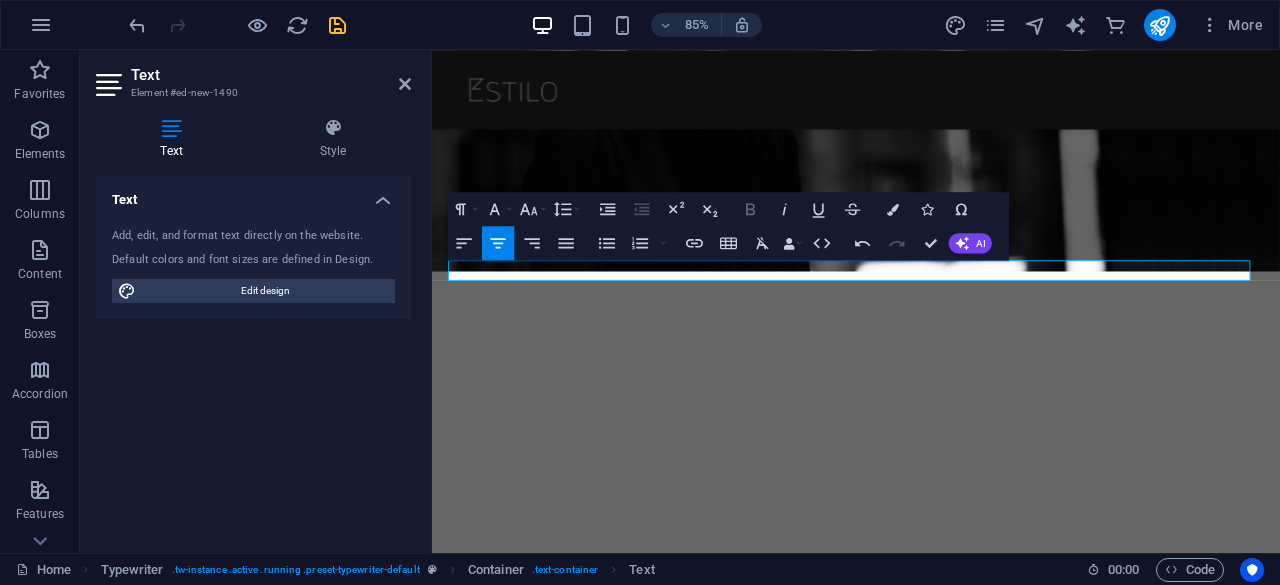 click 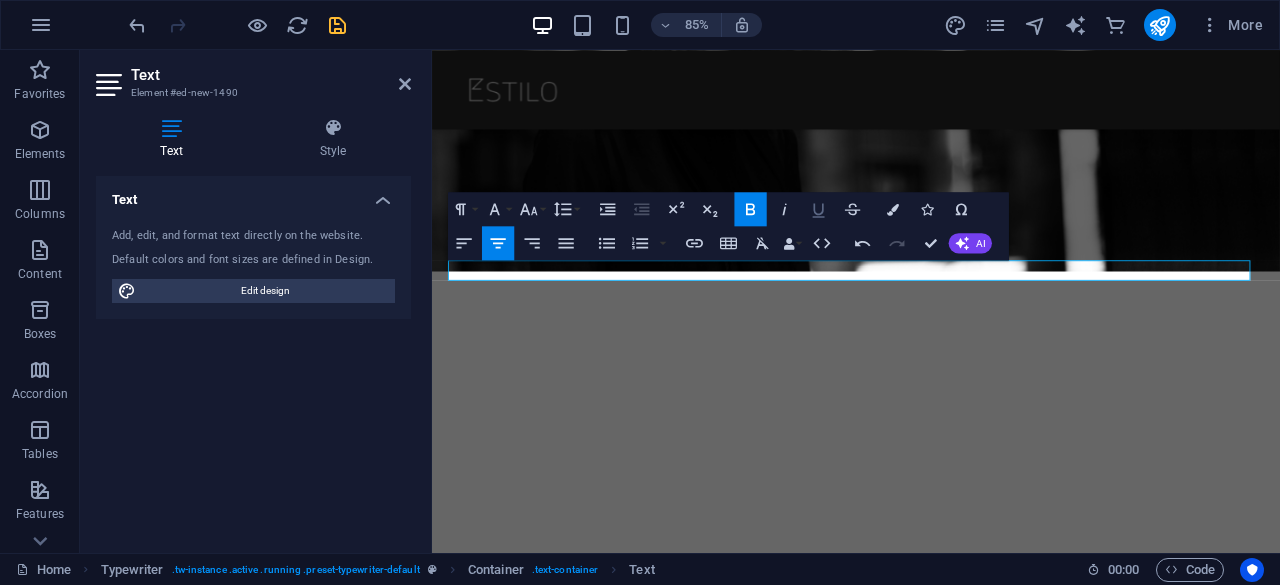 click 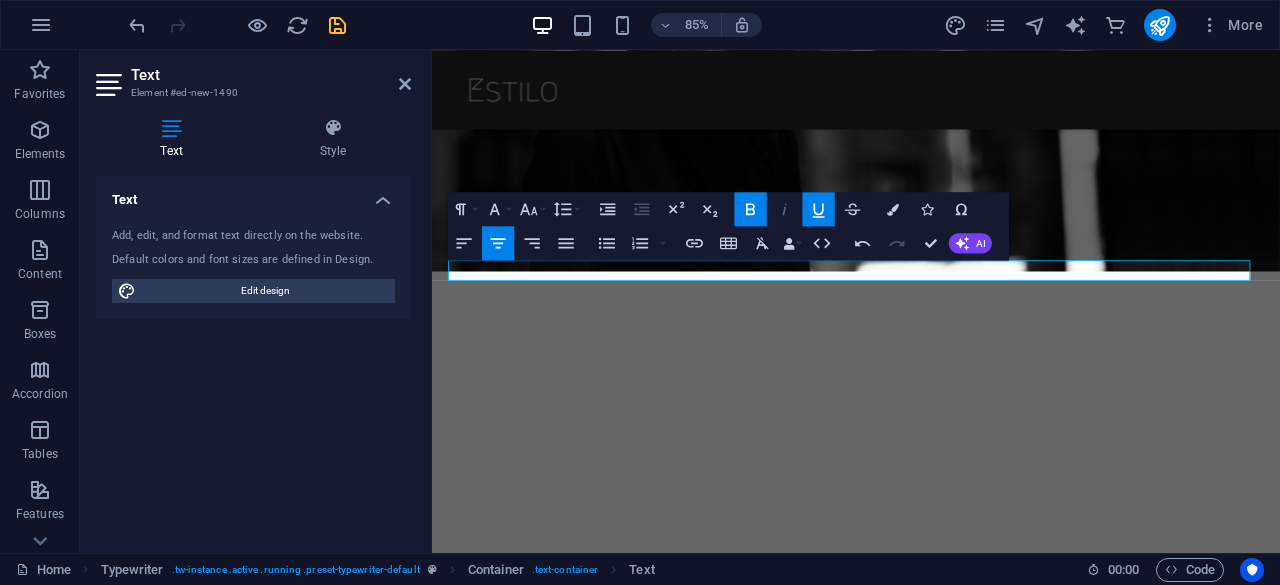 click 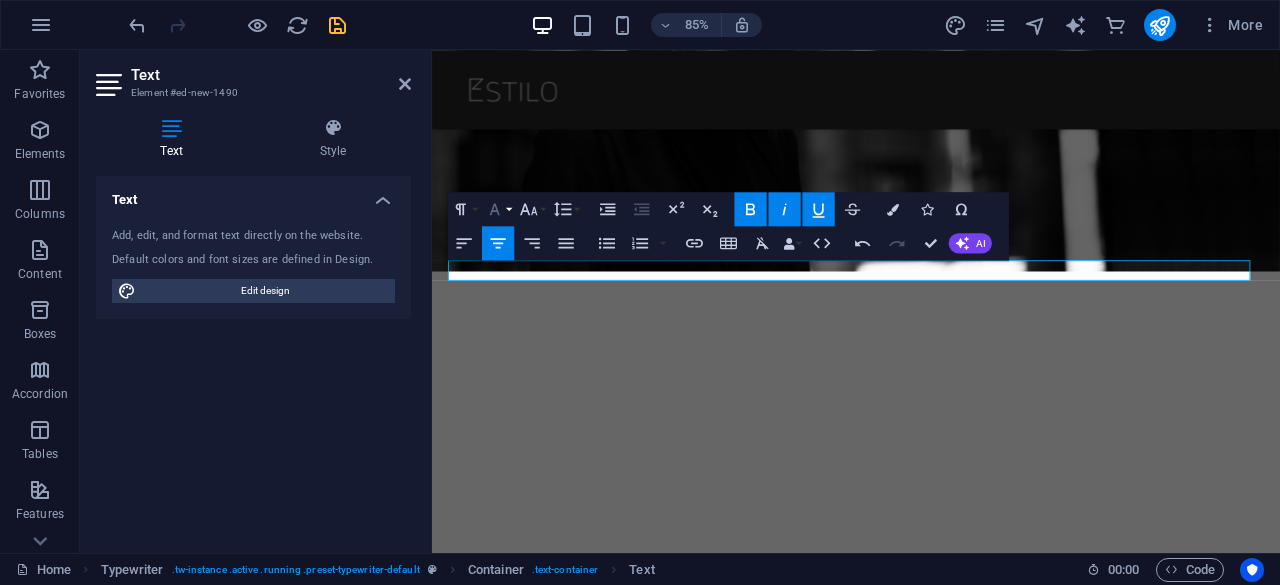 click on "Font Family" at bounding box center (498, 209) 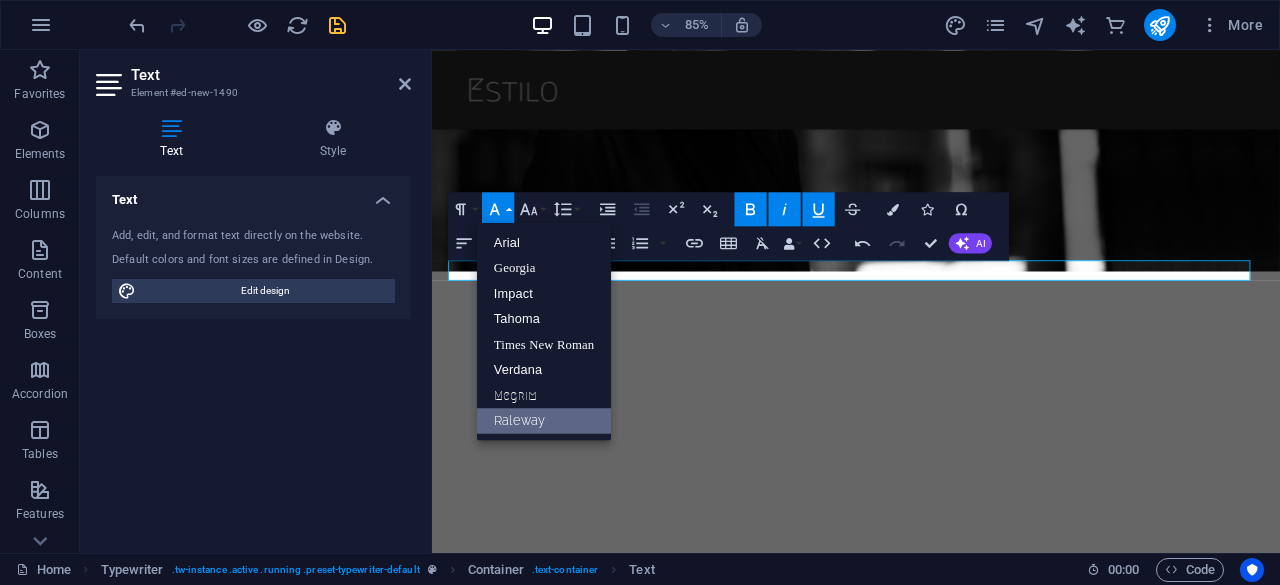 scroll, scrollTop: 0, scrollLeft: 0, axis: both 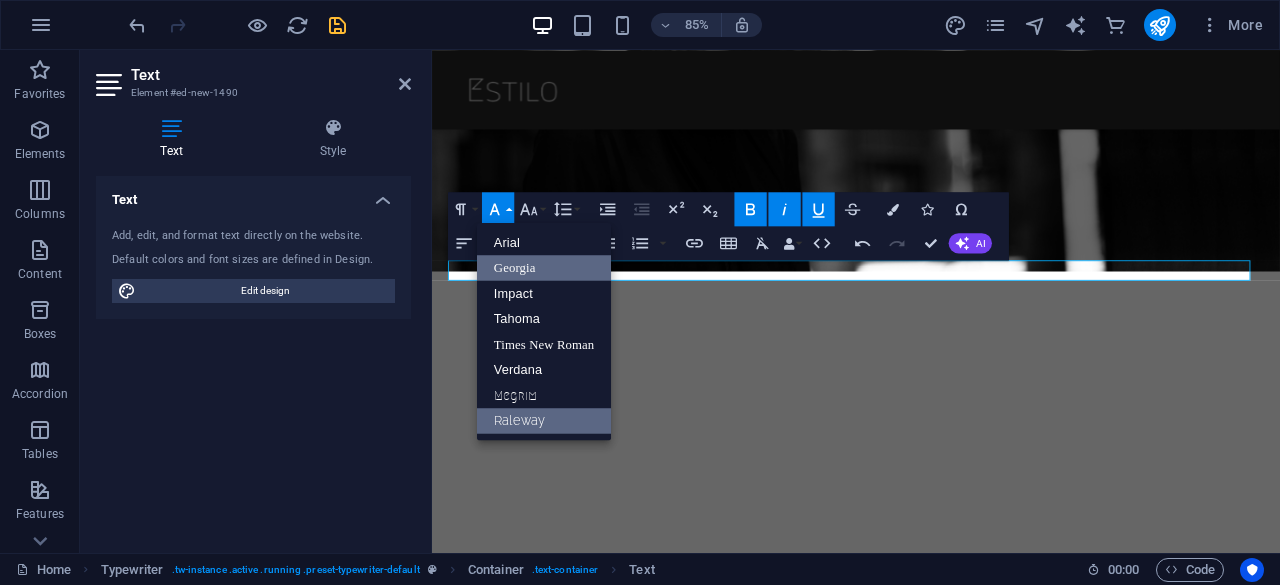 click on "Georgia" at bounding box center [544, 266] 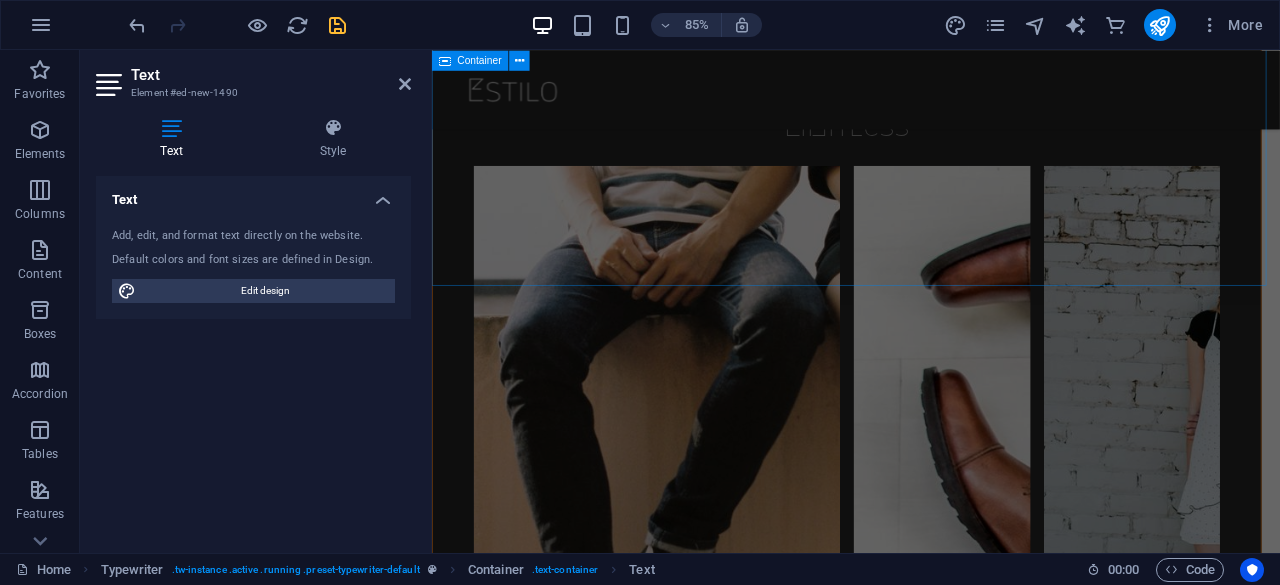 scroll, scrollTop: 6640, scrollLeft: 0, axis: vertical 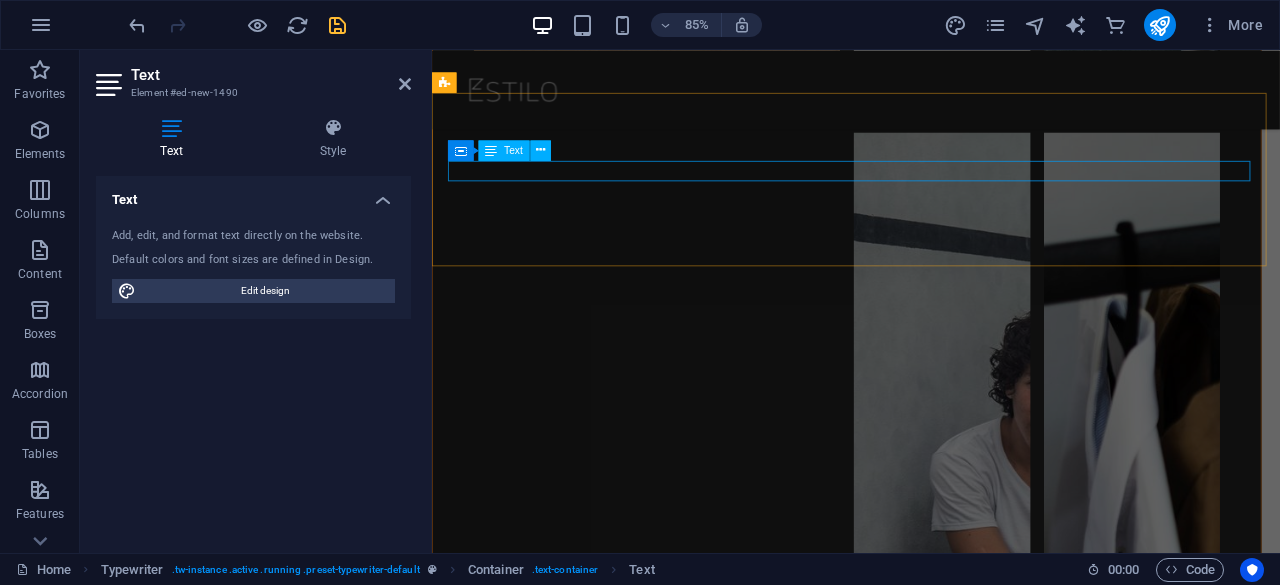 click on "Welcome to my shop" at bounding box center [931, 6703] 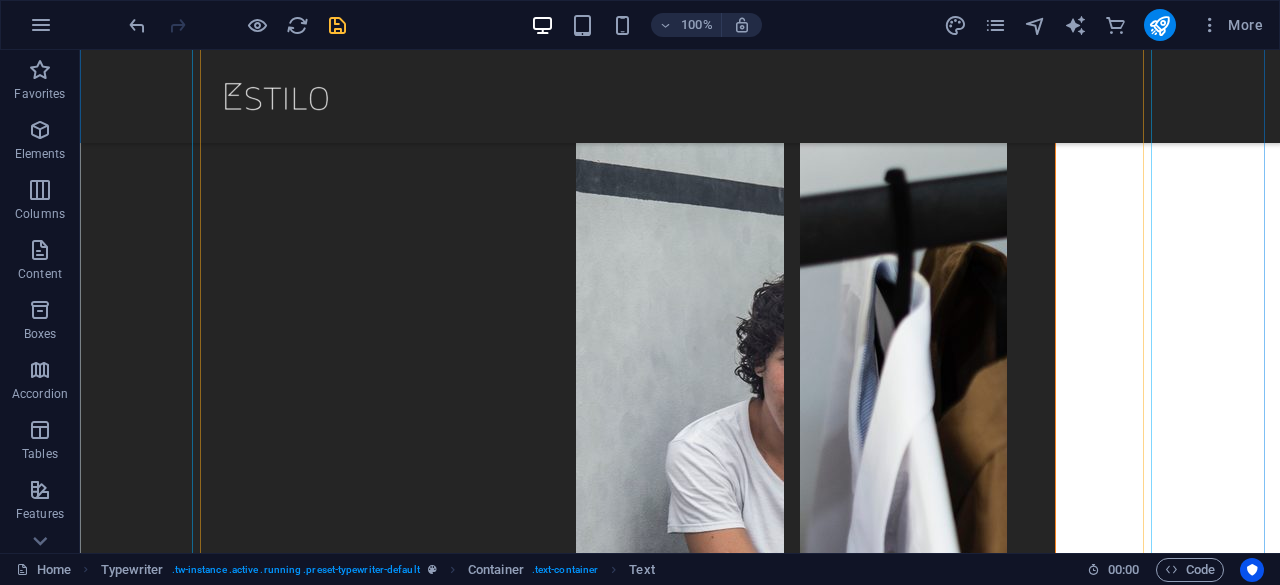 scroll, scrollTop: 6360, scrollLeft: 0, axis: vertical 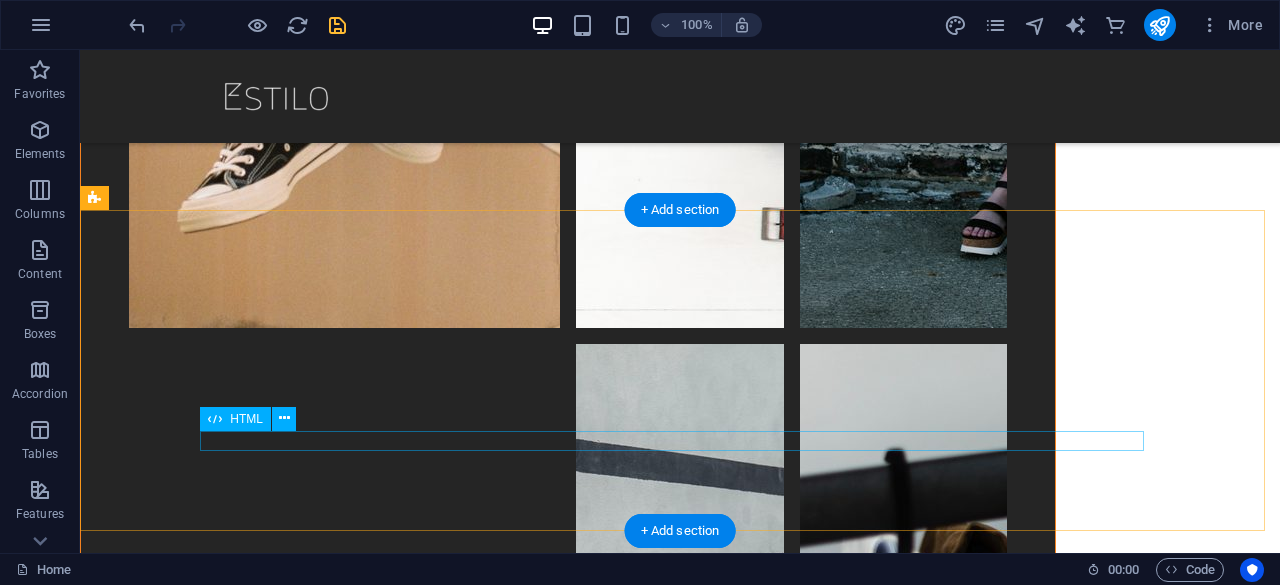 click on "Welcome to my" at bounding box center (680, 6951) 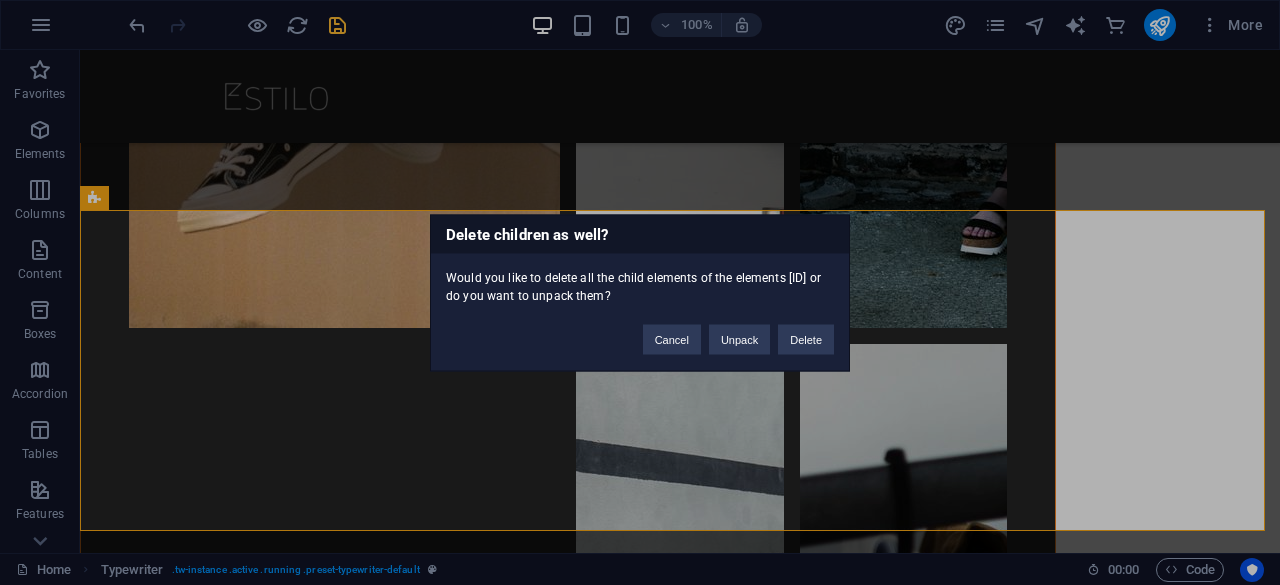 type 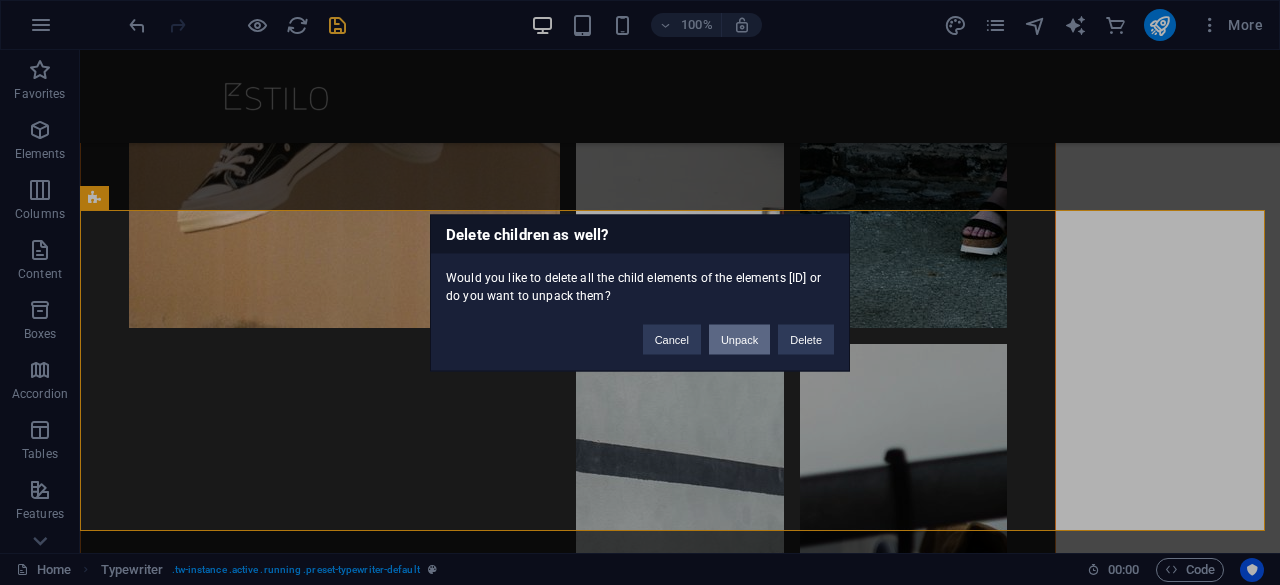 click on "Unpack" at bounding box center (739, 339) 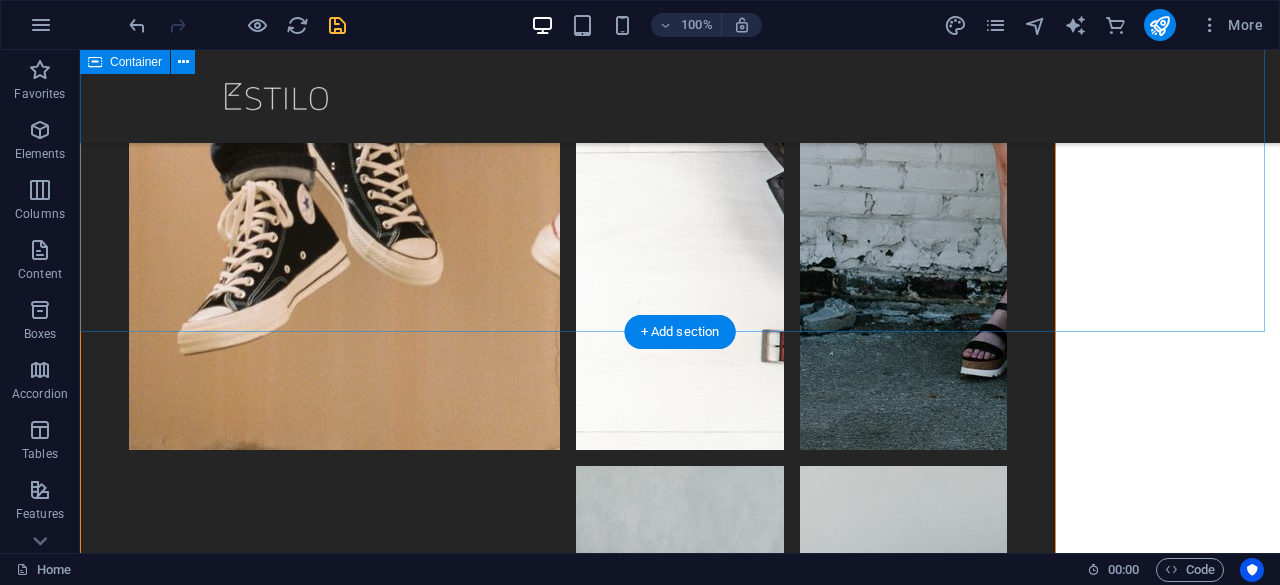scroll, scrollTop: 6237, scrollLeft: 0, axis: vertical 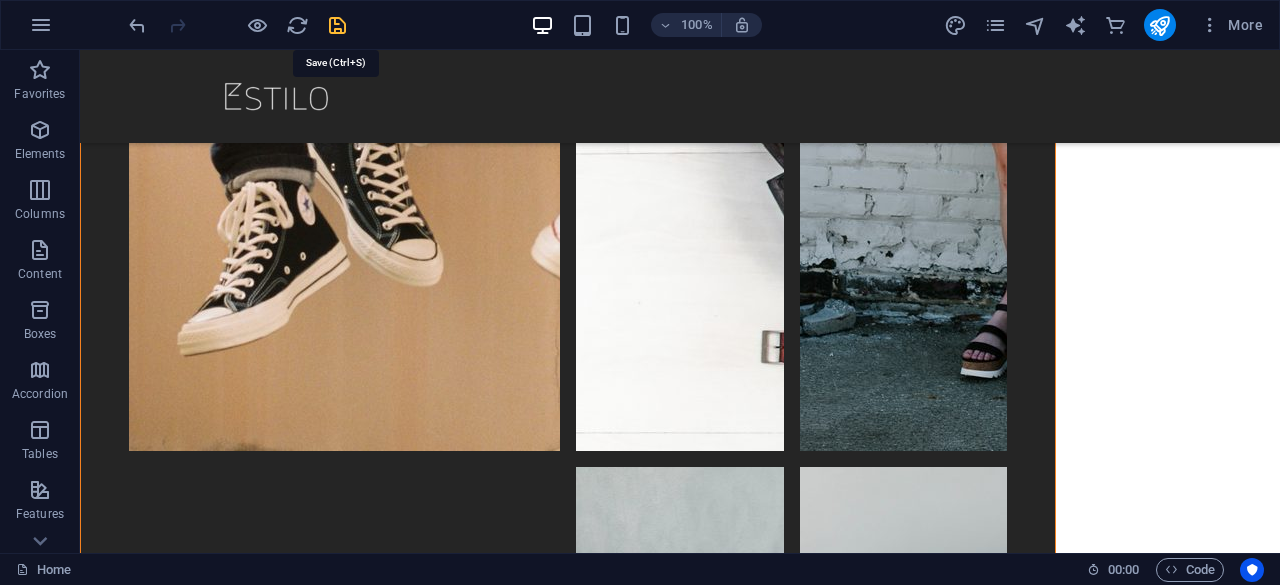 click at bounding box center (337, 25) 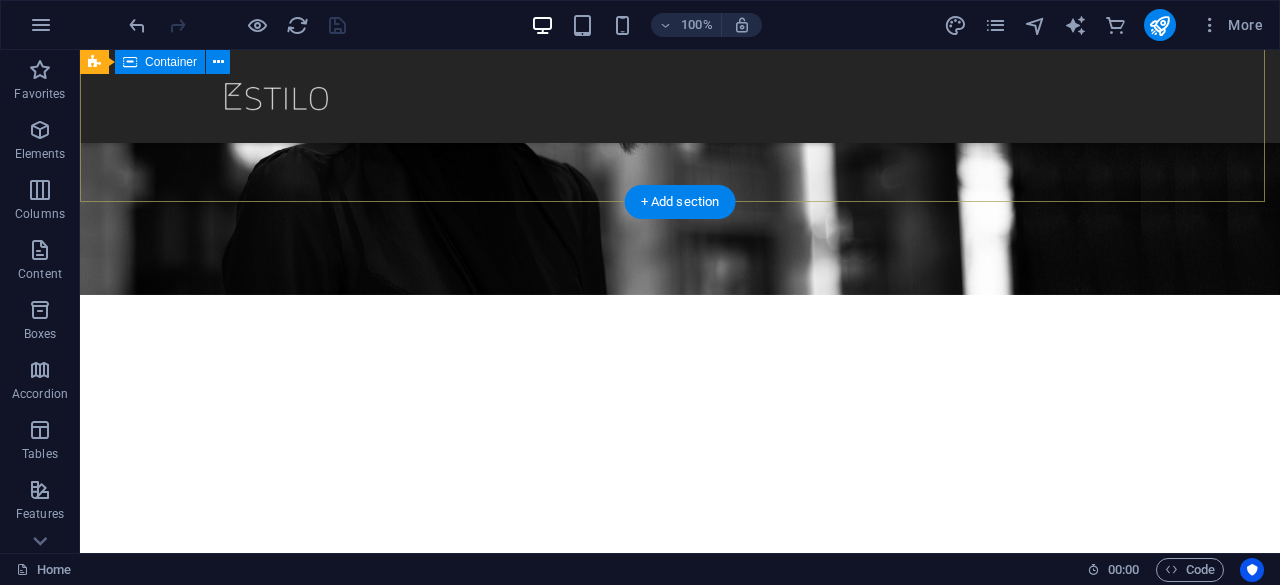 scroll, scrollTop: 315, scrollLeft: 0, axis: vertical 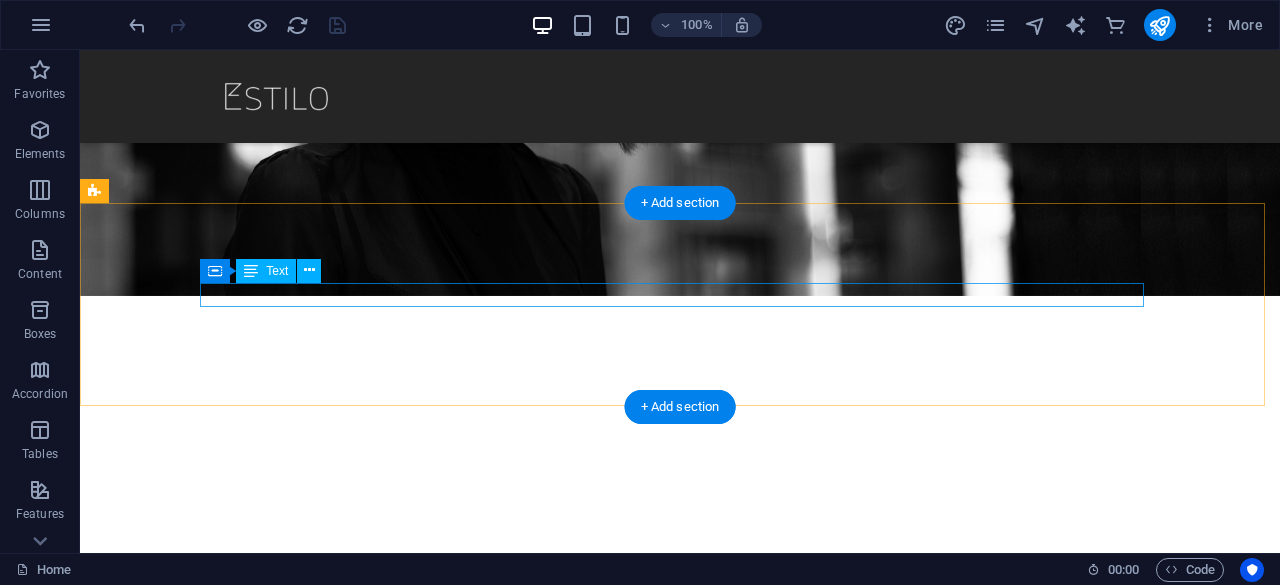 click on "WELCOME TO MY SHPE" at bounding box center (680, 817) 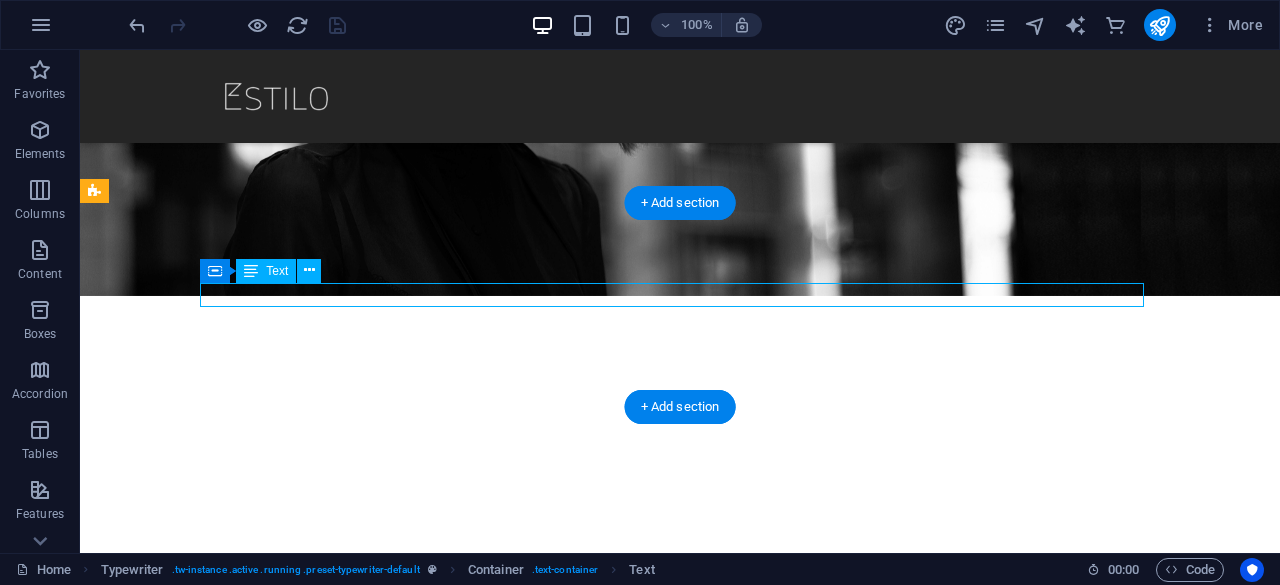 click on "WELCOME TO MY SHPE" at bounding box center [680, 817] 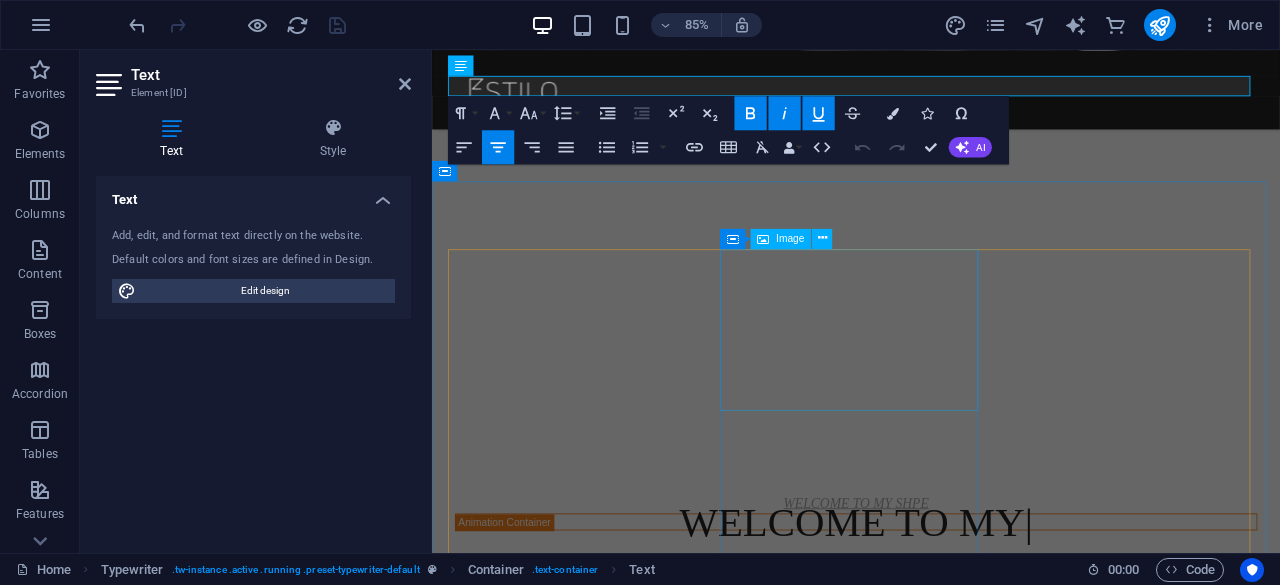 scroll, scrollTop: 138, scrollLeft: 0, axis: vertical 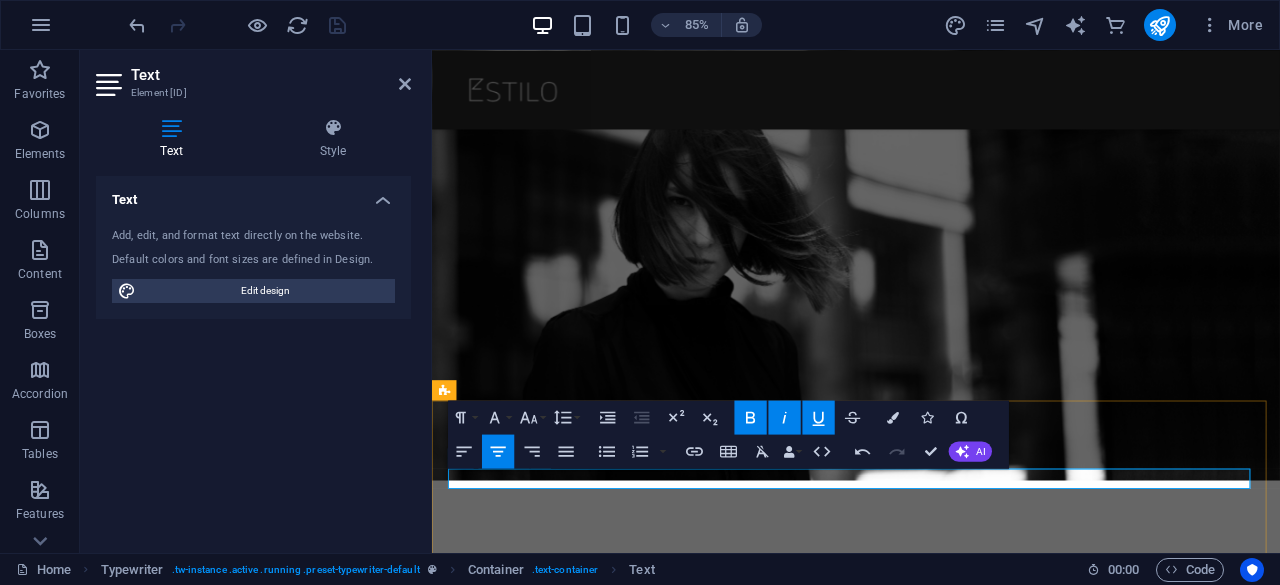 type 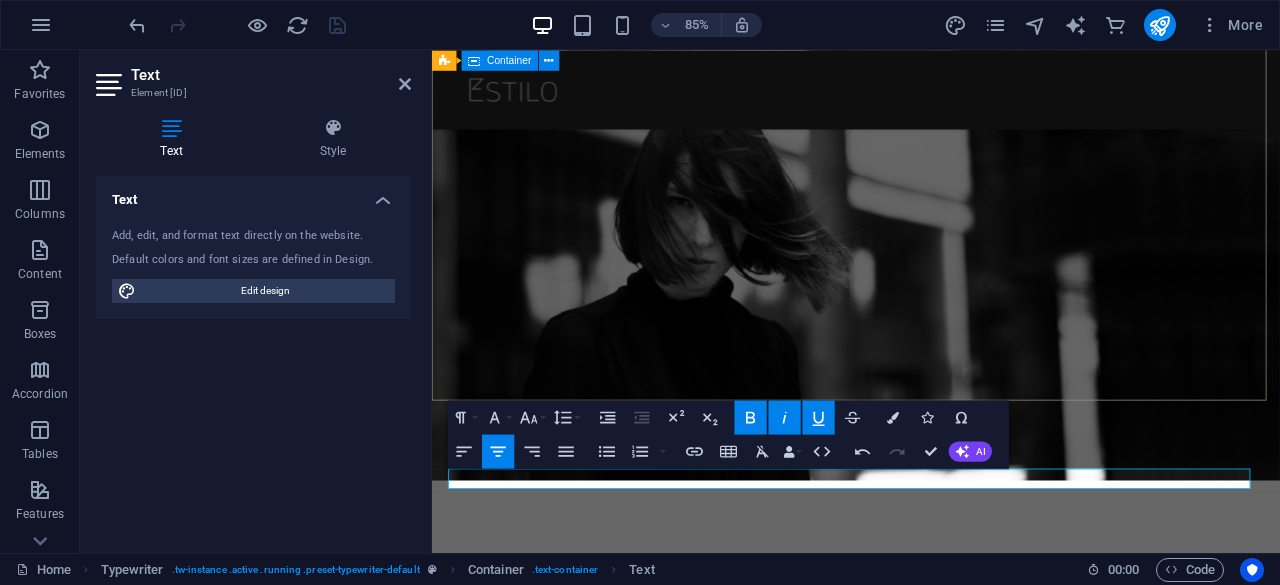 click on "Limitless The new collection  x  2025 discover now" at bounding box center (931, 770) 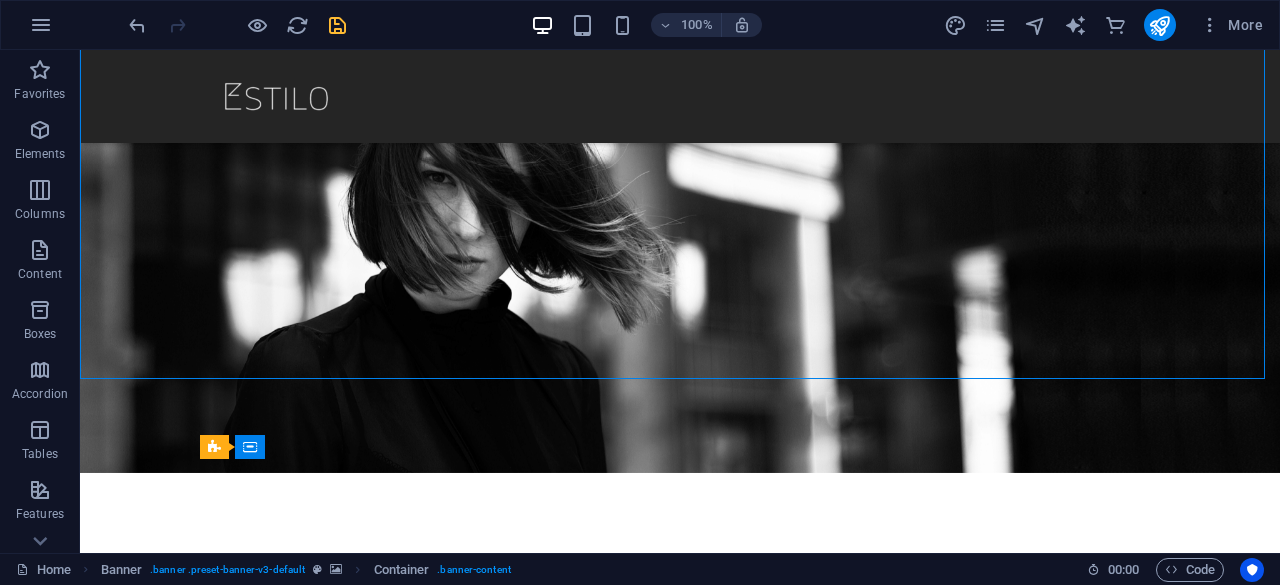 click at bounding box center (237, 25) 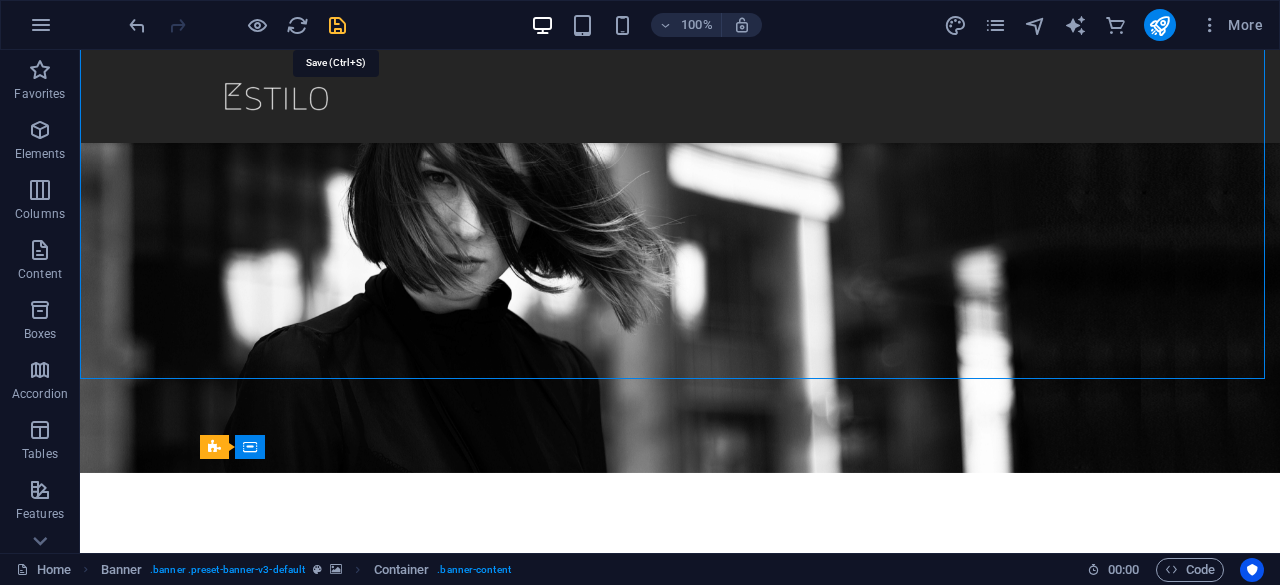 click at bounding box center (337, 25) 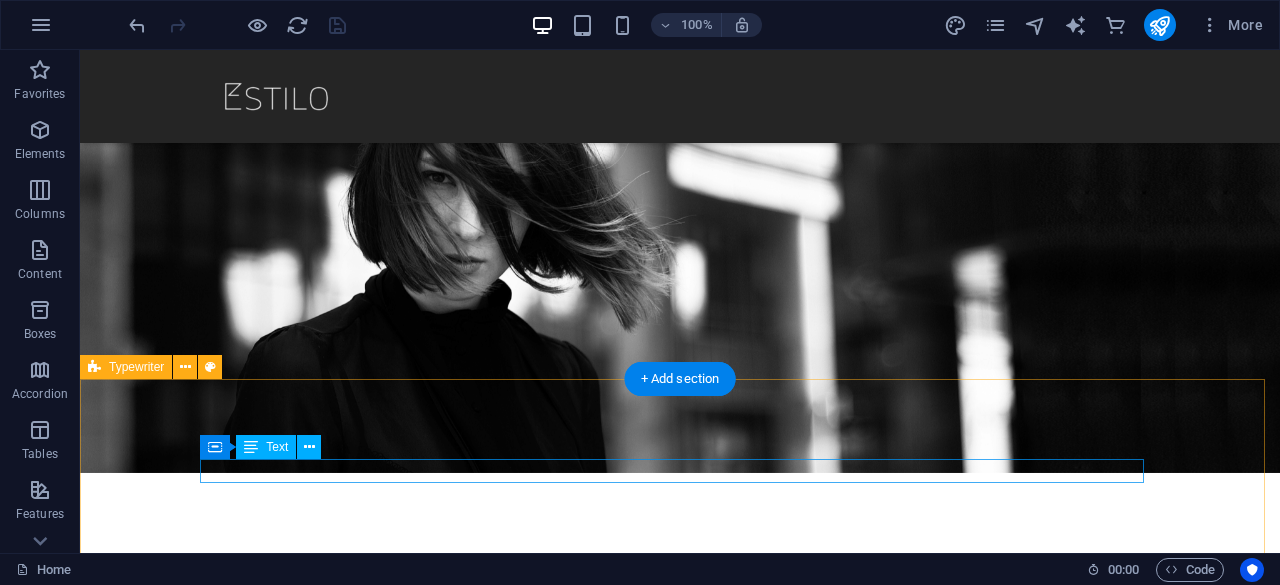click on "WELCOME TO MY SHOP" at bounding box center (680, 994) 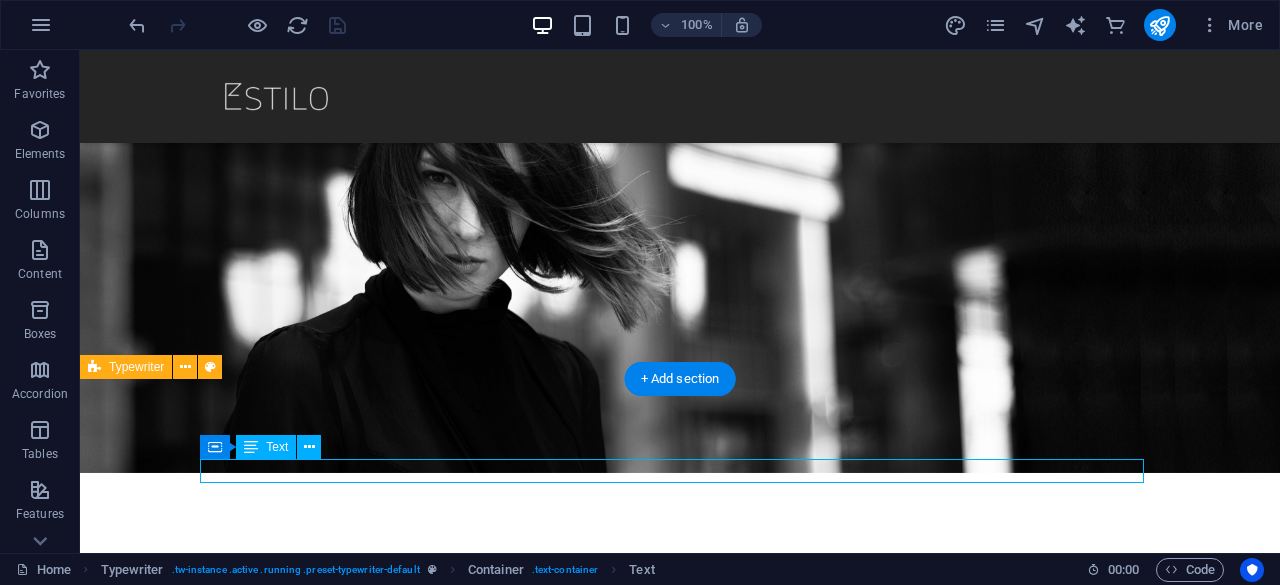 click on "WELCOME TO MY SHOP" at bounding box center (680, 994) 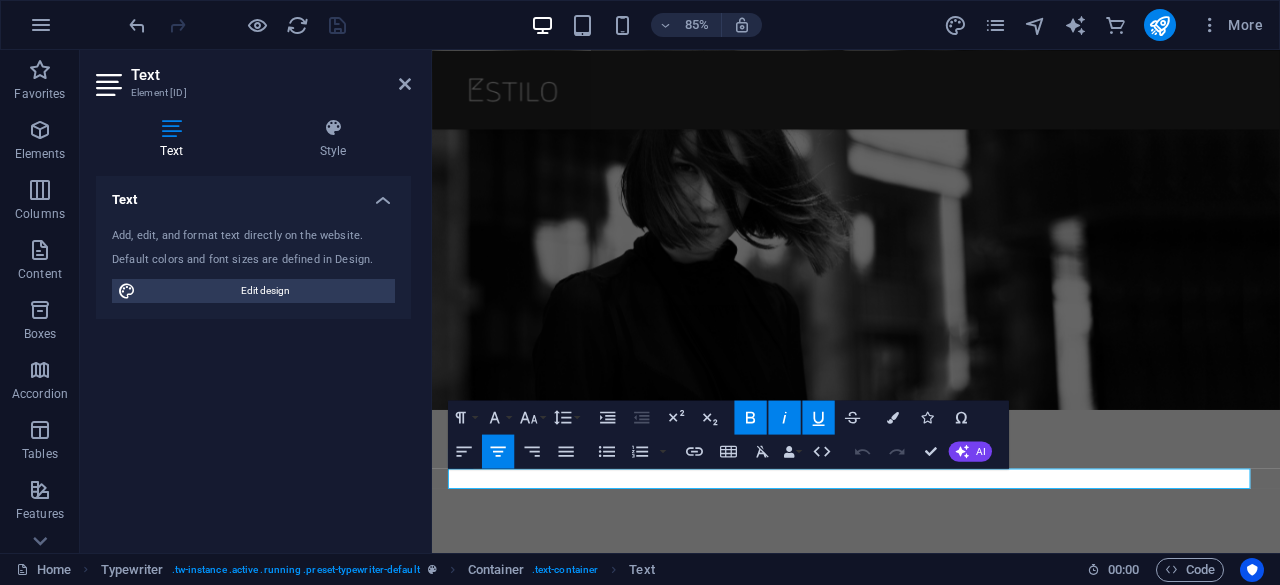 drag, startPoint x: 1363, startPoint y: 516, endPoint x: 1023, endPoint y: 547, distance: 341.4103 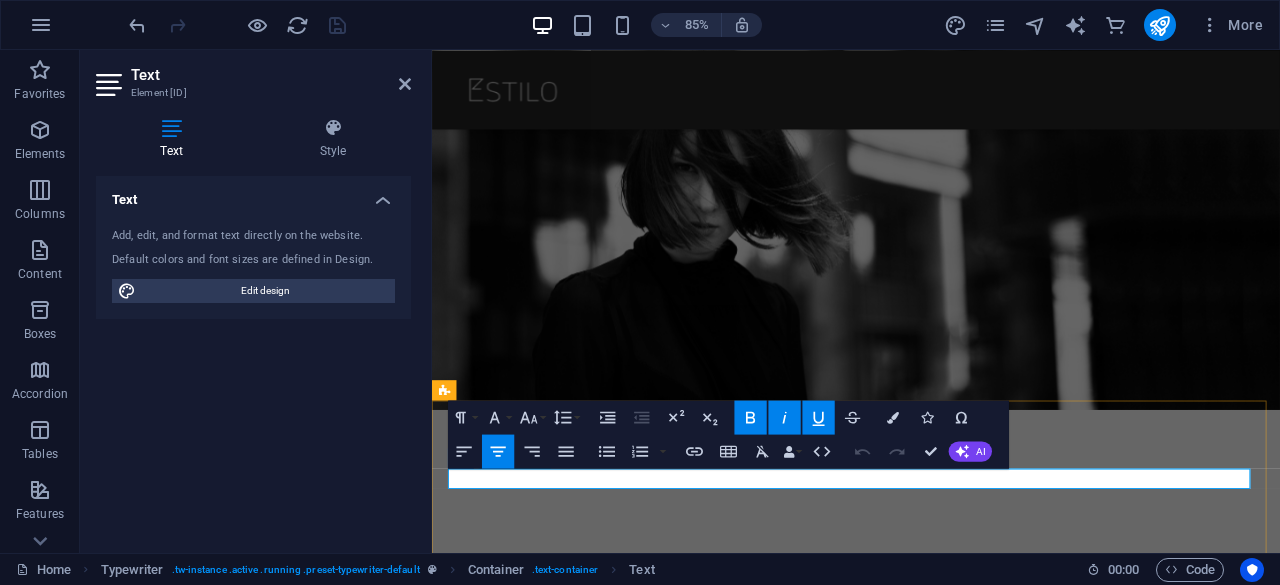 click on "WELCOME TO MY SHOP" at bounding box center (931, 994) 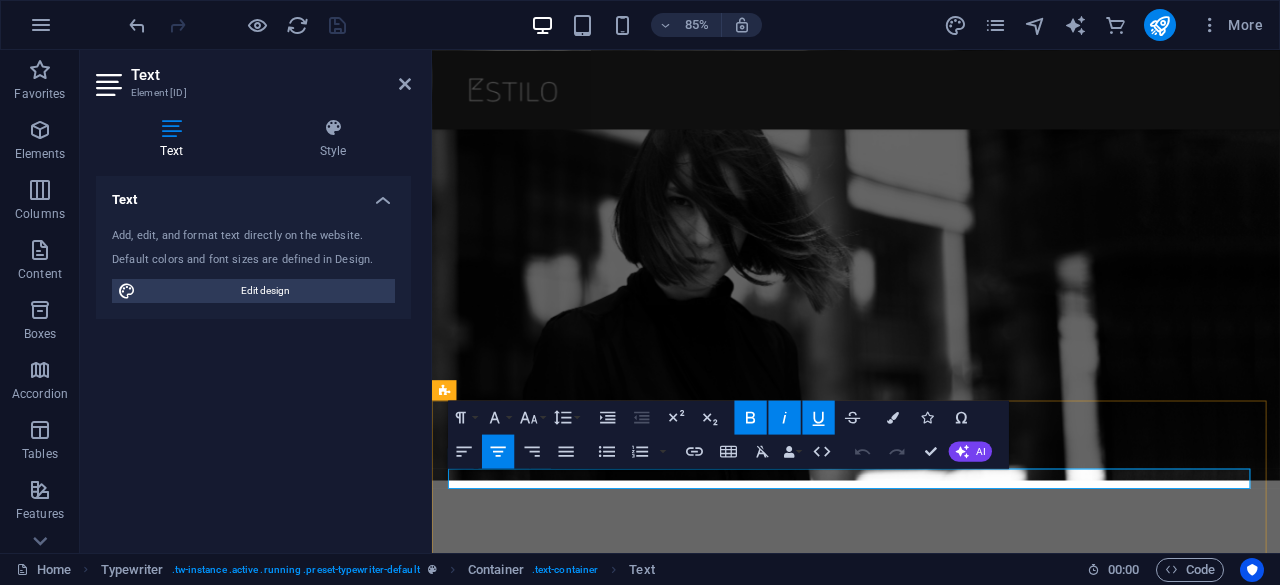 type 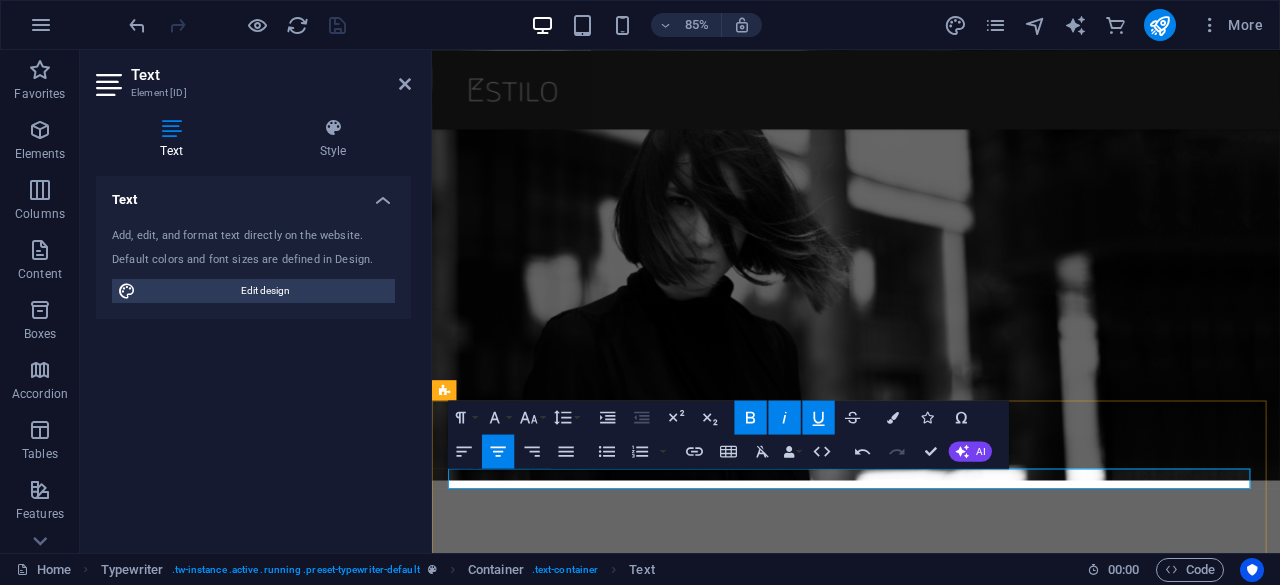 scroll, scrollTop: 0, scrollLeft: 20, axis: horizontal 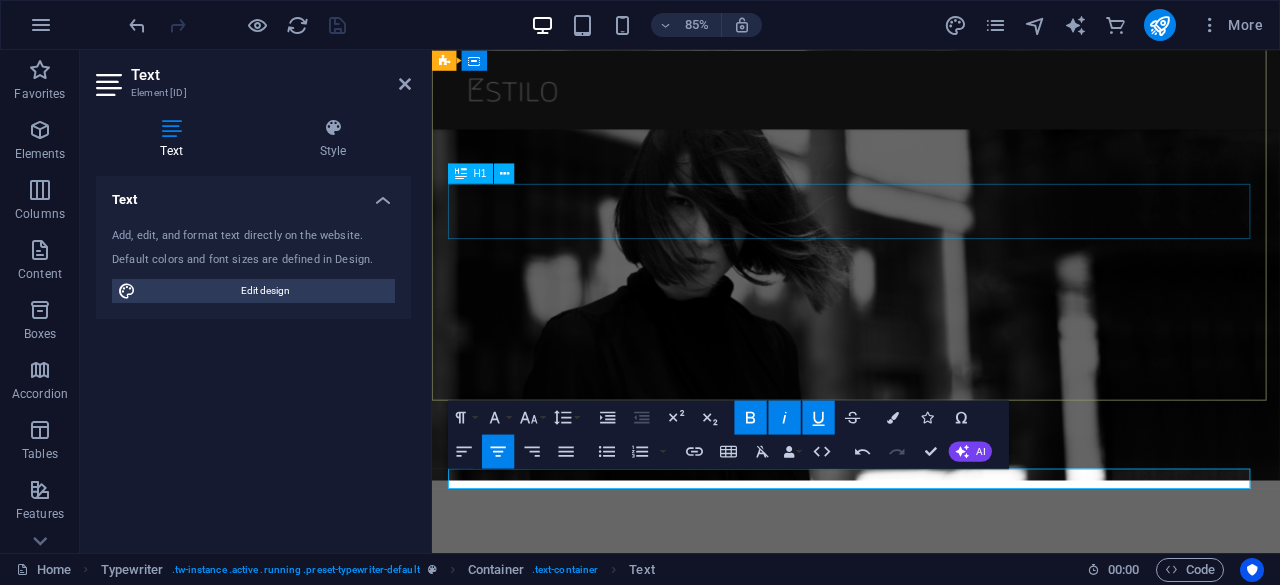 click on "The new collection  x  2025" at bounding box center [931, 810] 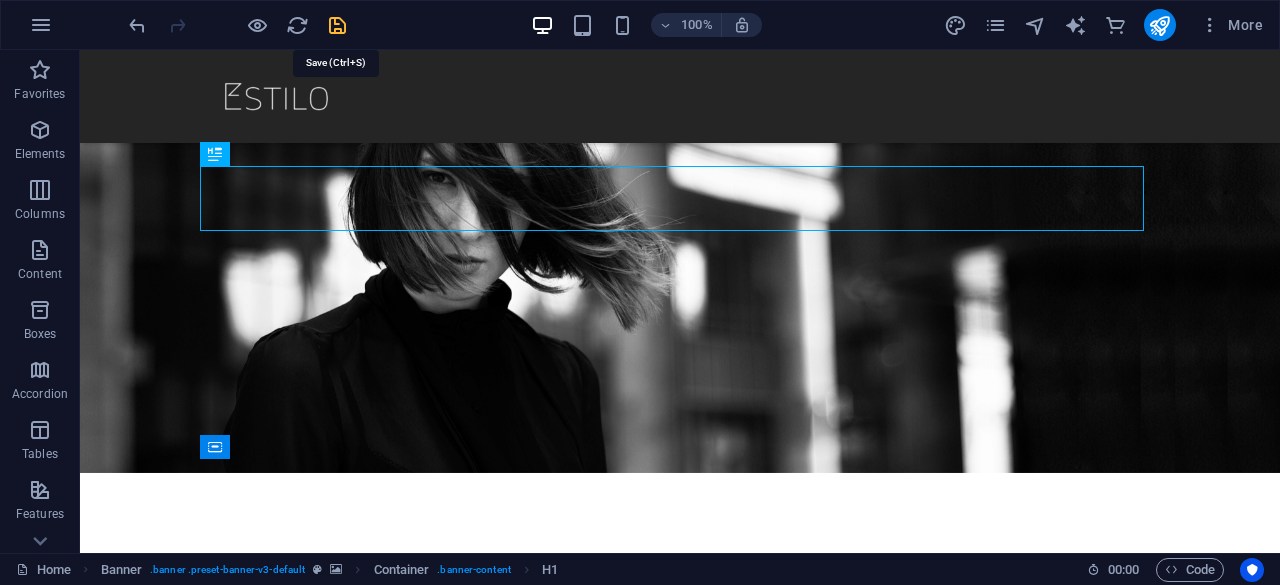 click at bounding box center [337, 25] 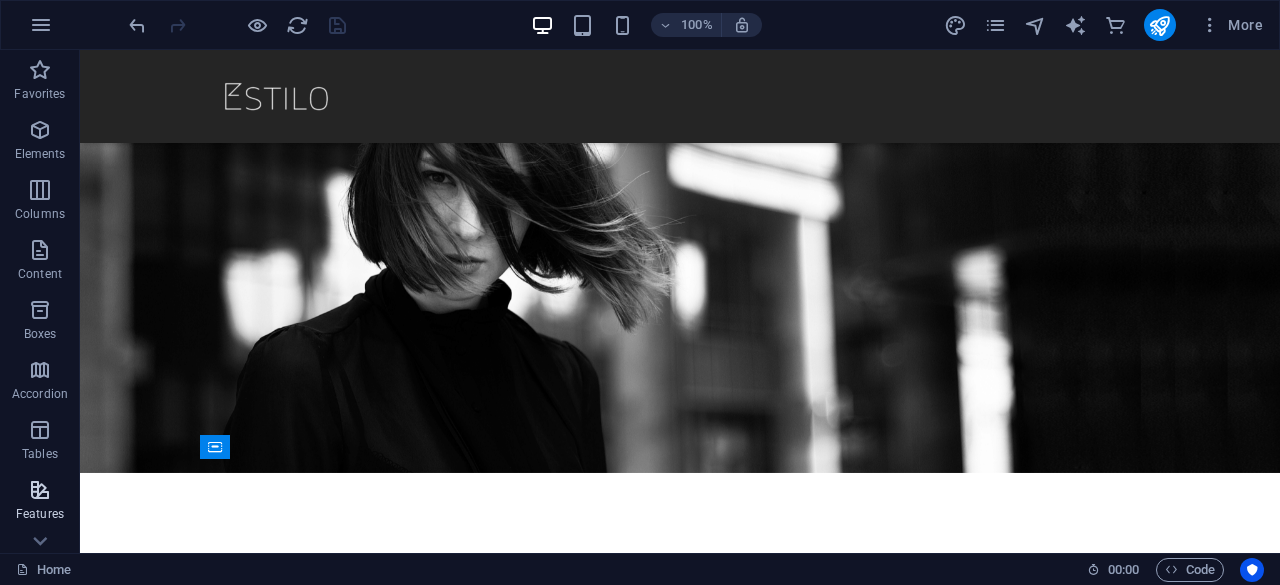 click on "Features" at bounding box center [40, 514] 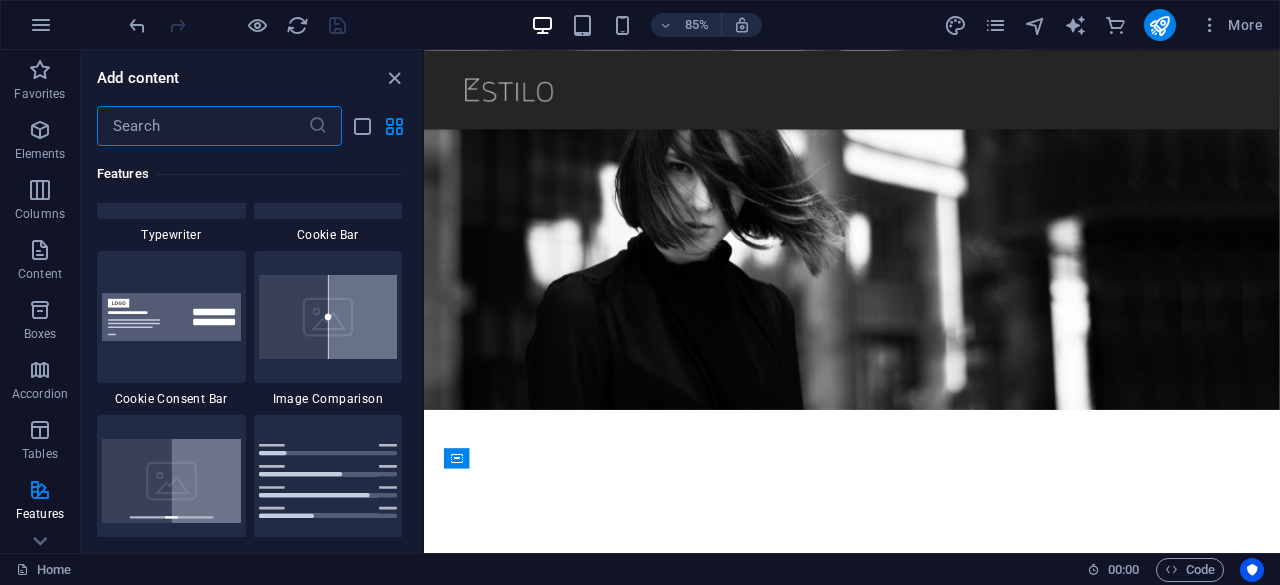 scroll, scrollTop: 8076, scrollLeft: 0, axis: vertical 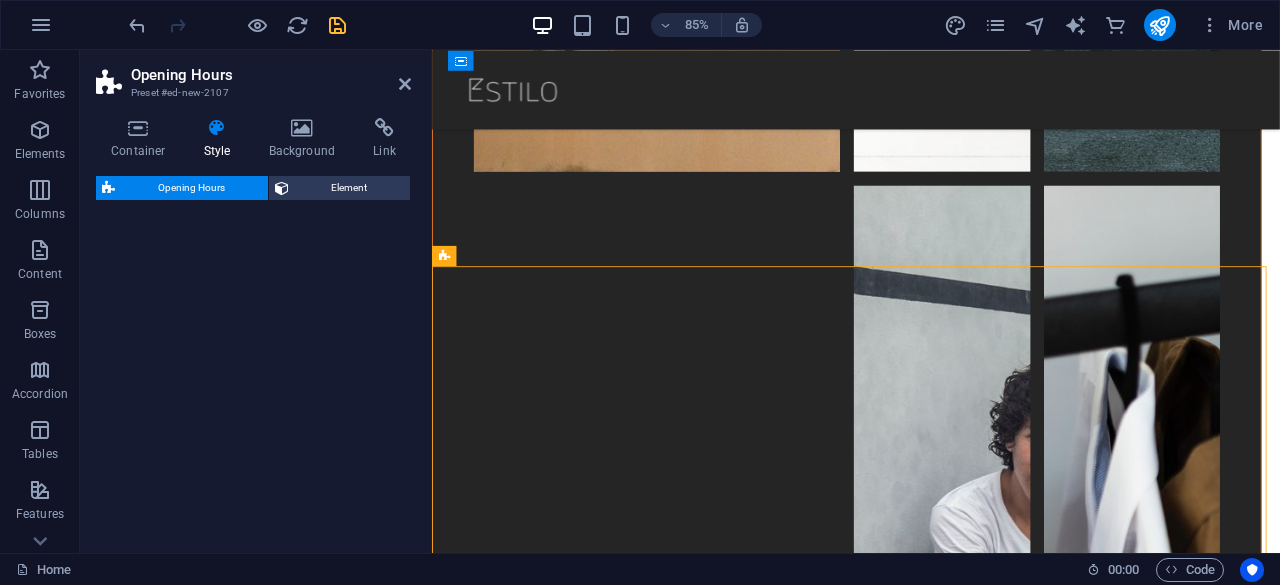 select on "rem" 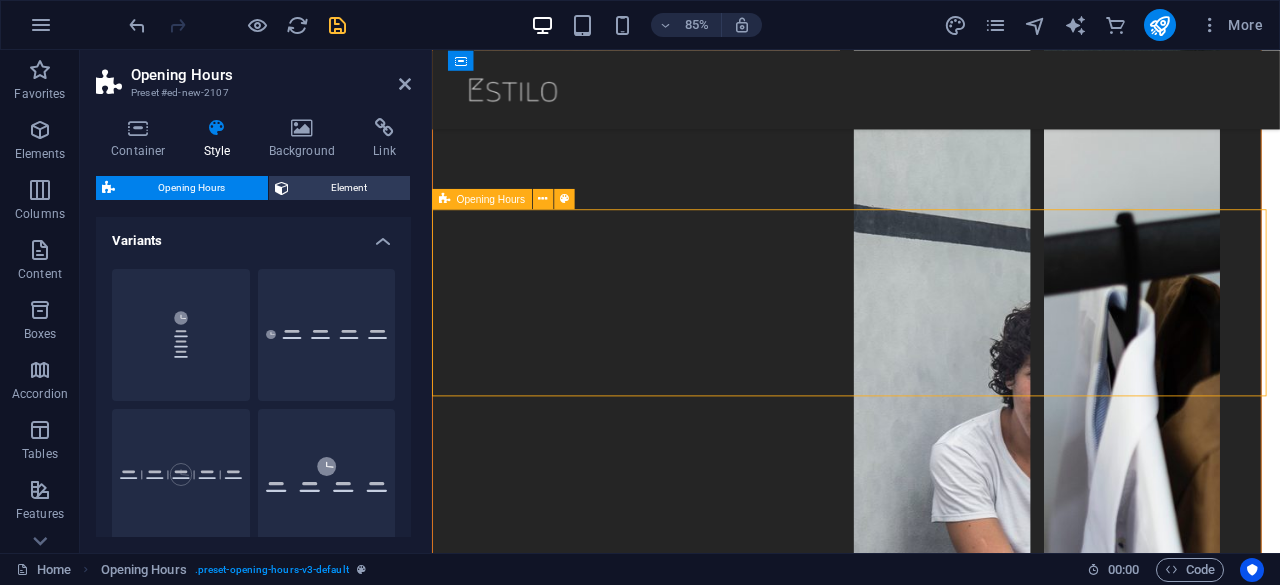 scroll, scrollTop: 6642, scrollLeft: 0, axis: vertical 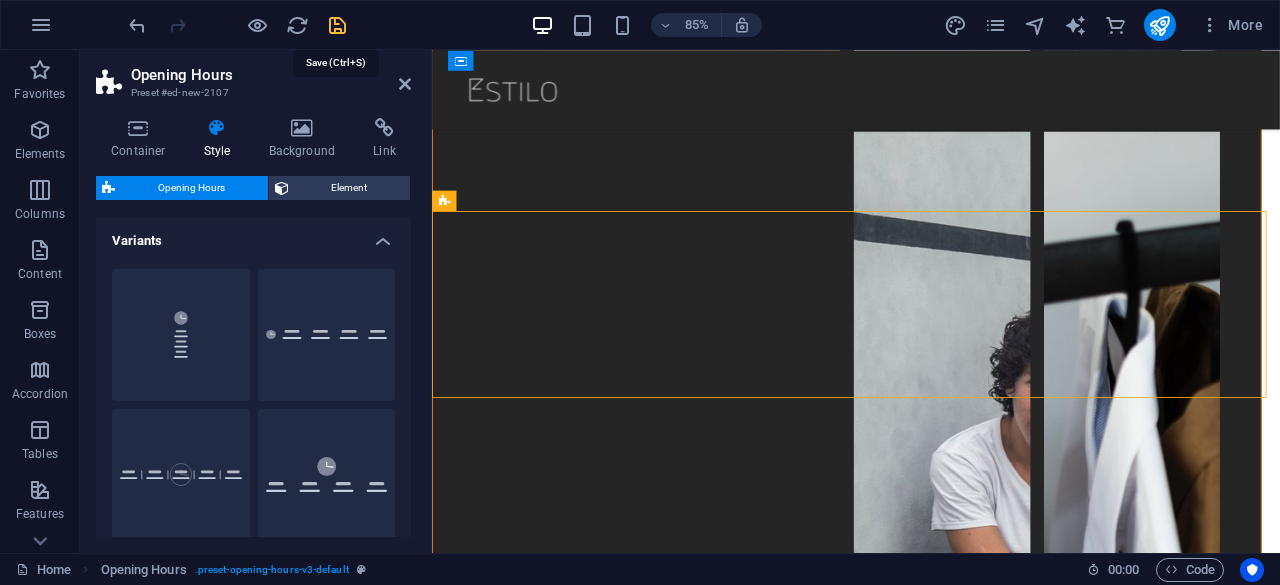 click at bounding box center [337, 25] 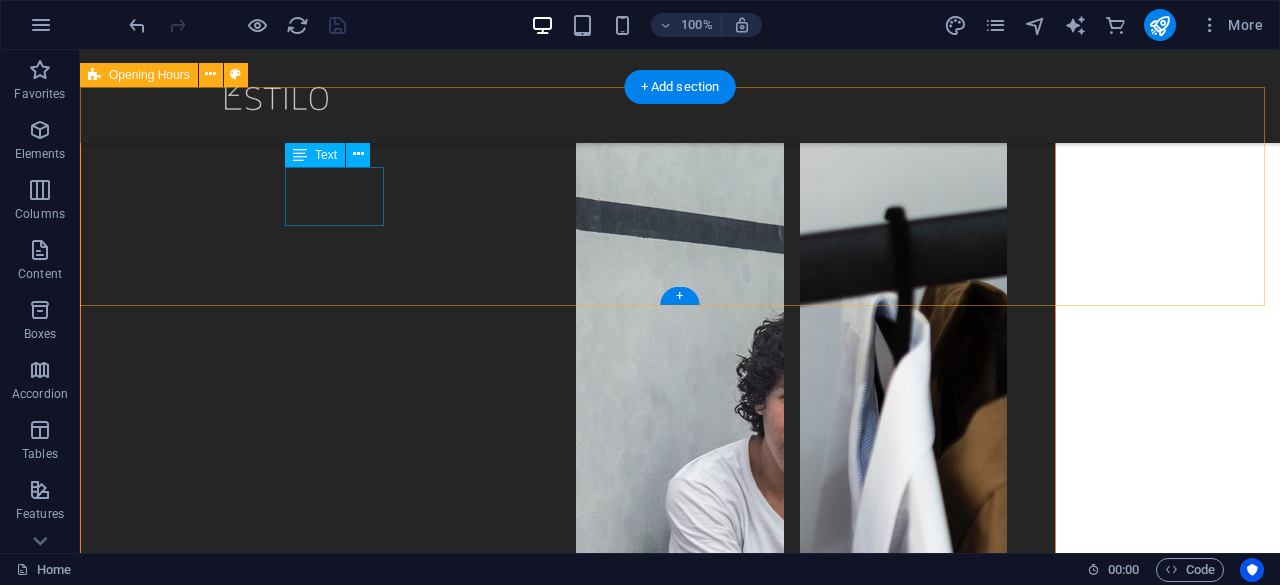 scroll, scrollTop: 6626, scrollLeft: 0, axis: vertical 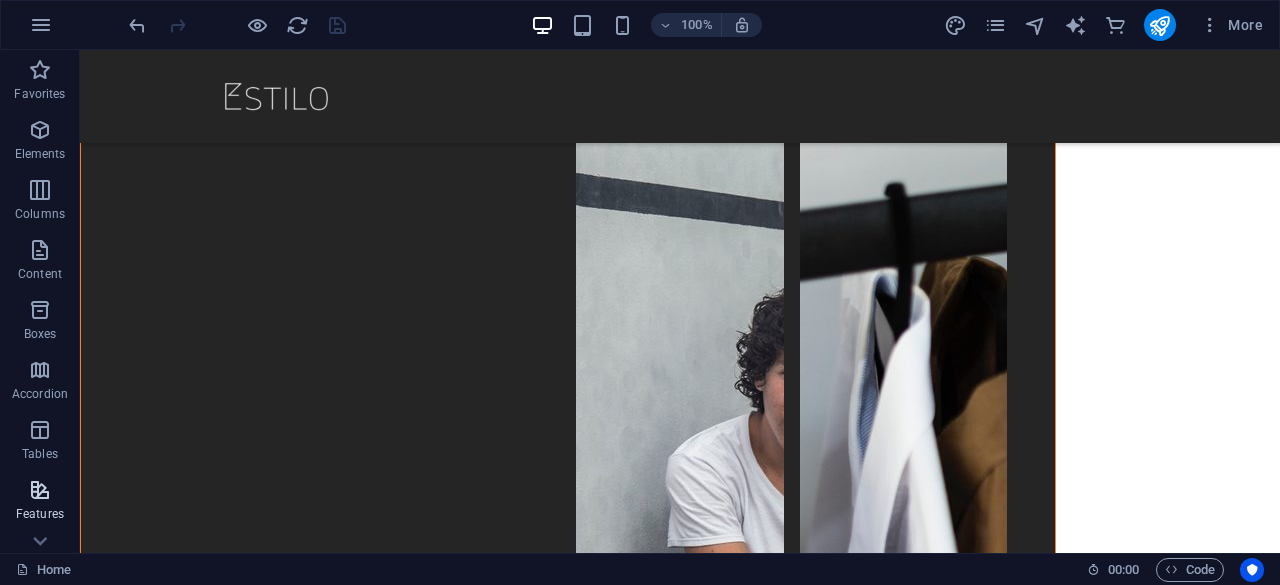 click at bounding box center [40, 490] 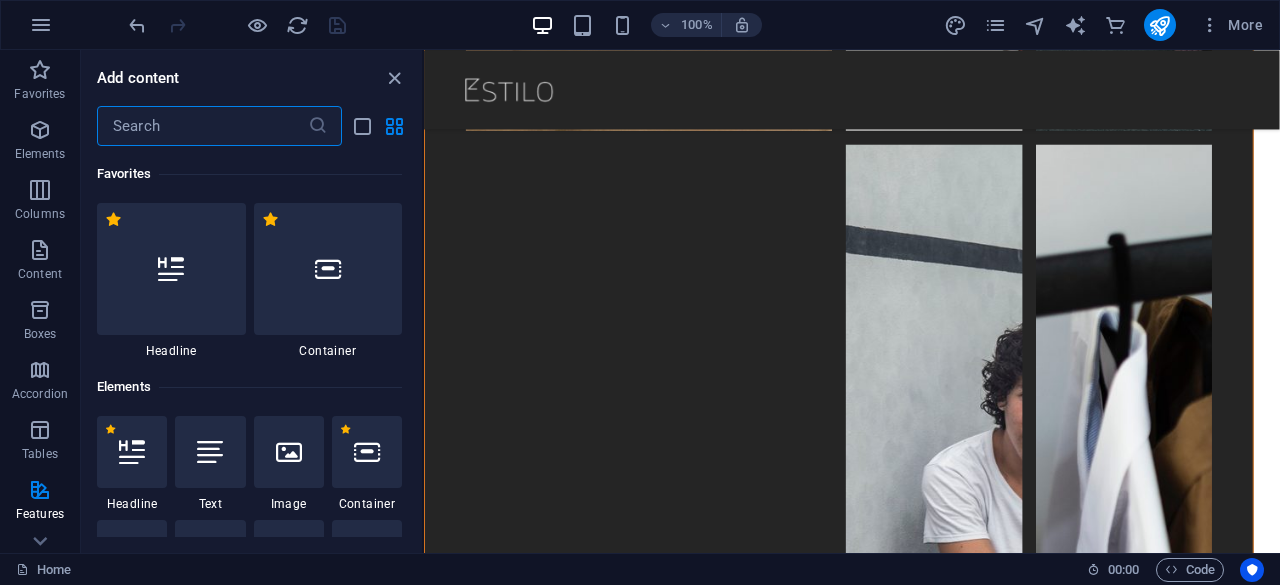 scroll, scrollTop: 6797, scrollLeft: 0, axis: vertical 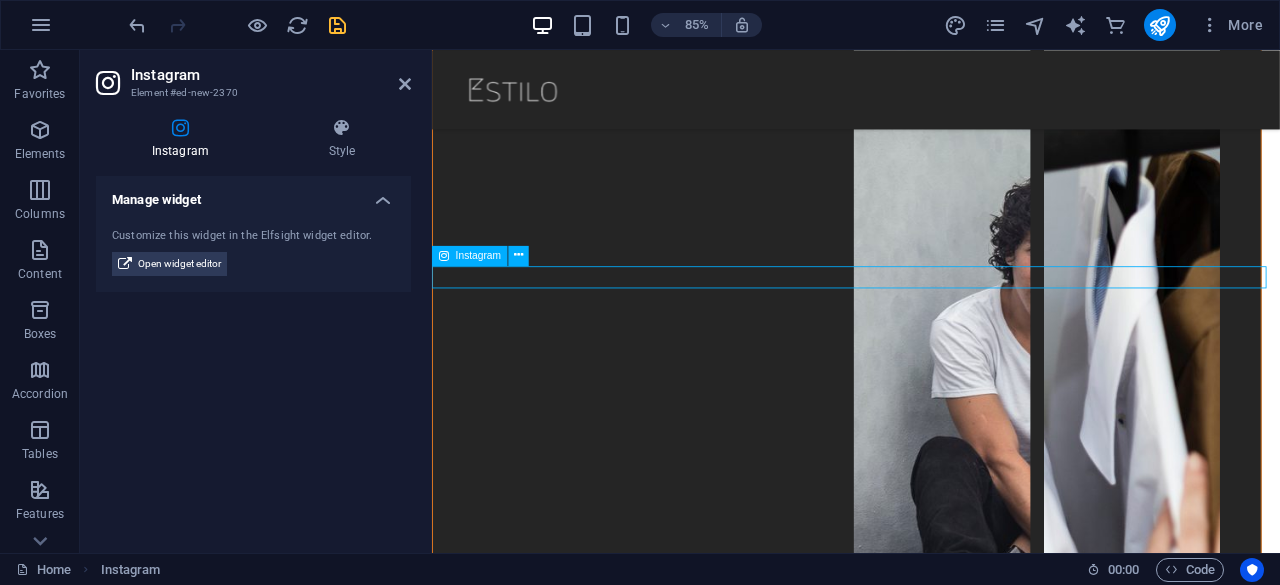 click at bounding box center (931, 7249) 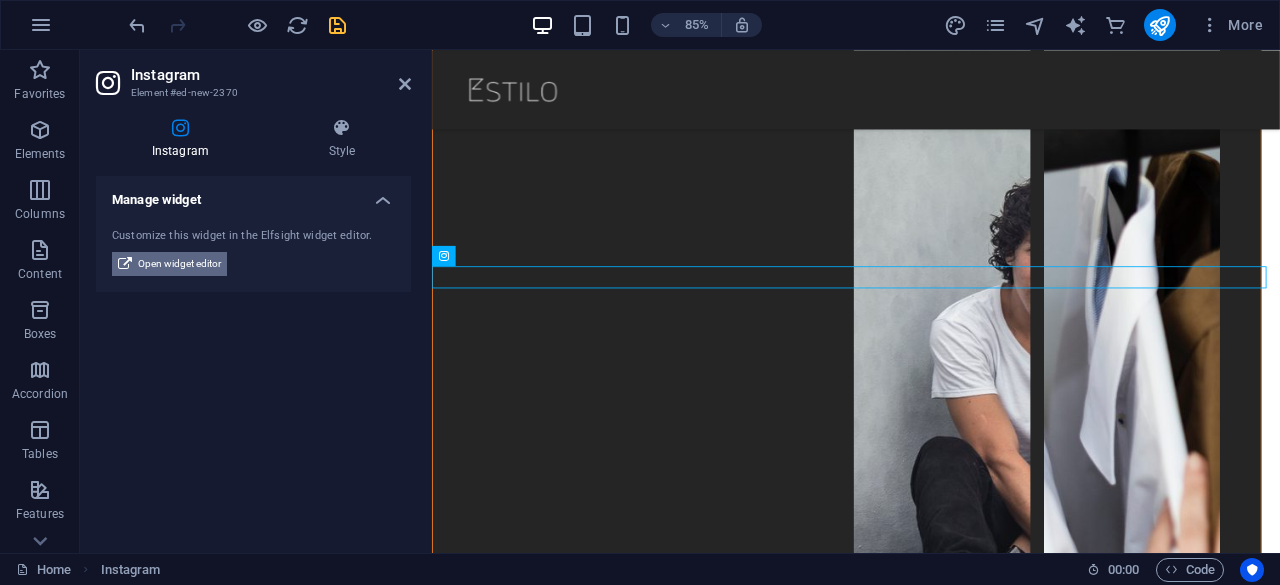 click on "Open widget editor" at bounding box center (179, 264) 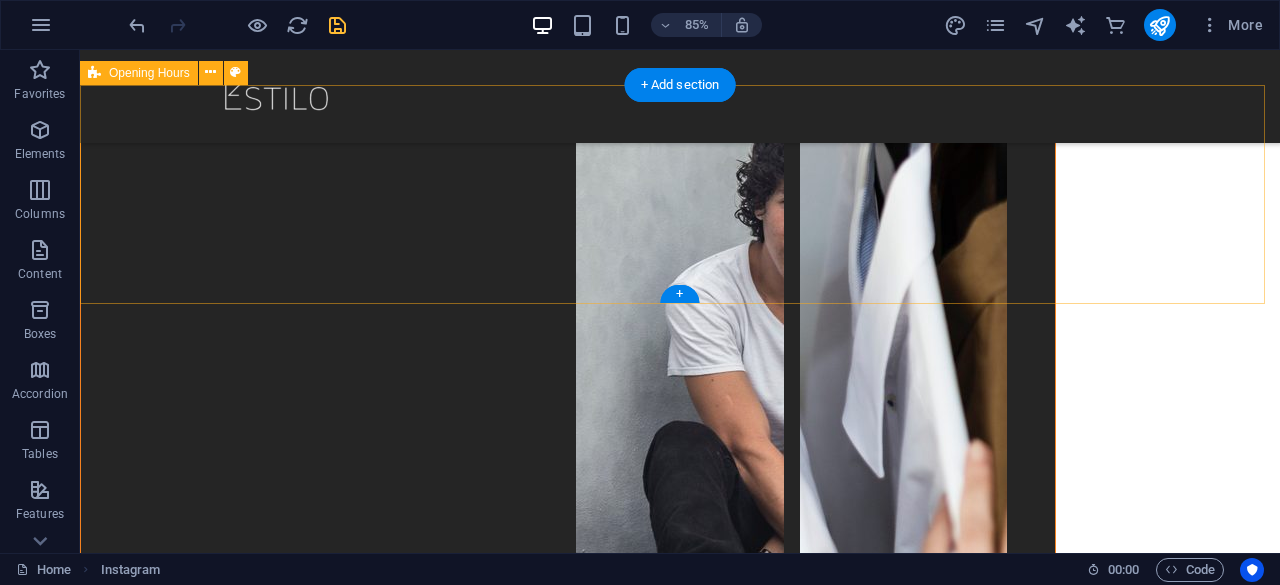 scroll, scrollTop: 6626, scrollLeft: 0, axis: vertical 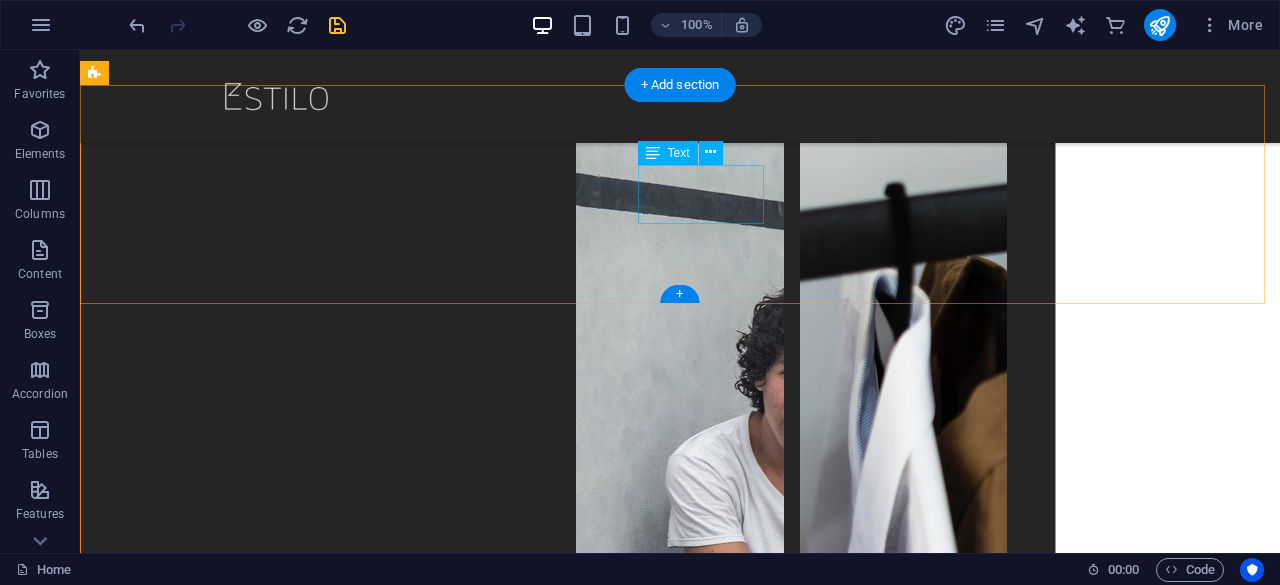 click on "Thursday 09:00 - 18:30" at bounding box center [568, 6947] 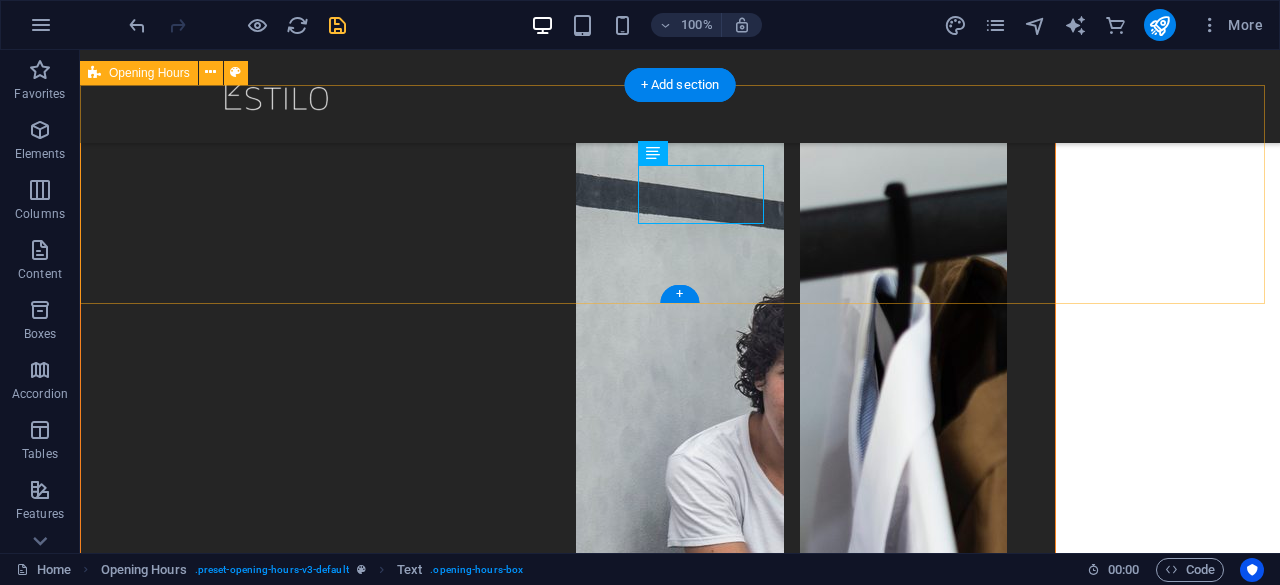 click on "Monday closed Tuesday 09:00 - 18:30 Wednesday 09:00 - 18:30 Thursday 09:00 - 18:30 Friday 09:00 - 18:30 Saturday 09:00 - 18:30 Sunday 09:00 - 18:30" at bounding box center [680, 6915] 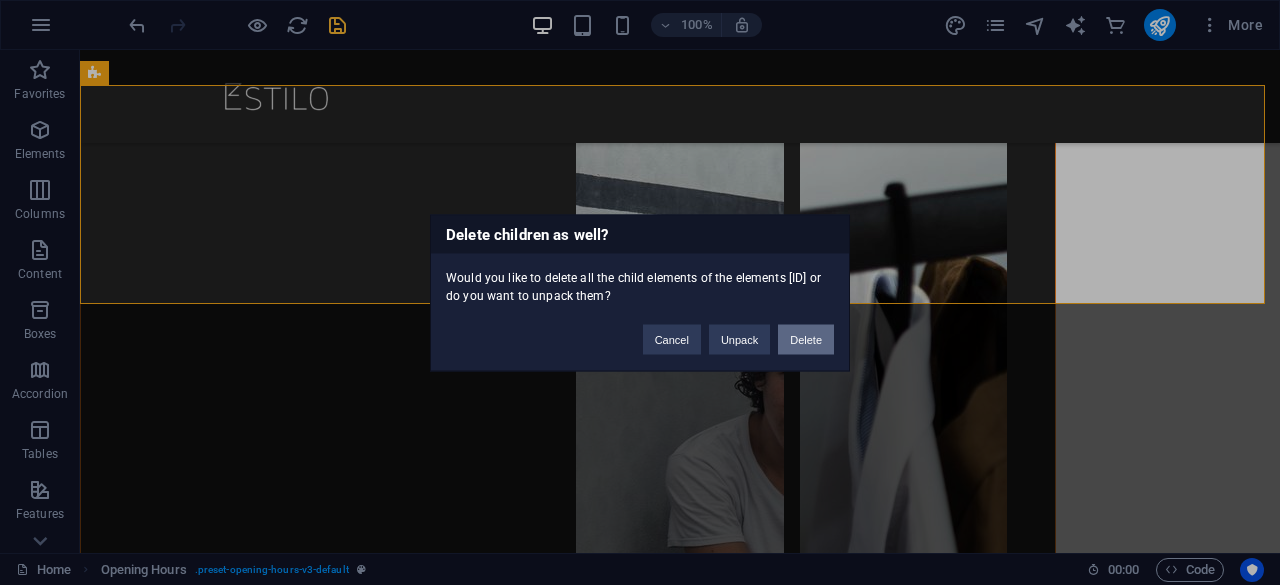 click on "Delete" at bounding box center (806, 339) 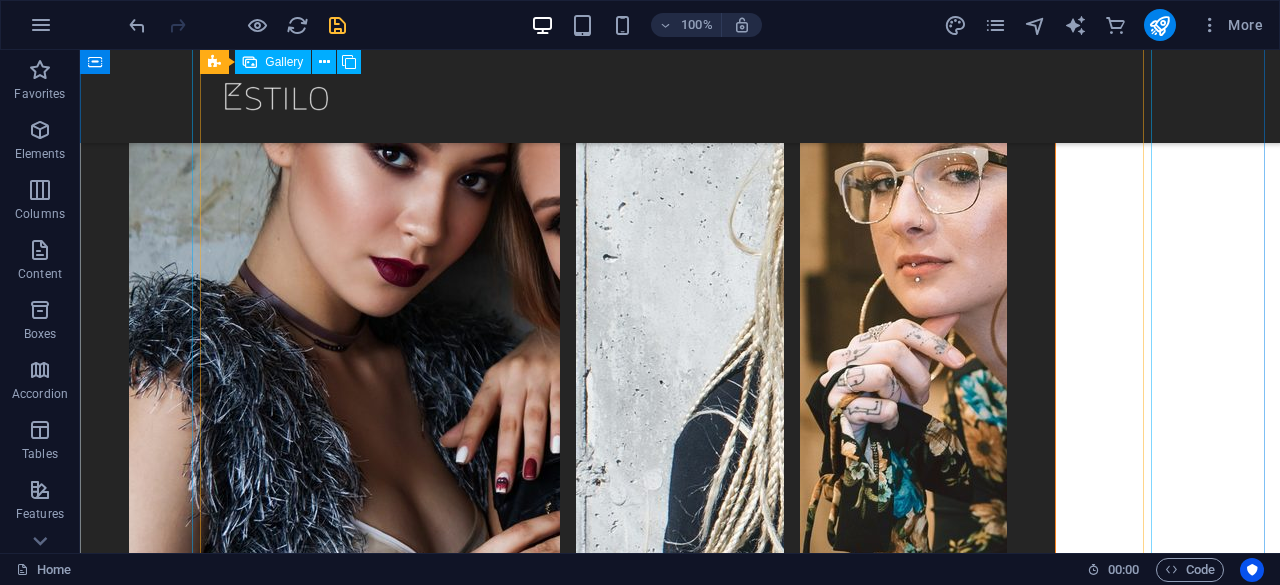 scroll, scrollTop: 3959, scrollLeft: 0, axis: vertical 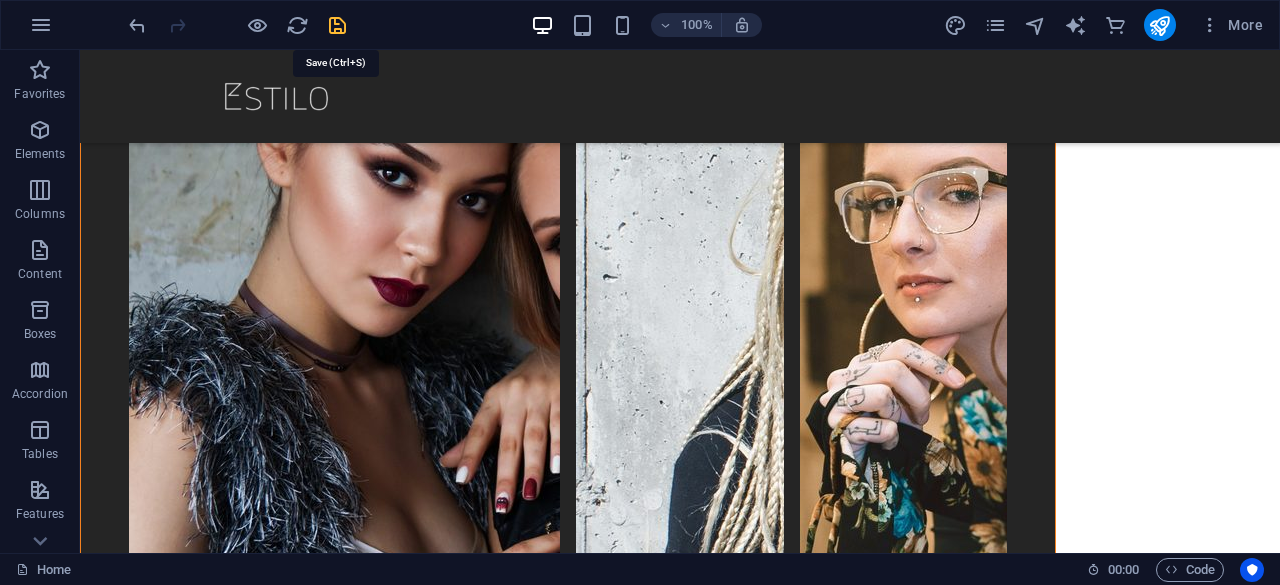 click at bounding box center [337, 25] 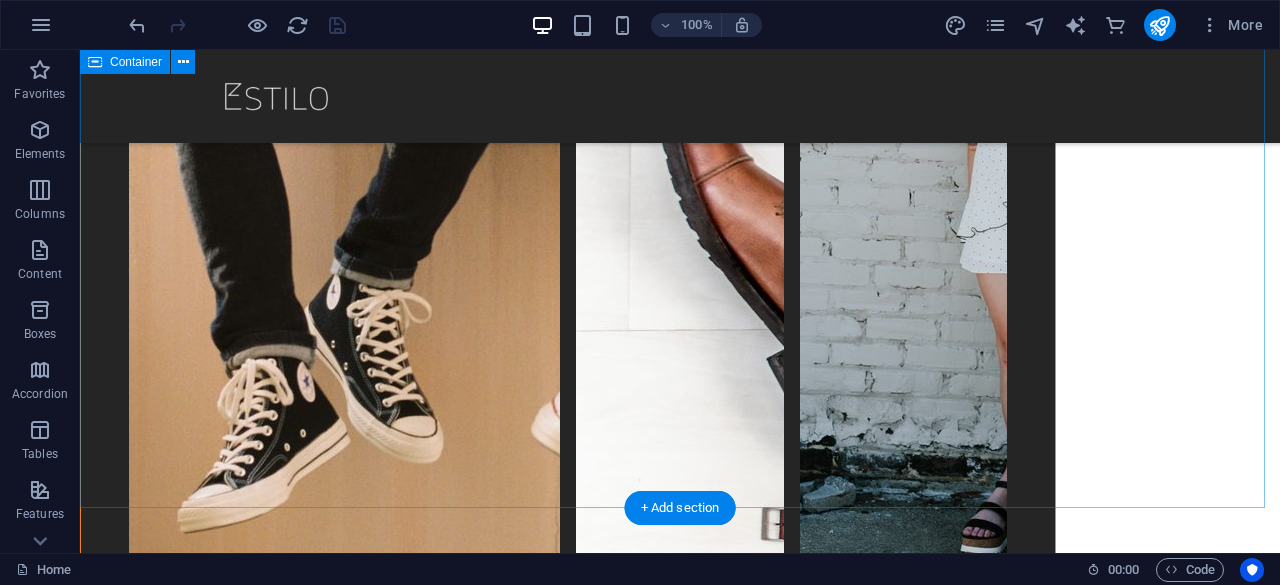 scroll, scrollTop: 6059, scrollLeft: 0, axis: vertical 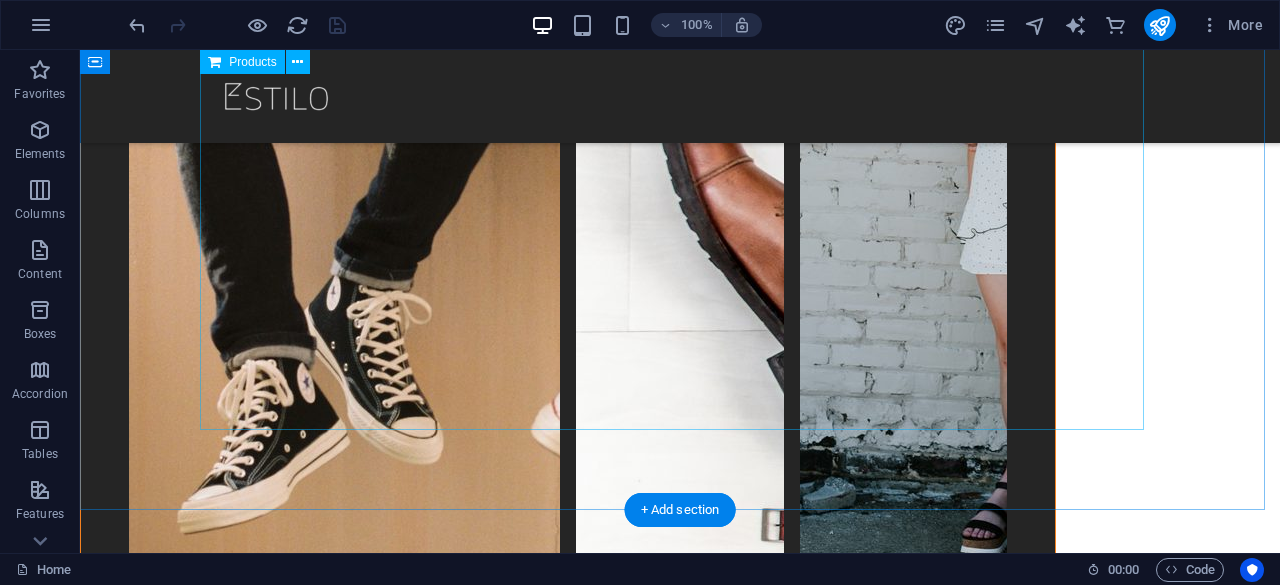click at bounding box center [680, 6740] 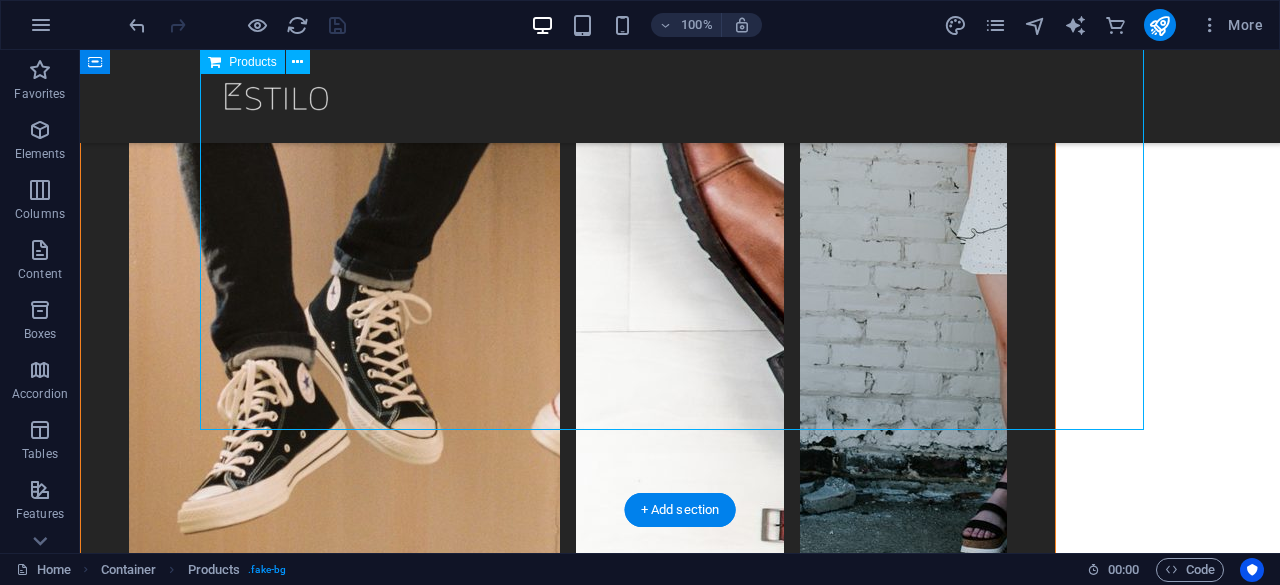 click at bounding box center [680, 6740] 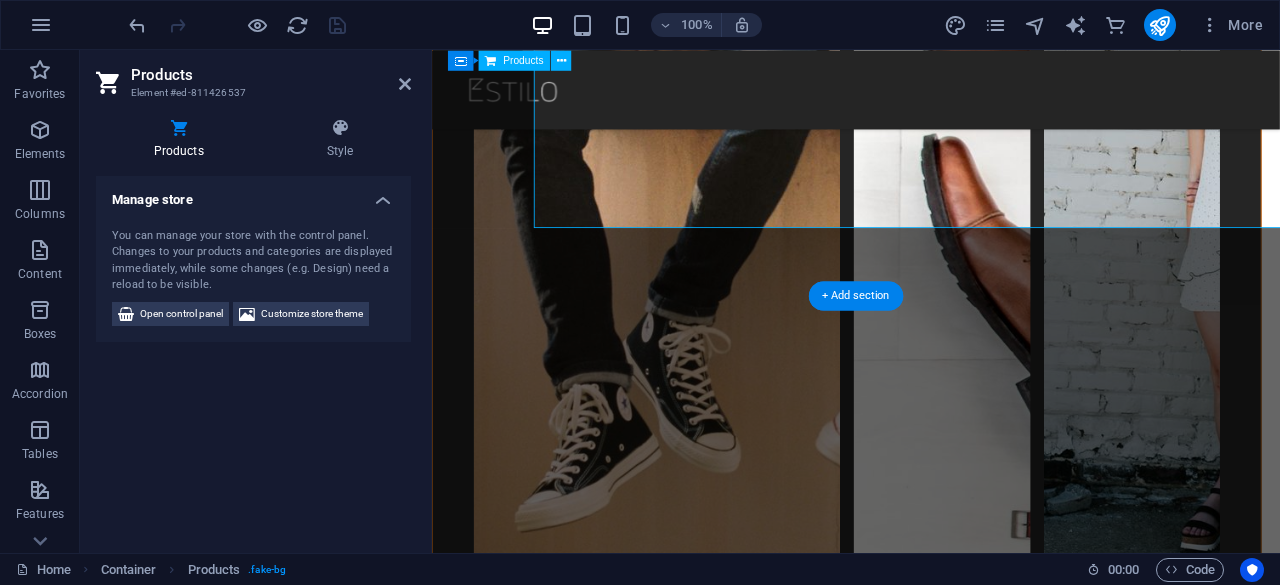 scroll, scrollTop: 6230, scrollLeft: 0, axis: vertical 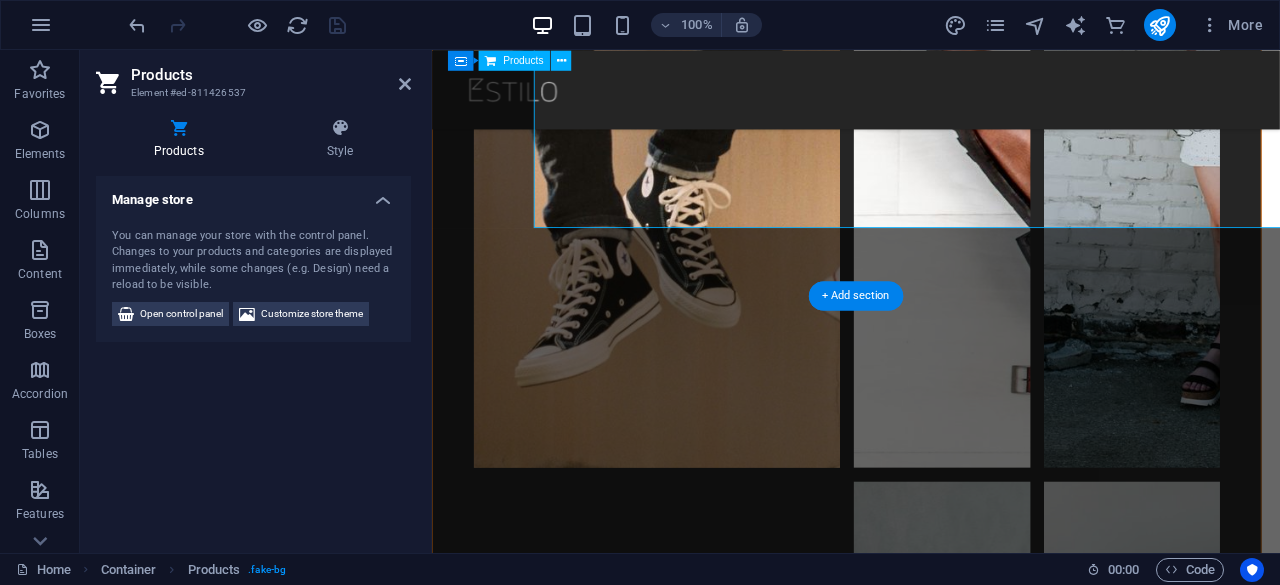 click at bounding box center [931, 6741] 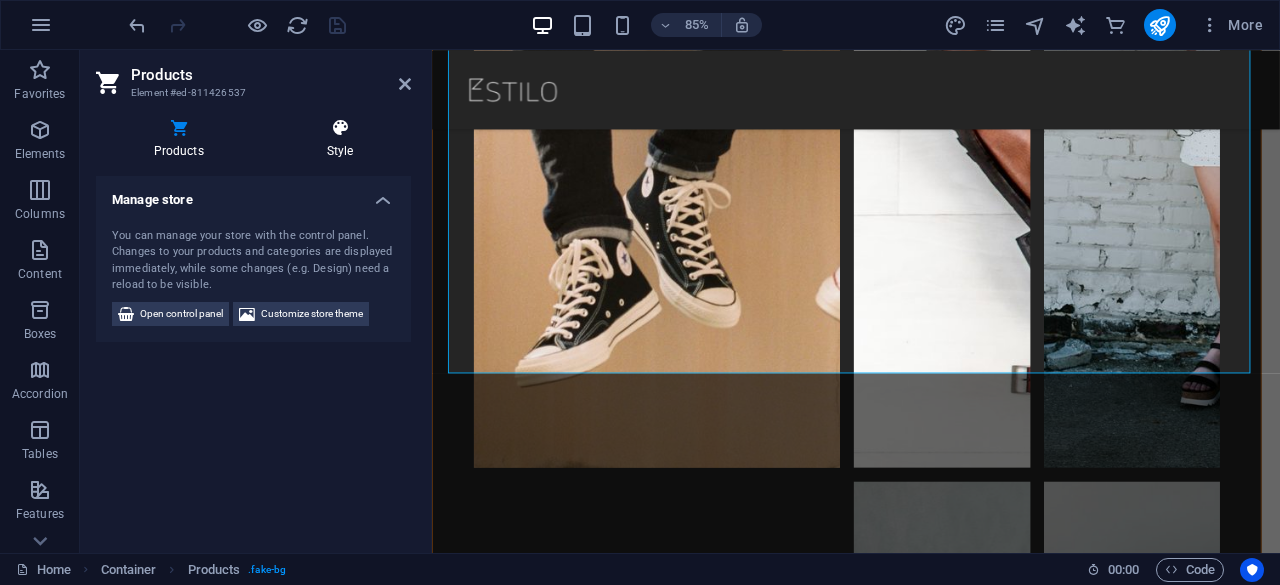 click on "Style" at bounding box center [340, 139] 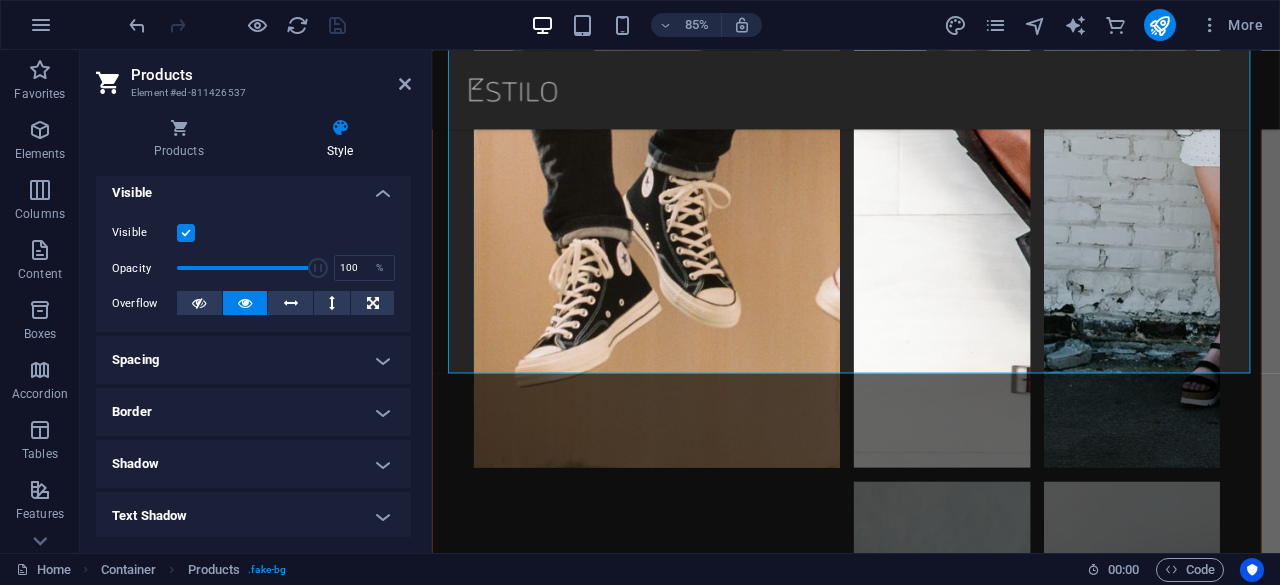 scroll, scrollTop: 222, scrollLeft: 0, axis: vertical 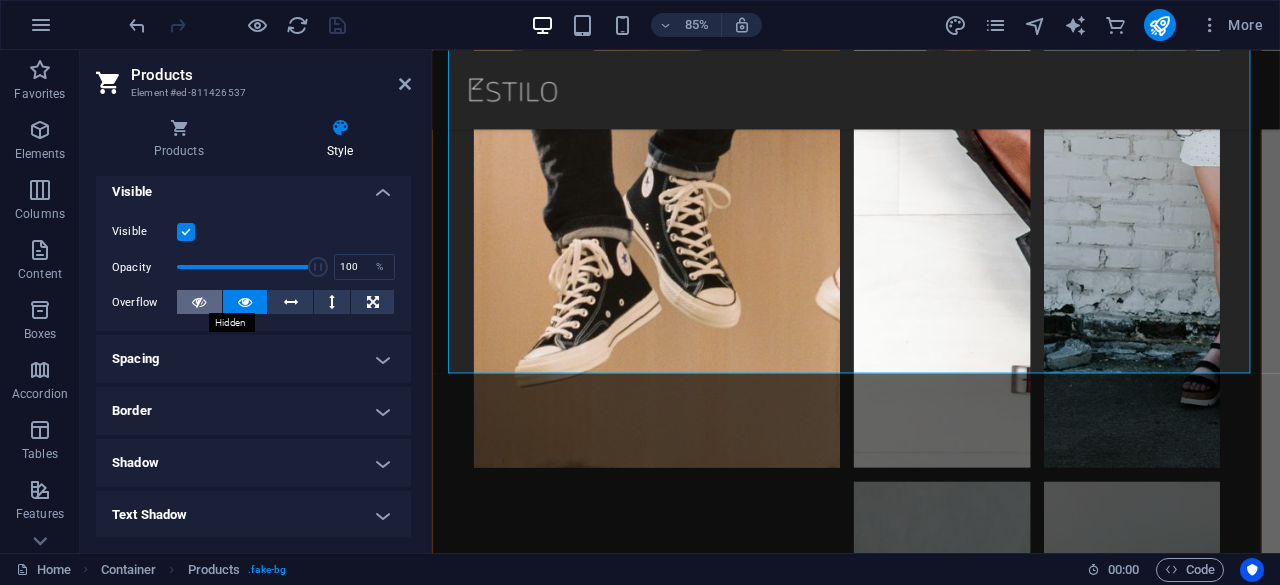 click at bounding box center (199, 302) 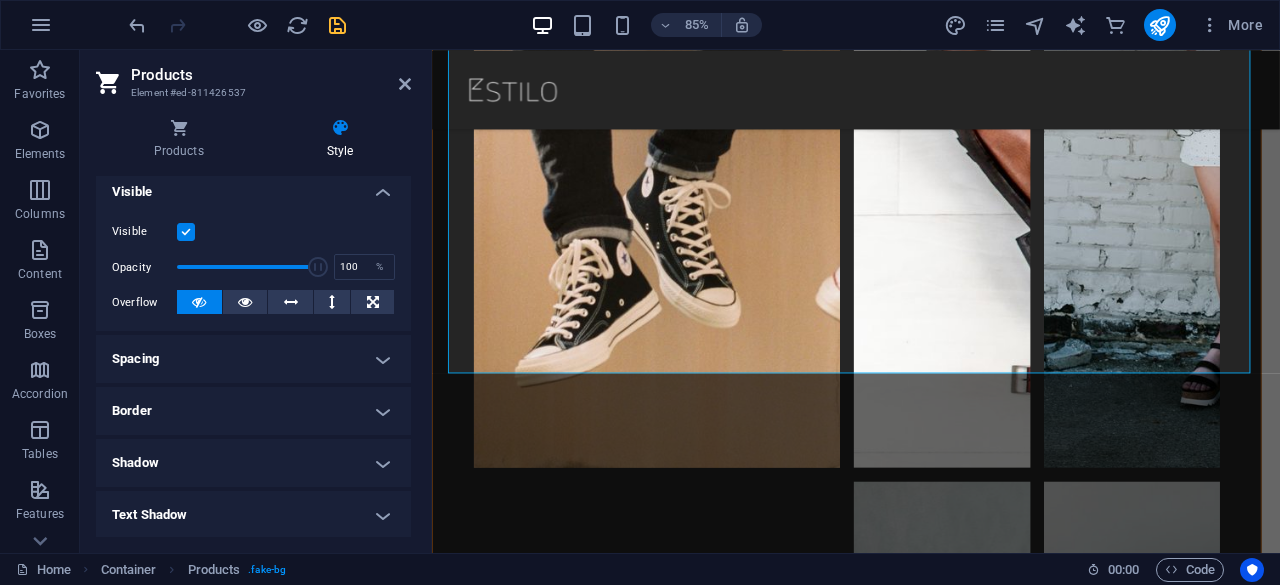 click at bounding box center (237, 25) 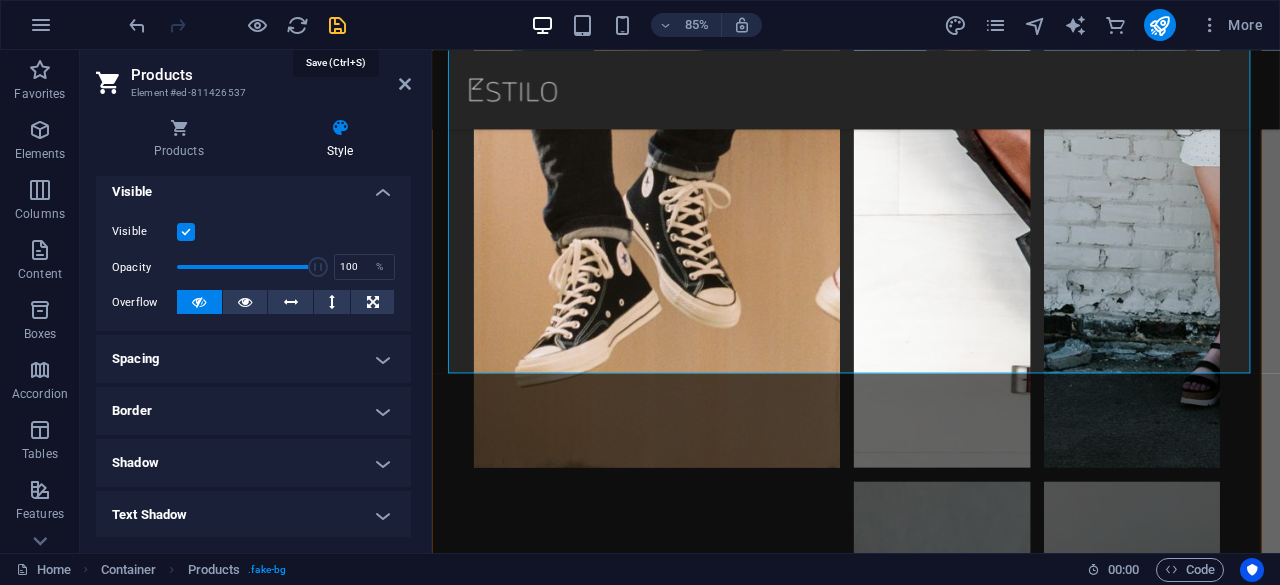 click at bounding box center (337, 25) 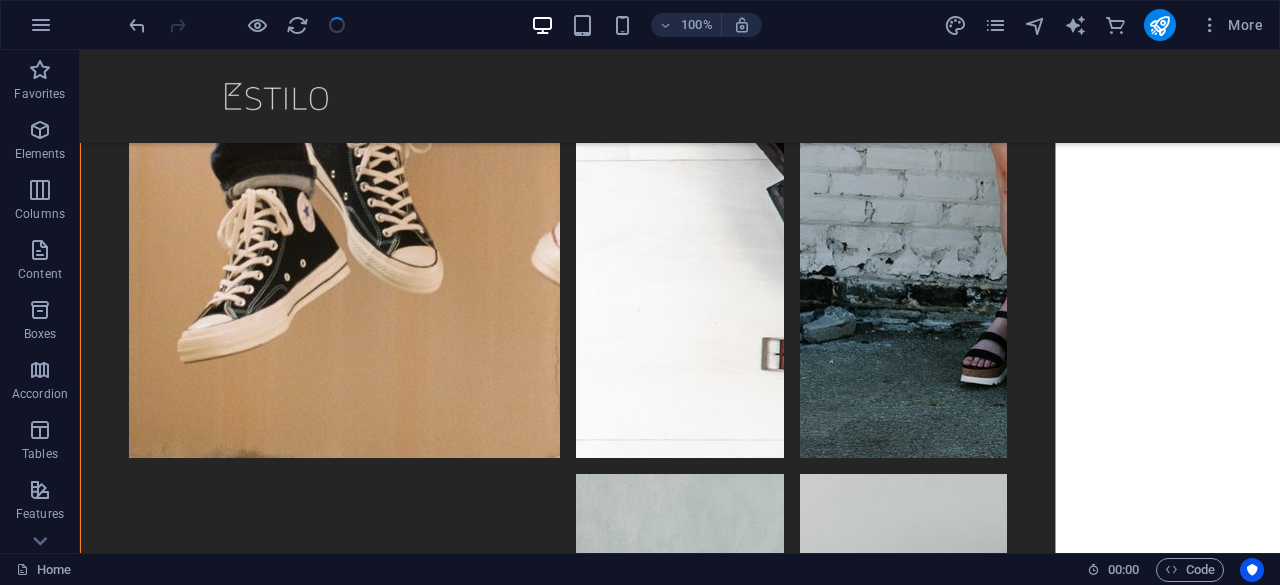 scroll, scrollTop: 6059, scrollLeft: 0, axis: vertical 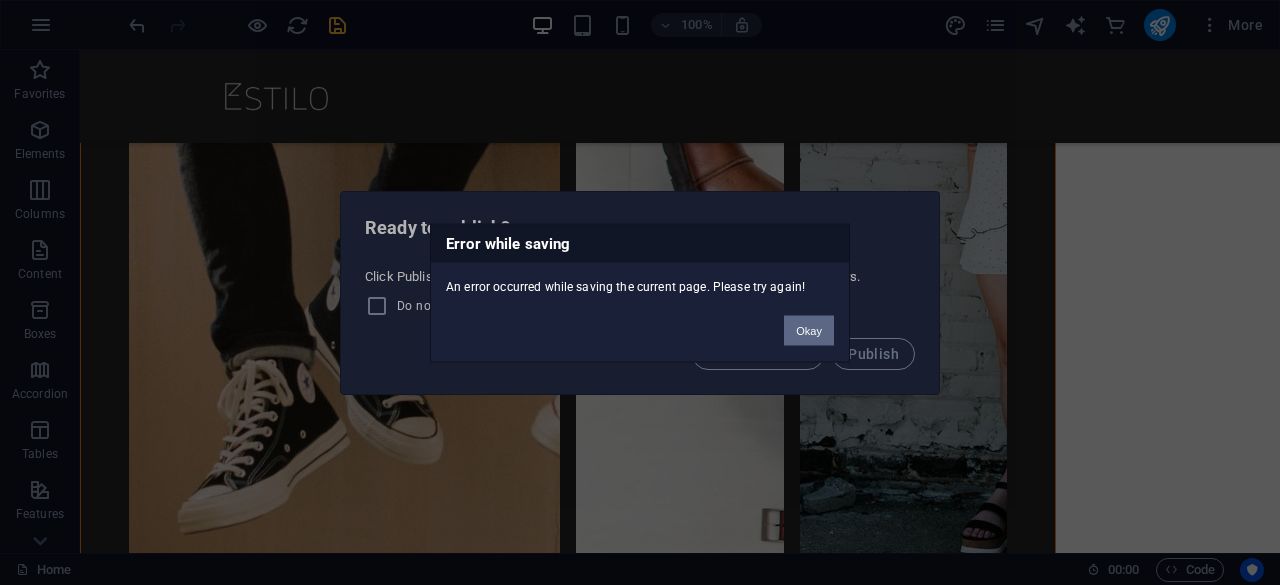click on "Okay" at bounding box center [809, 330] 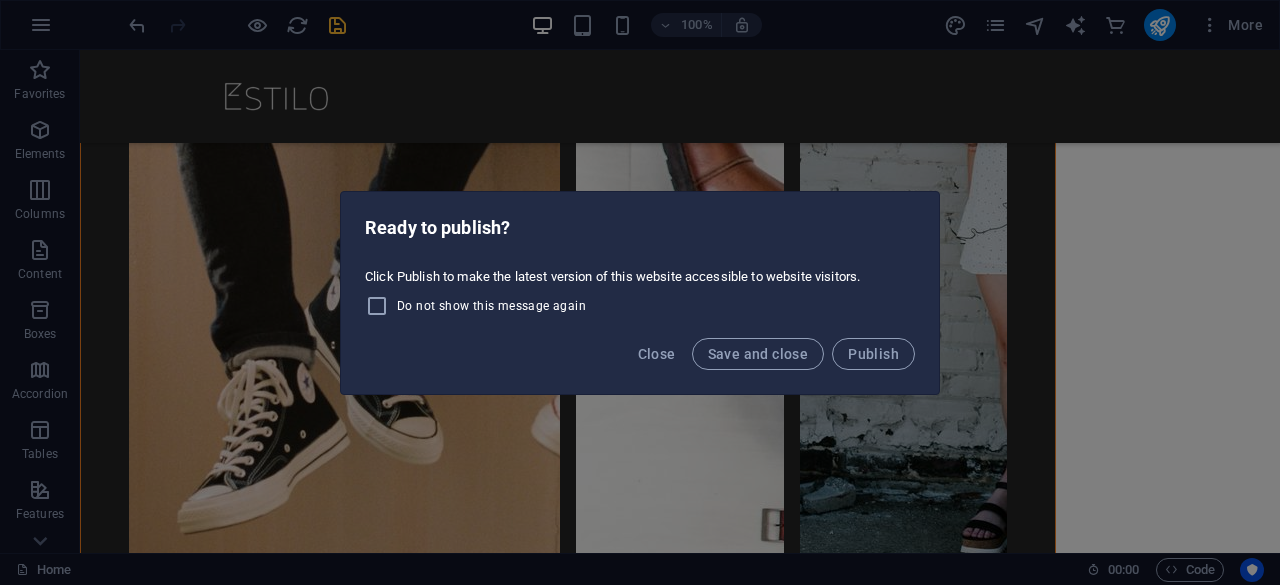 click on "Ready to publish? Click Publish to make the latest version of this website accessible to website visitors. Do not show this message again Close Save and close Publish" at bounding box center (640, 292) 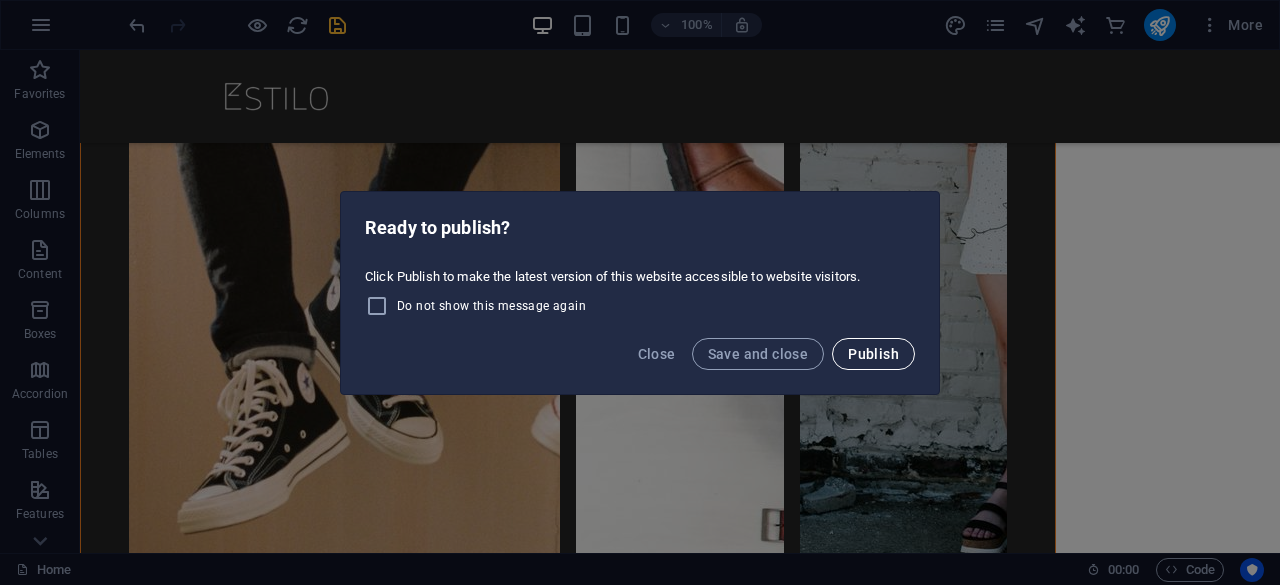 click on "Publish" at bounding box center [873, 354] 